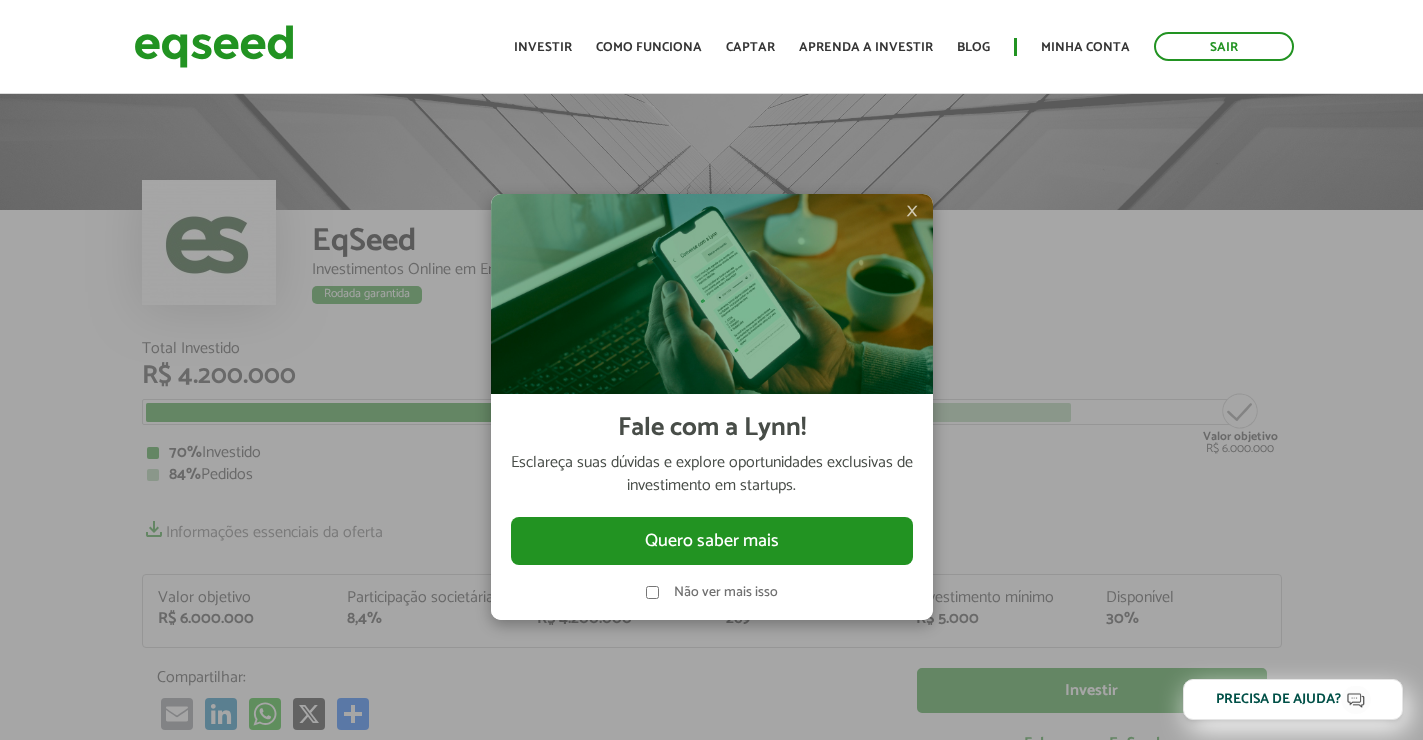 scroll, scrollTop: 0, scrollLeft: 0, axis: both 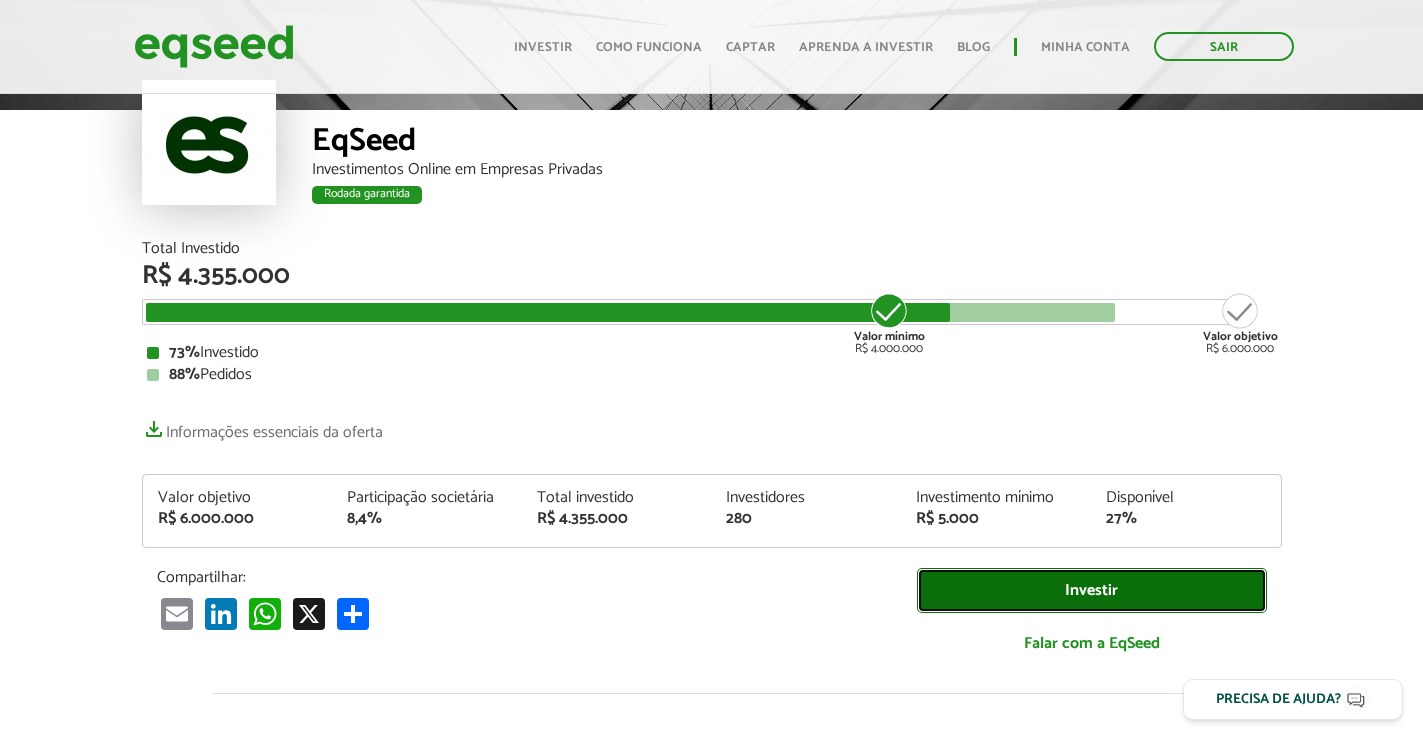 click on "Investir" at bounding box center (1092, 590) 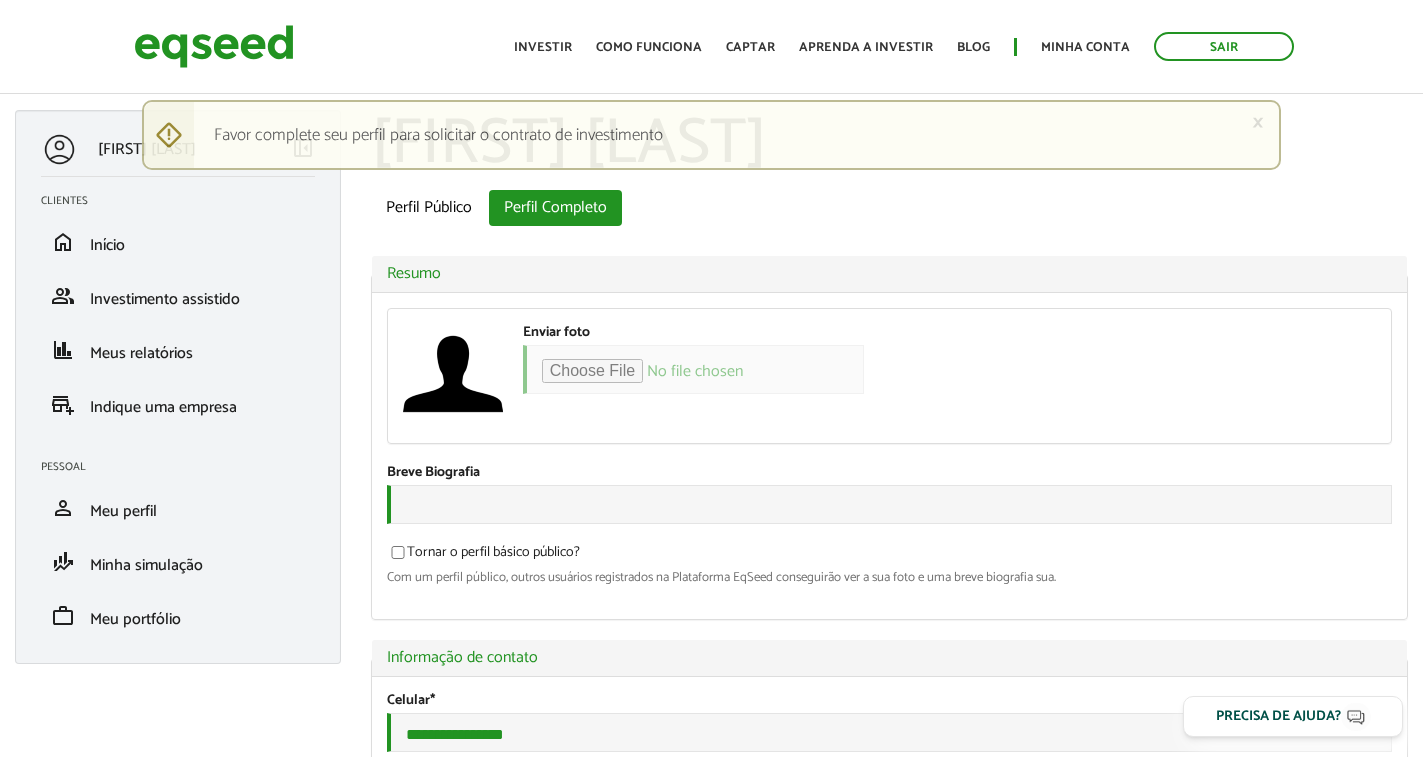 scroll, scrollTop: 0, scrollLeft: 0, axis: both 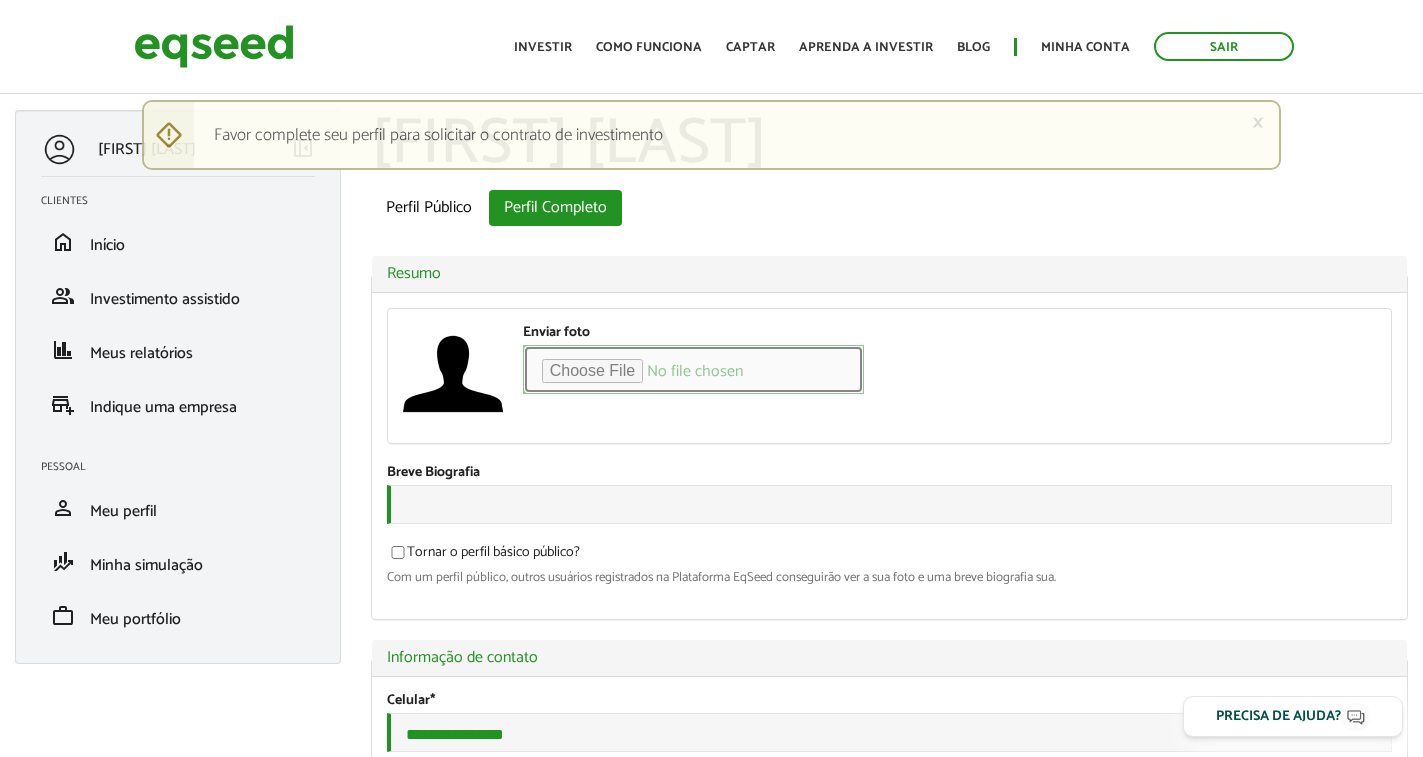 click on "Enviar foto" at bounding box center [693, 369] 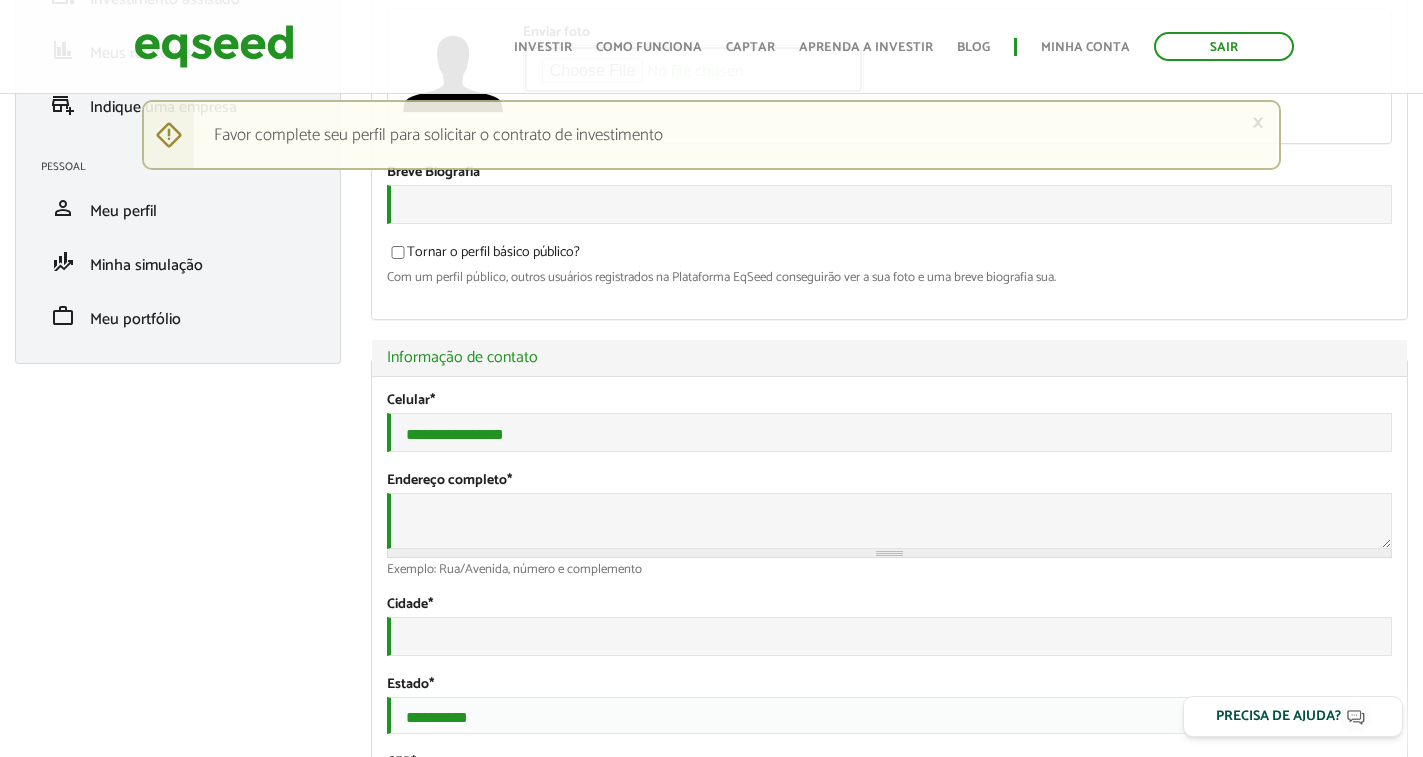scroll, scrollTop: 400, scrollLeft: 0, axis: vertical 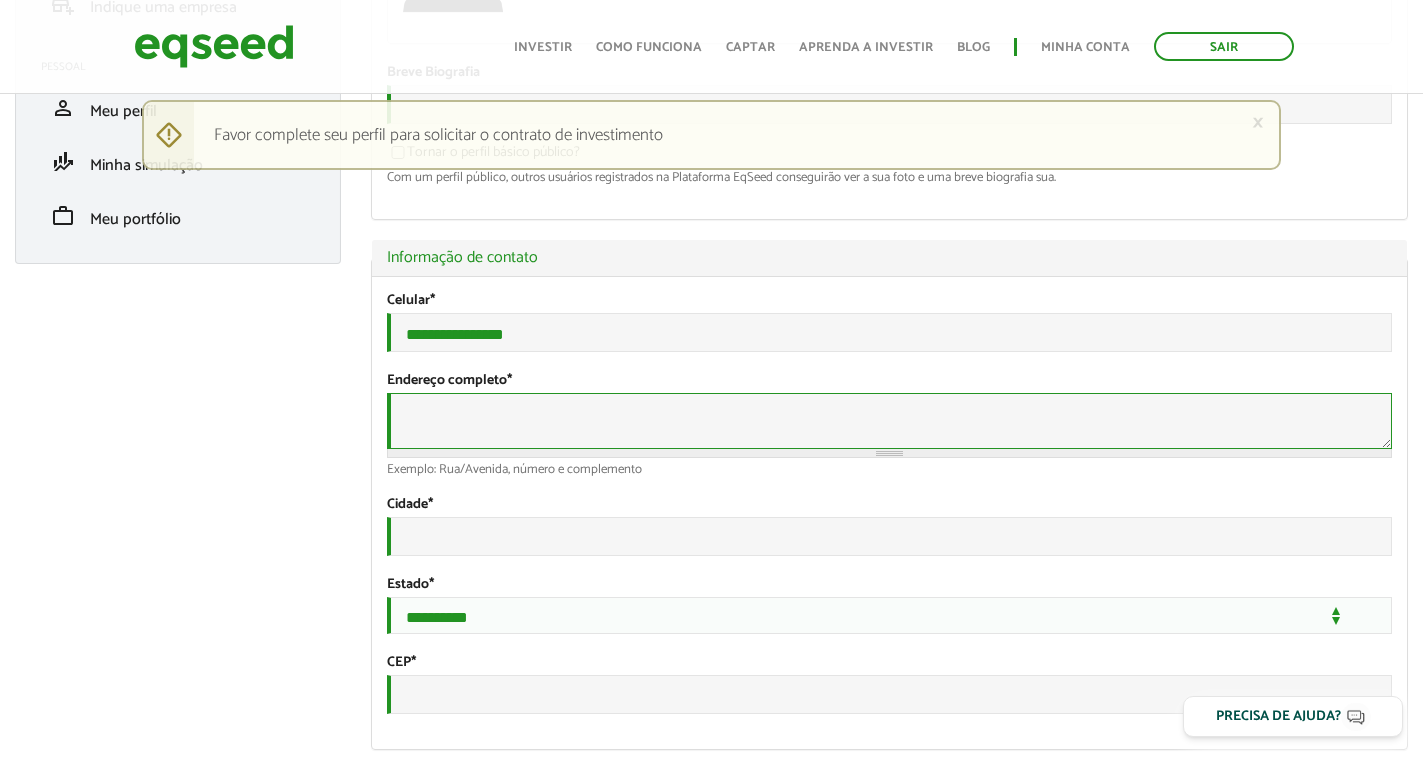 click on "Endereço completo  *" at bounding box center (889, 421) 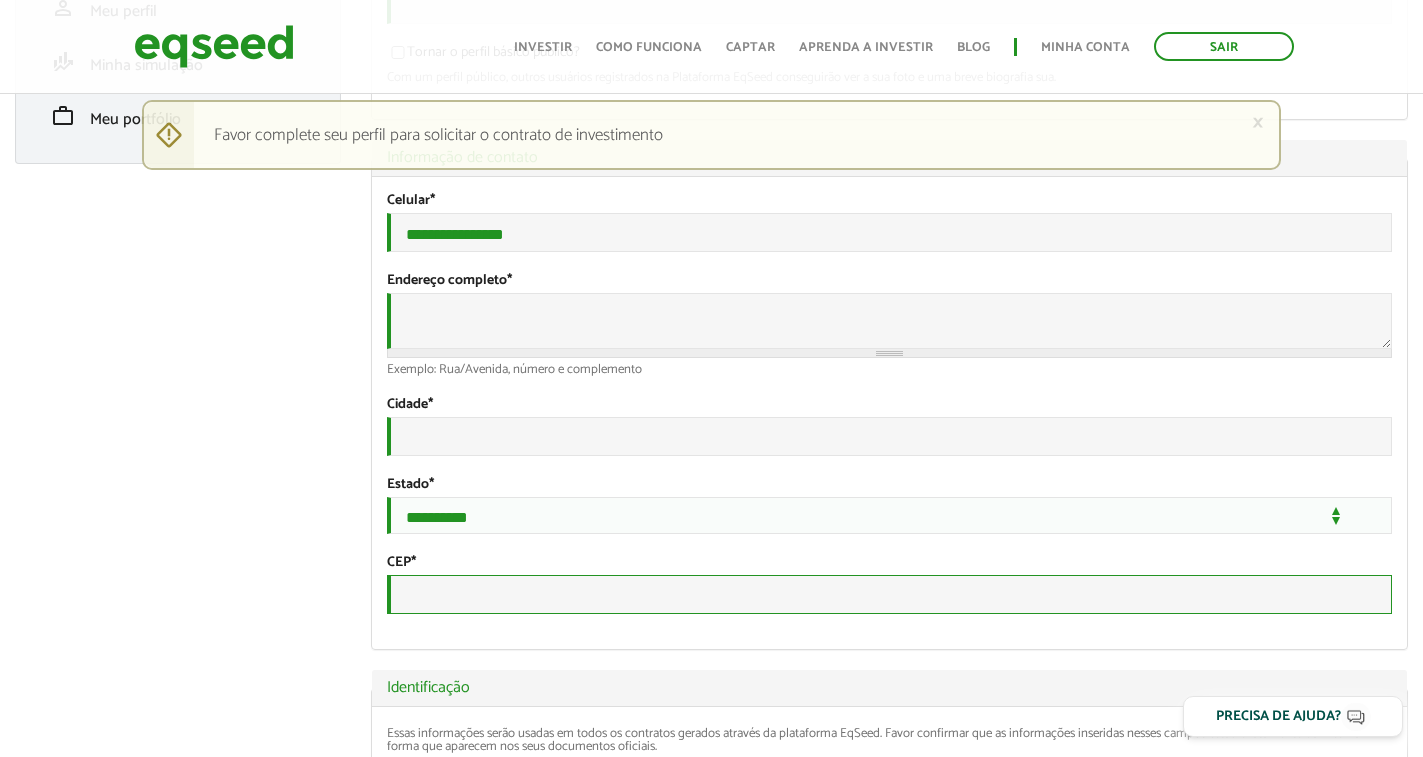 click on "CEP  *" at bounding box center [889, 594] 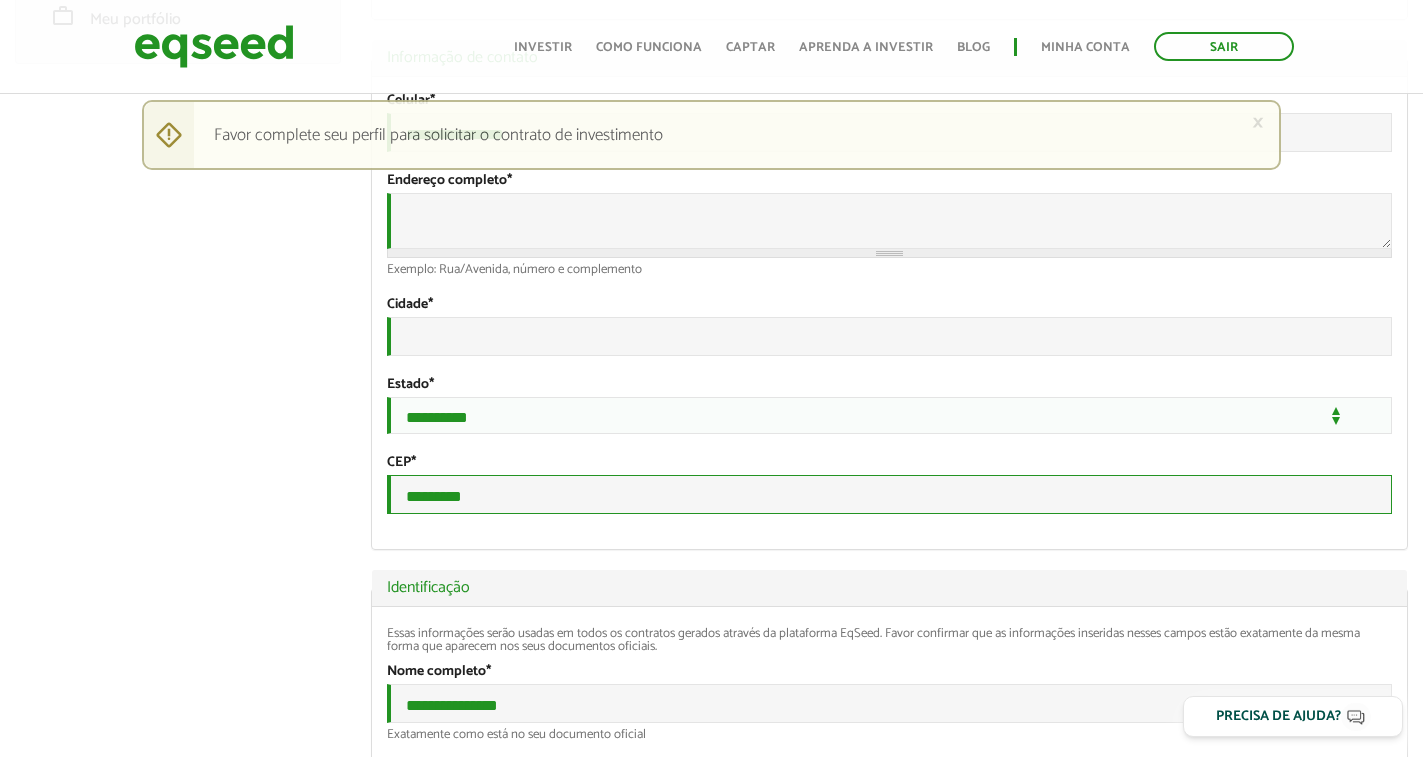 scroll, scrollTop: 700, scrollLeft: 0, axis: vertical 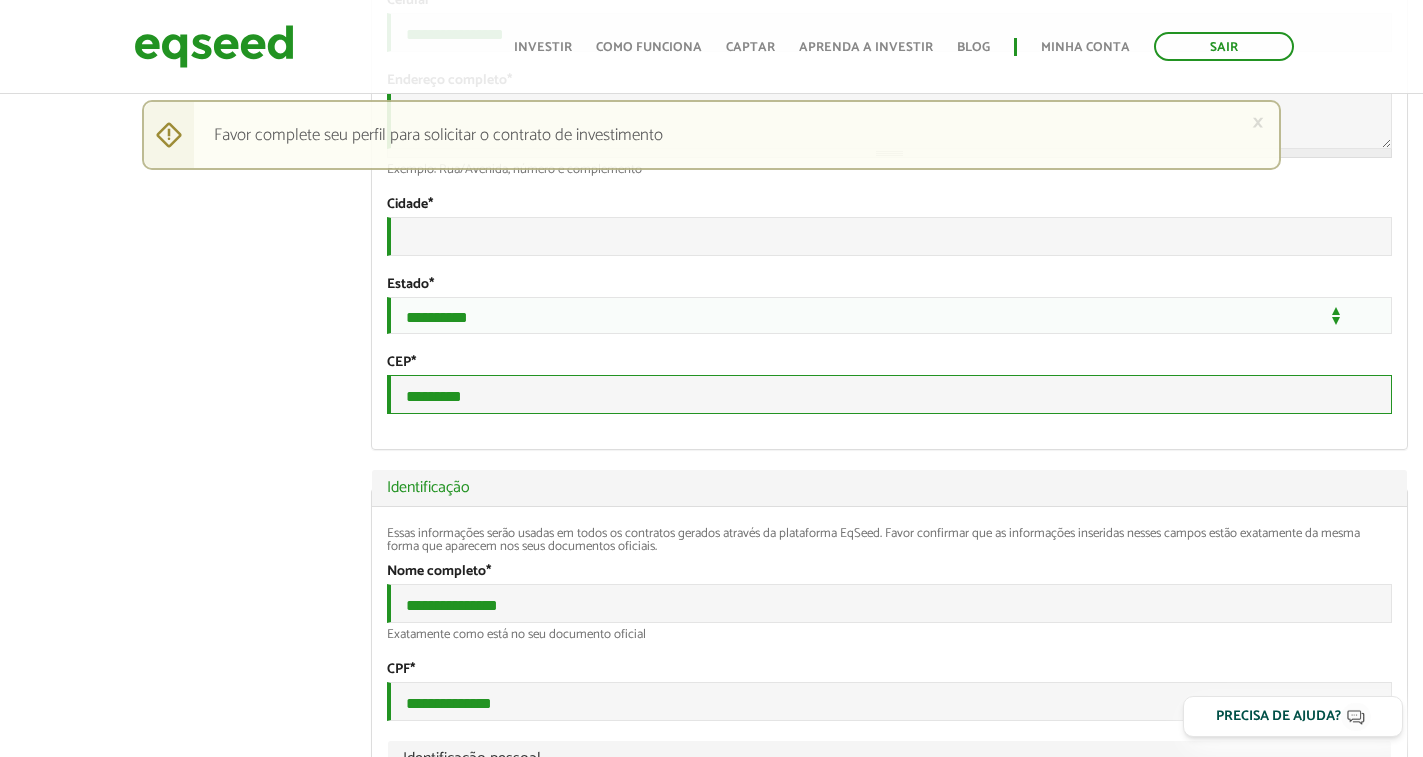 type on "*********" 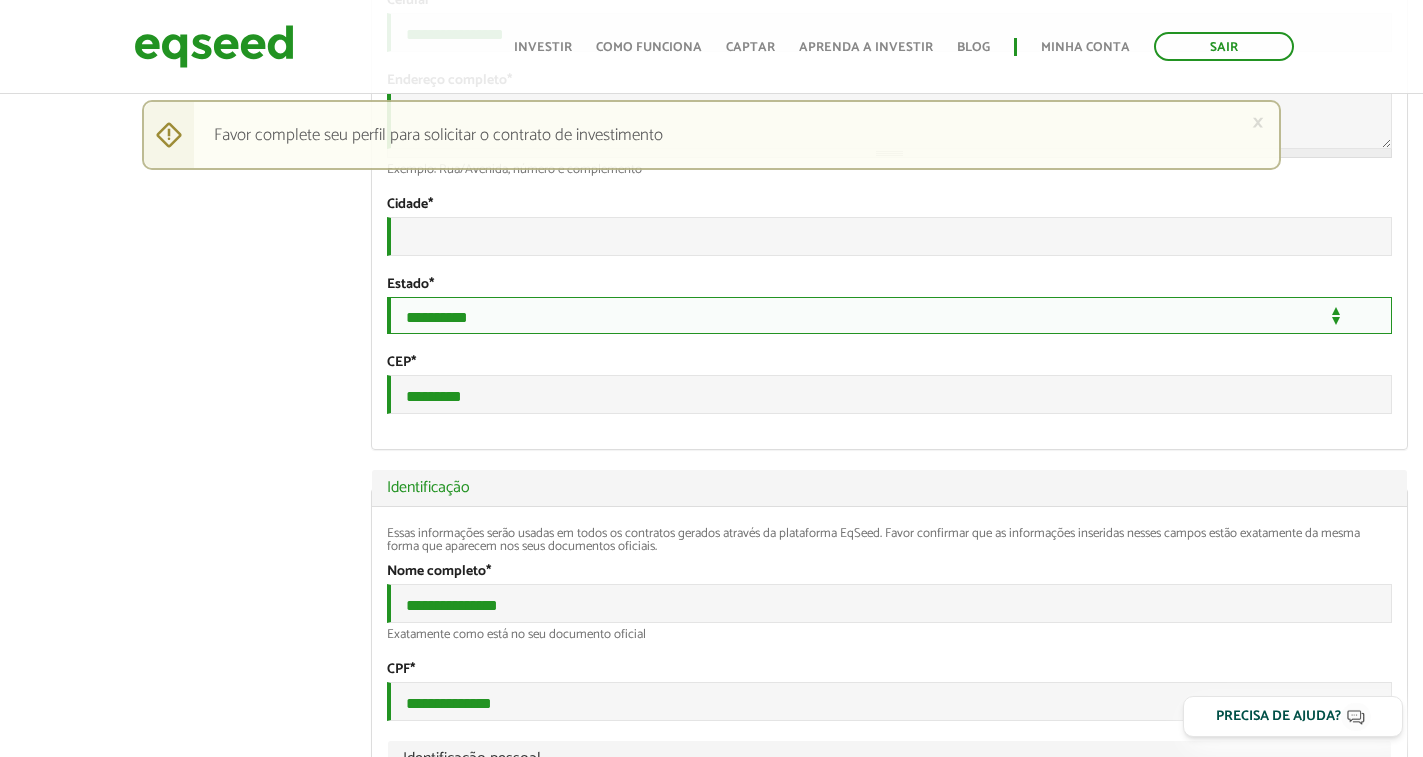 click on "**********" at bounding box center [889, 315] 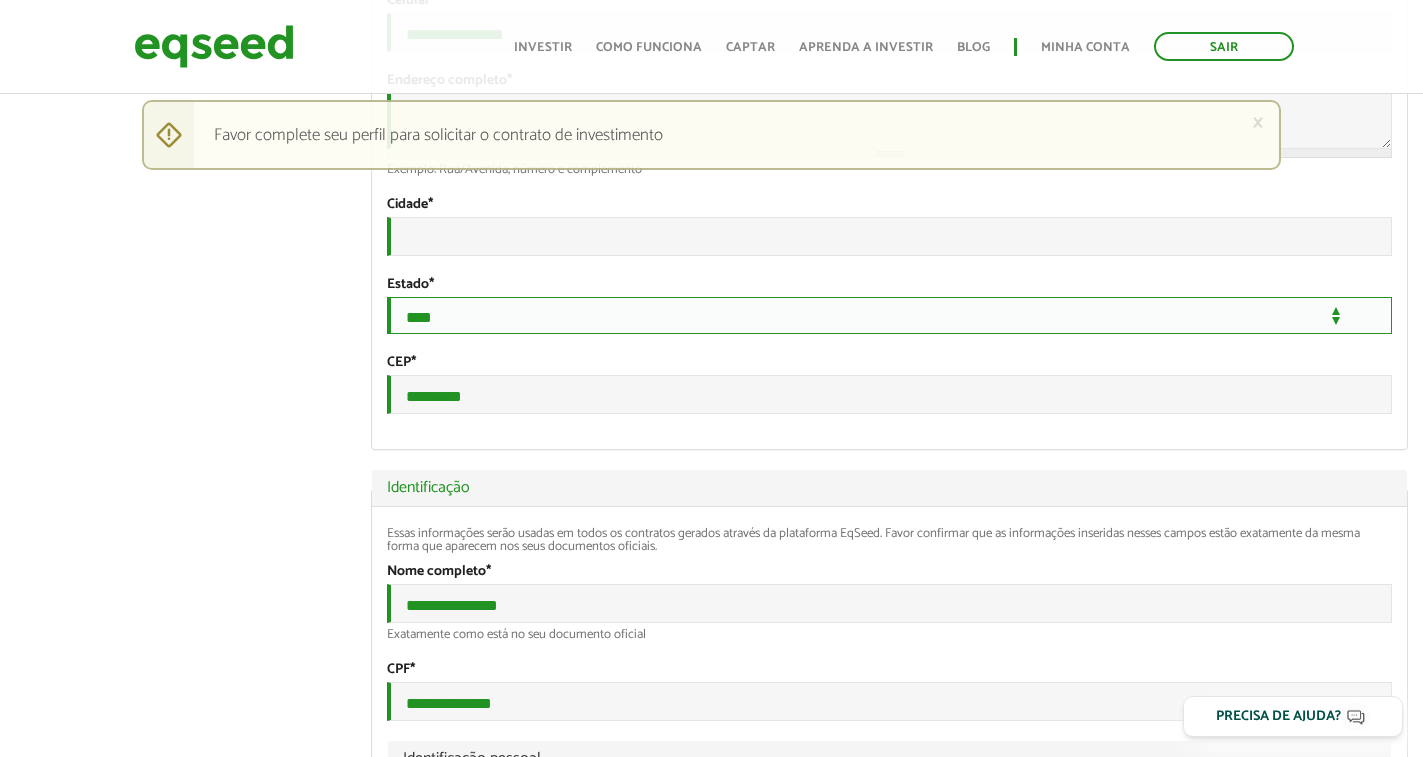 click on "**********" at bounding box center [889, 315] 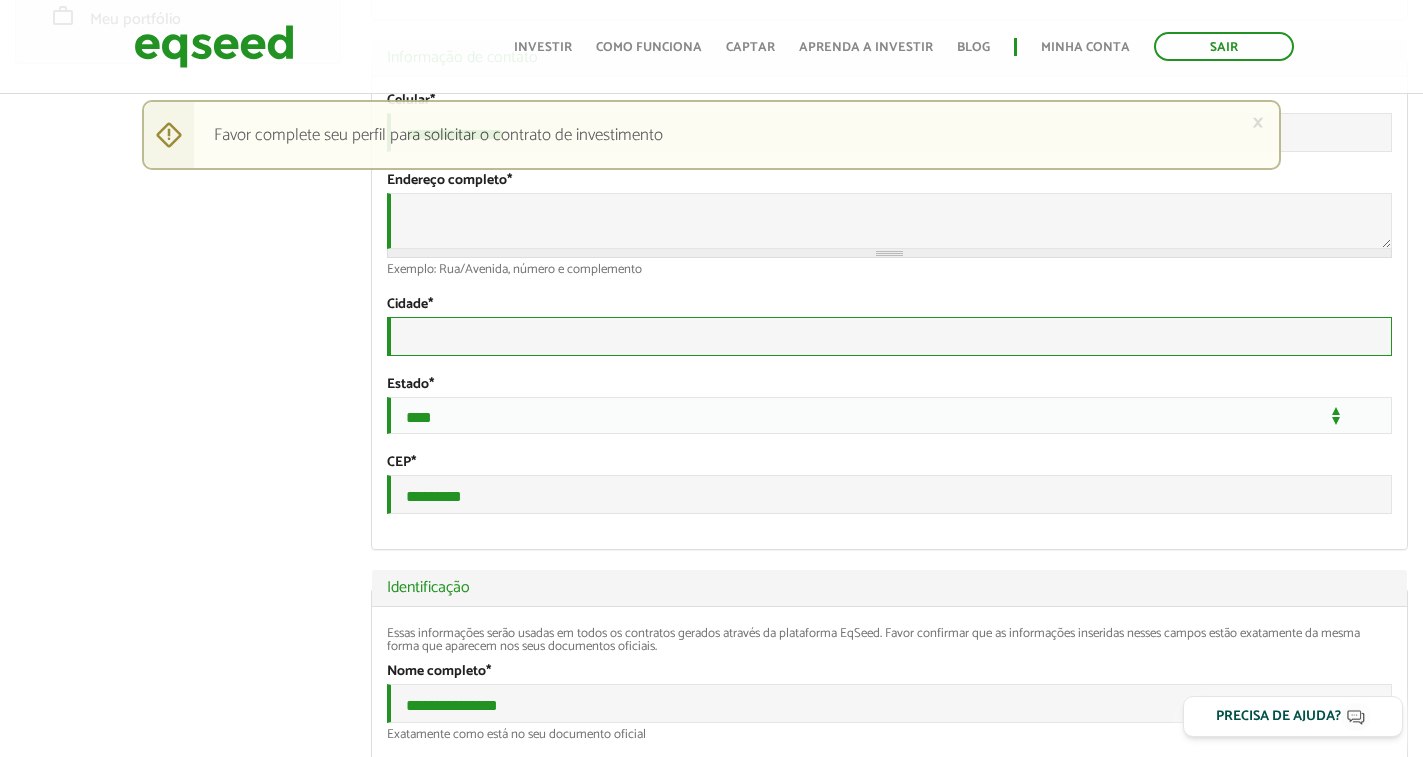 click on "Cidade  *" at bounding box center (889, 336) 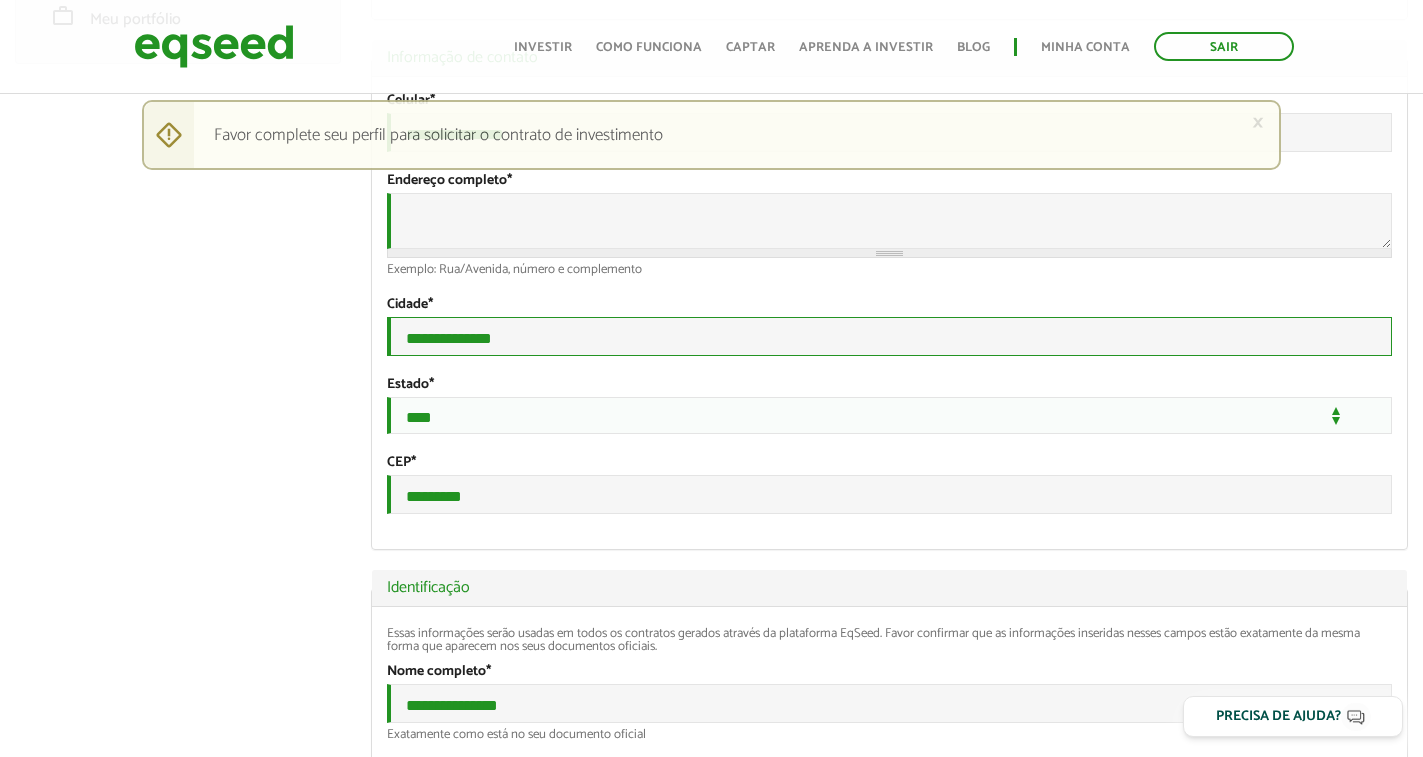 type on "**********" 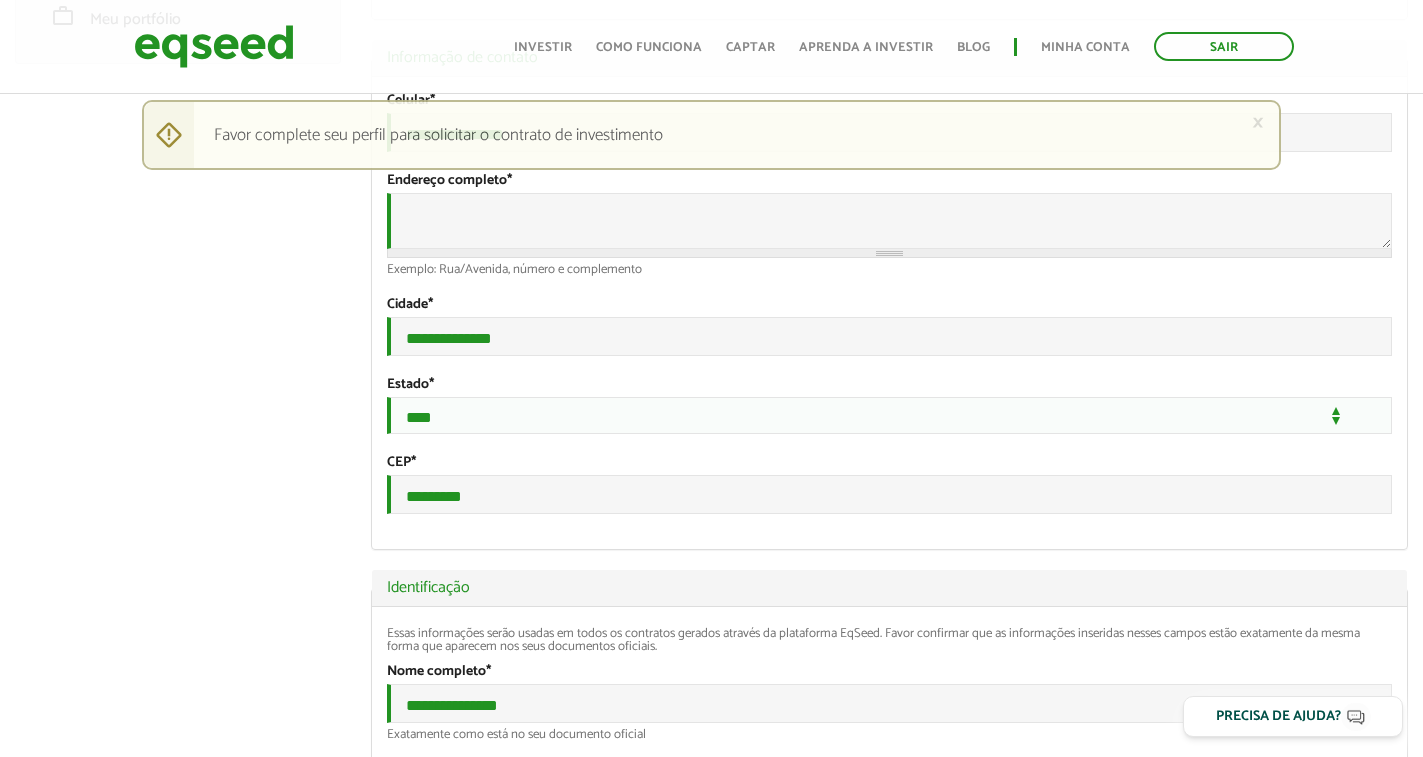 click on "Adonias Barbosa
left_panel_close
Clientes
home Início
group Investimento assistido
finance Meus relatórios
add_business Indique uma empresa
Pessoal
person Meu perfil
finance_mode Minha simulação
work Meu portfólio
Adonias Barbosa
Abas primárias Perfil Público
Perfil Completo (aba ativa)
Ocultar Resumo
Foto
Enviar foto
Seu rosto virtual ou imagem. Imagens maiores que 1024x1024 pixels serão reduzidas.
Breve Biografia" at bounding box center [711, 1459] 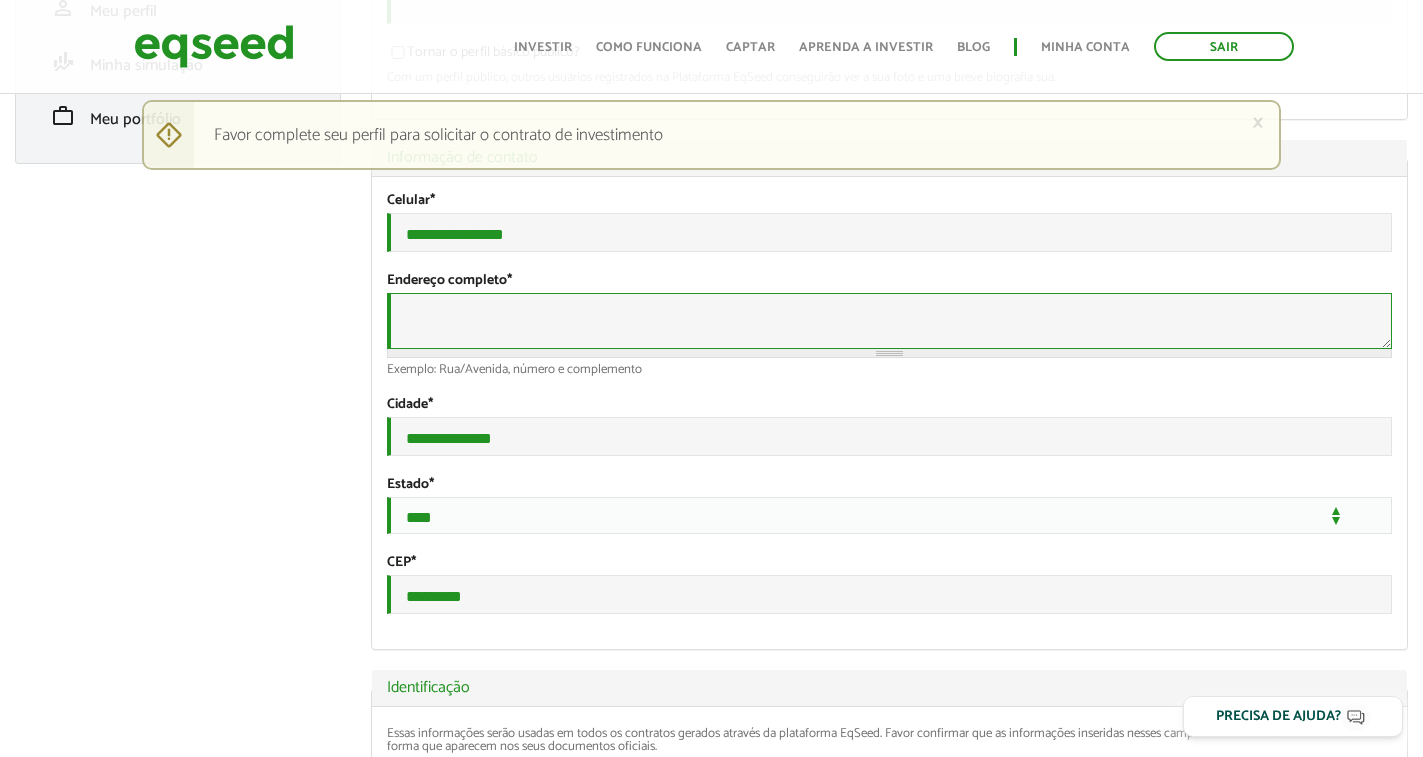 click on "Endereço completo  *" at bounding box center (889, 321) 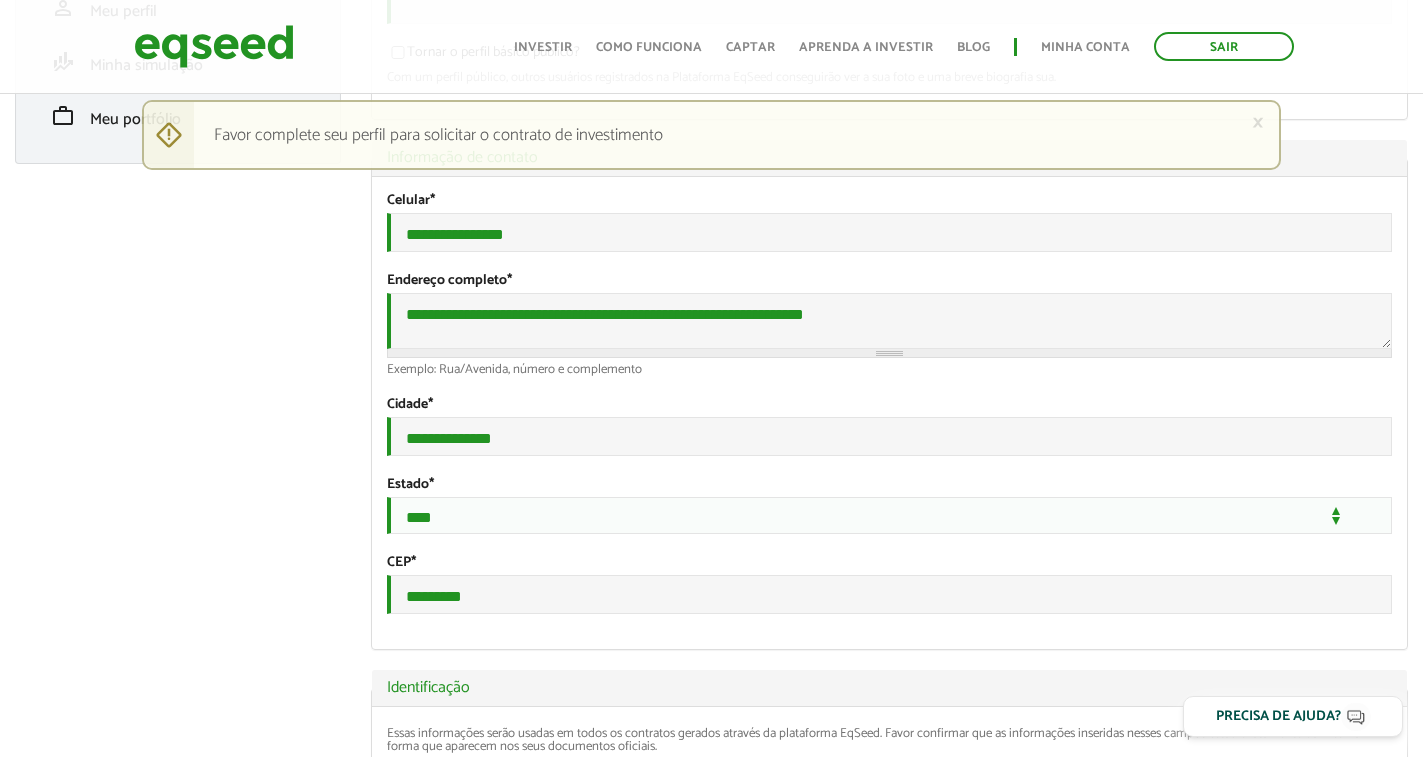 click on "Adonias Barbosa
left_panel_close
Clientes
home Início
group Investimento assistido
finance Meus relatórios
add_business Indique uma empresa
Pessoal
person Meu perfil
finance_mode Minha simulação
work Meu portfólio
Adonias Barbosa
Abas primárias Perfil Público
Perfil Completo (aba ativa)
Ocultar Resumo
Foto
Enviar foto
Seu rosto virtual ou imagem. Imagens maiores que 1024x1024 pixels serão reduzidas.
Breve Biografia" at bounding box center (711, 1559) 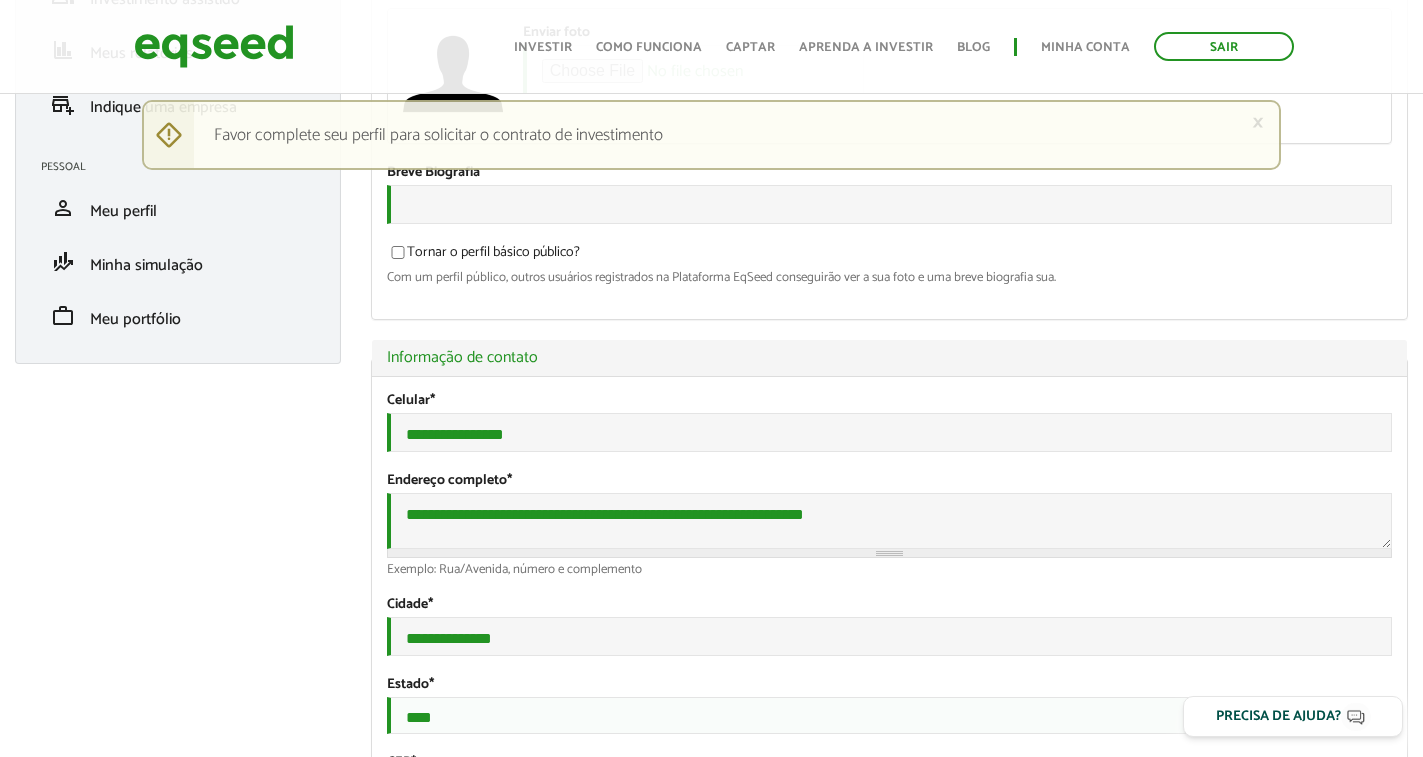 scroll, scrollTop: 500, scrollLeft: 0, axis: vertical 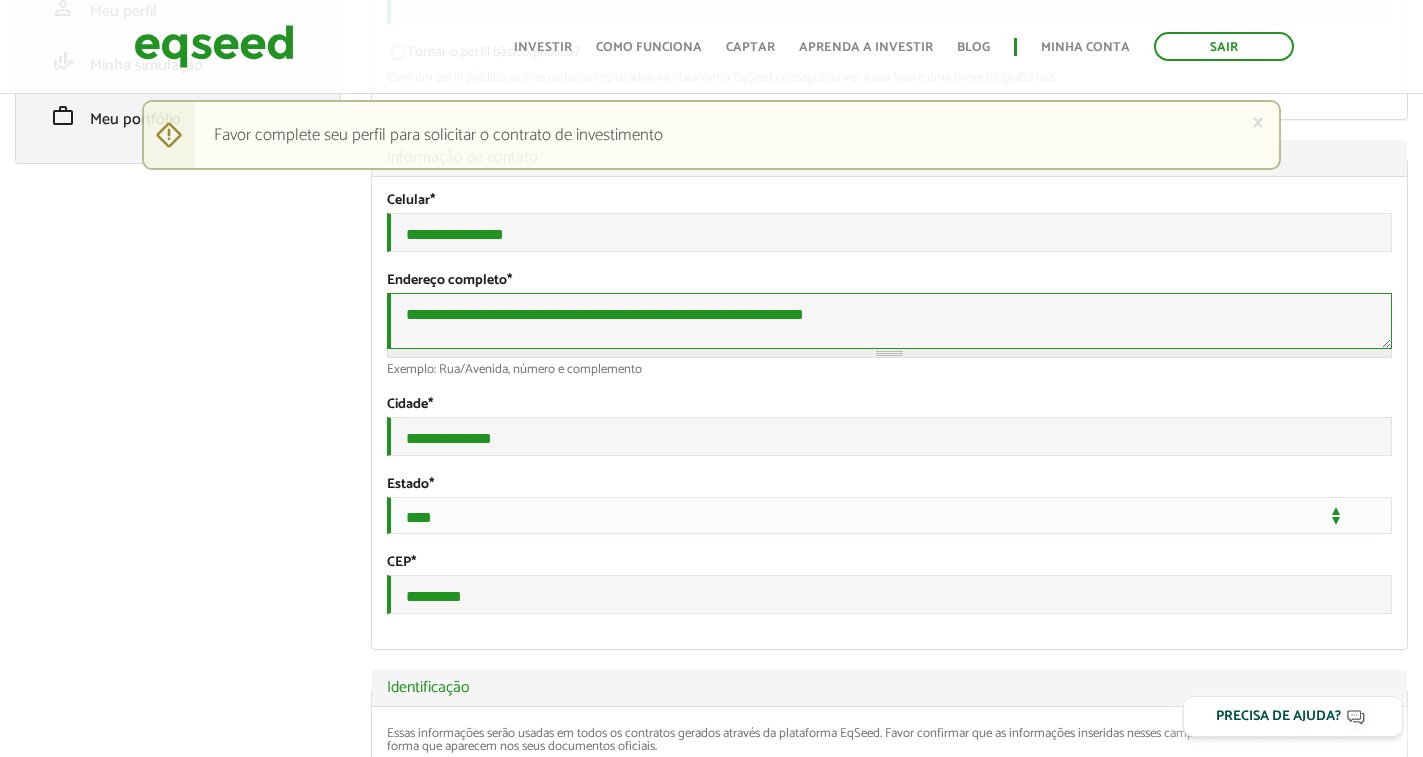 drag, startPoint x: 737, startPoint y: 341, endPoint x: 598, endPoint y: 343, distance: 139.01439 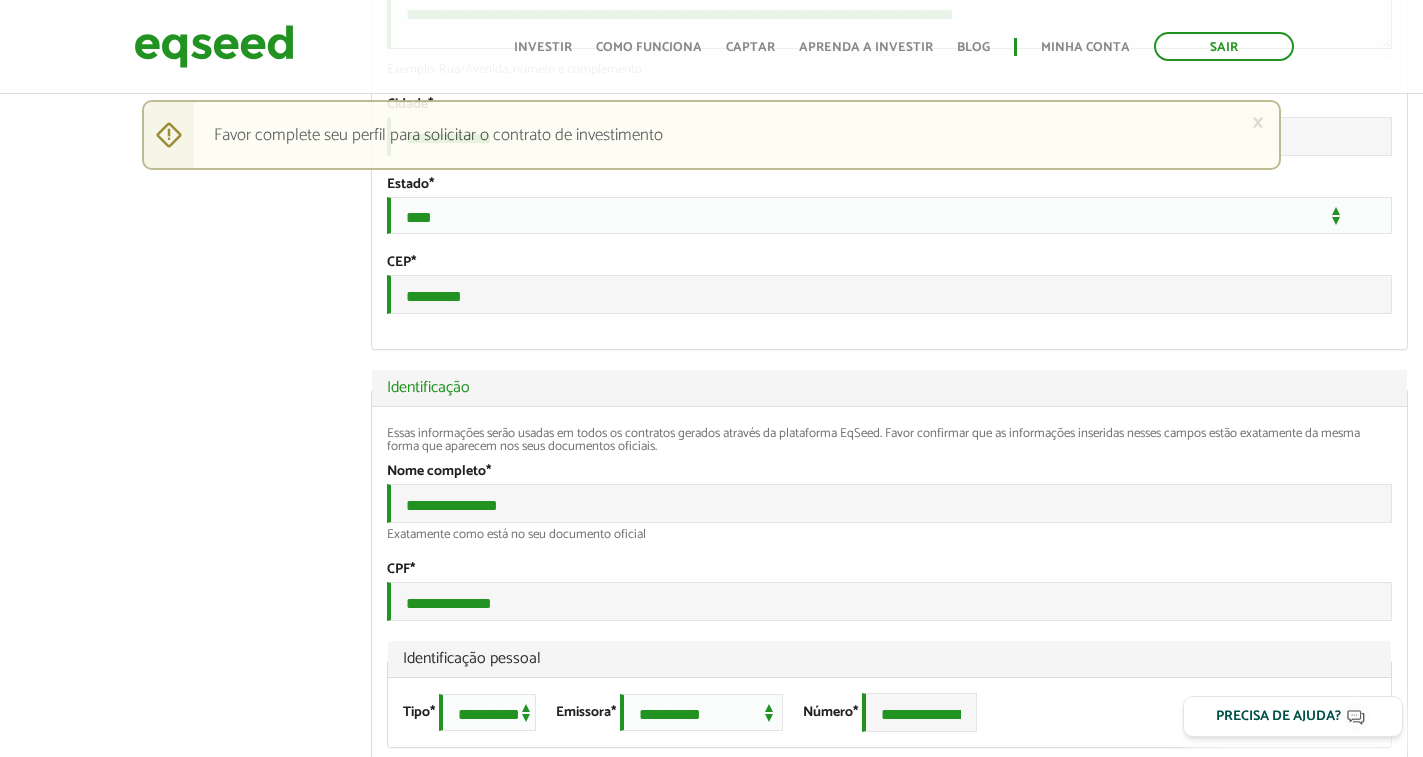 scroll, scrollTop: 1000, scrollLeft: 0, axis: vertical 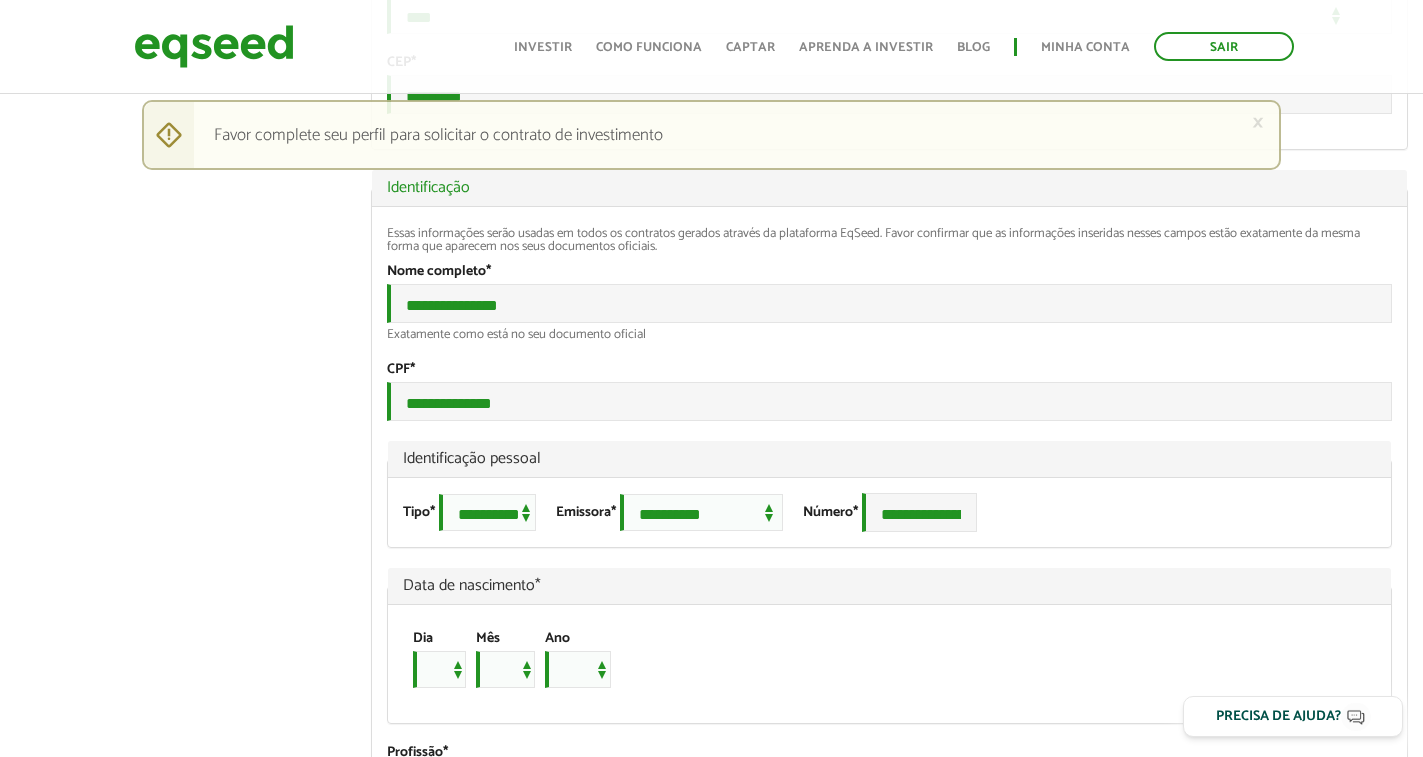 type on "**********" 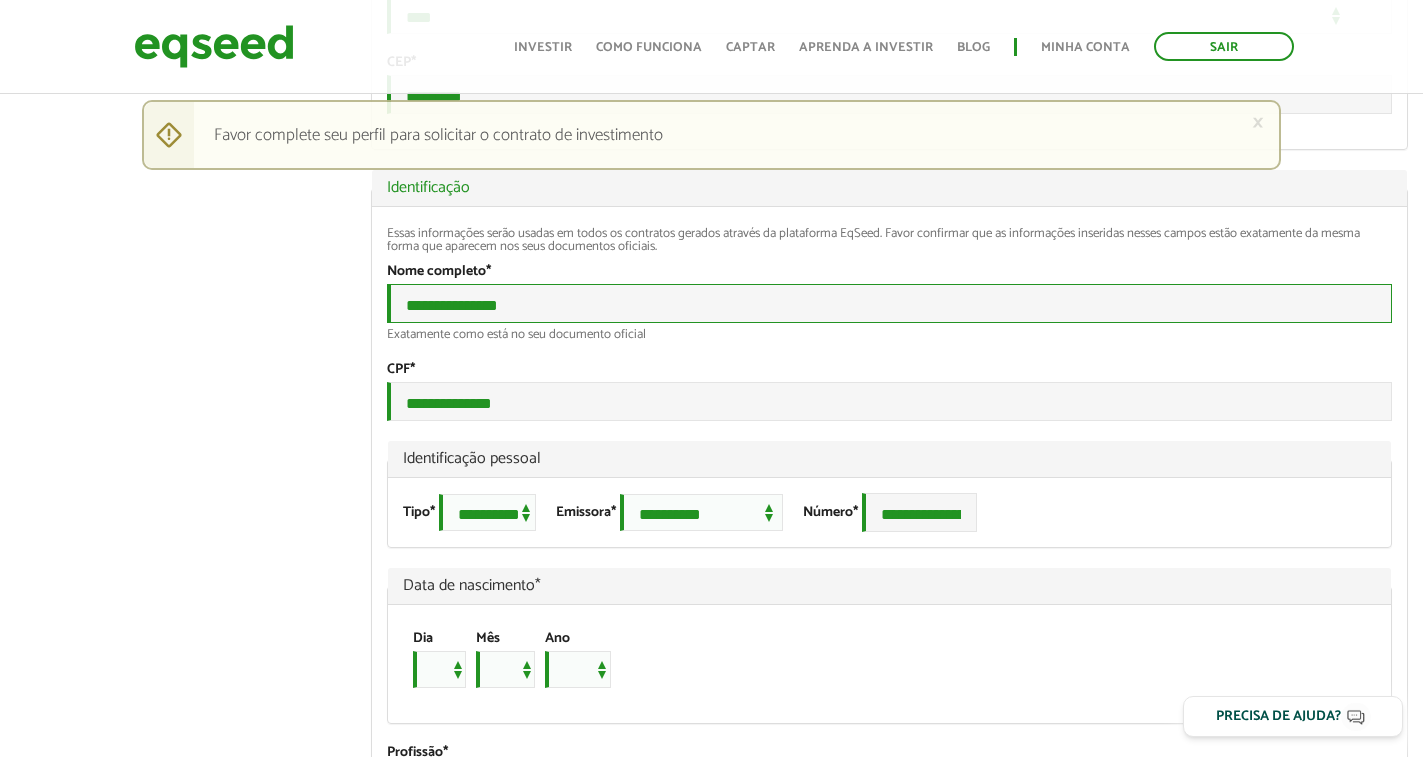 click on "**********" at bounding box center (889, 303) 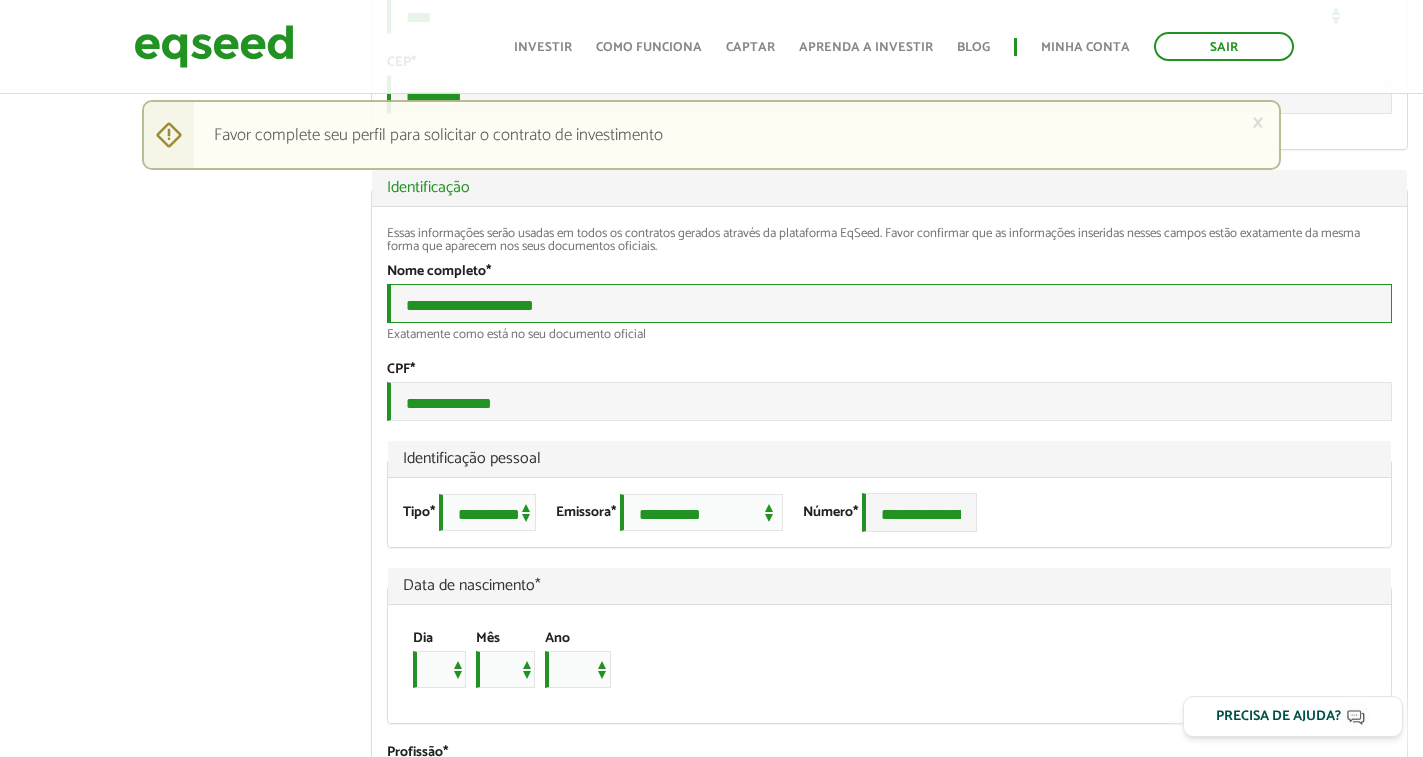 click on "**********" at bounding box center (889, 303) 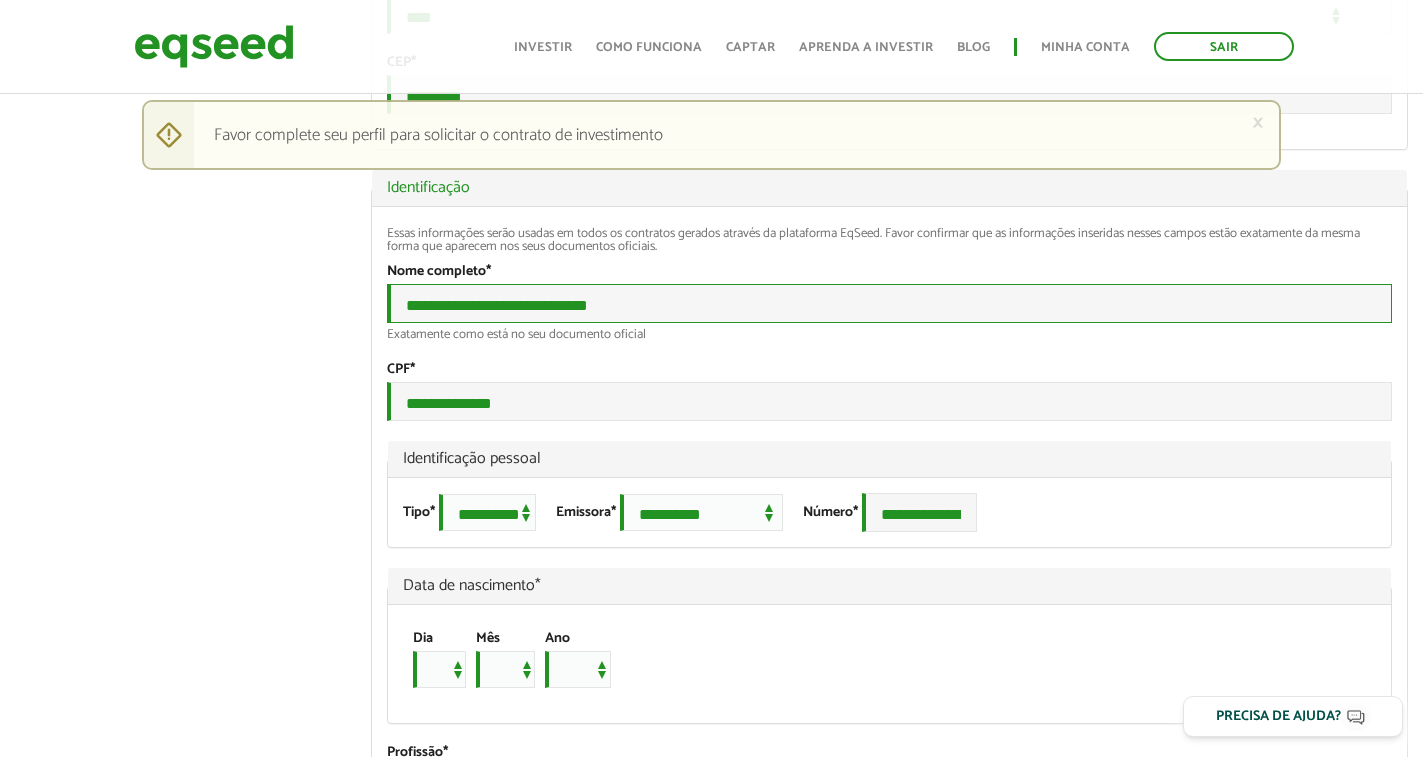 type on "**********" 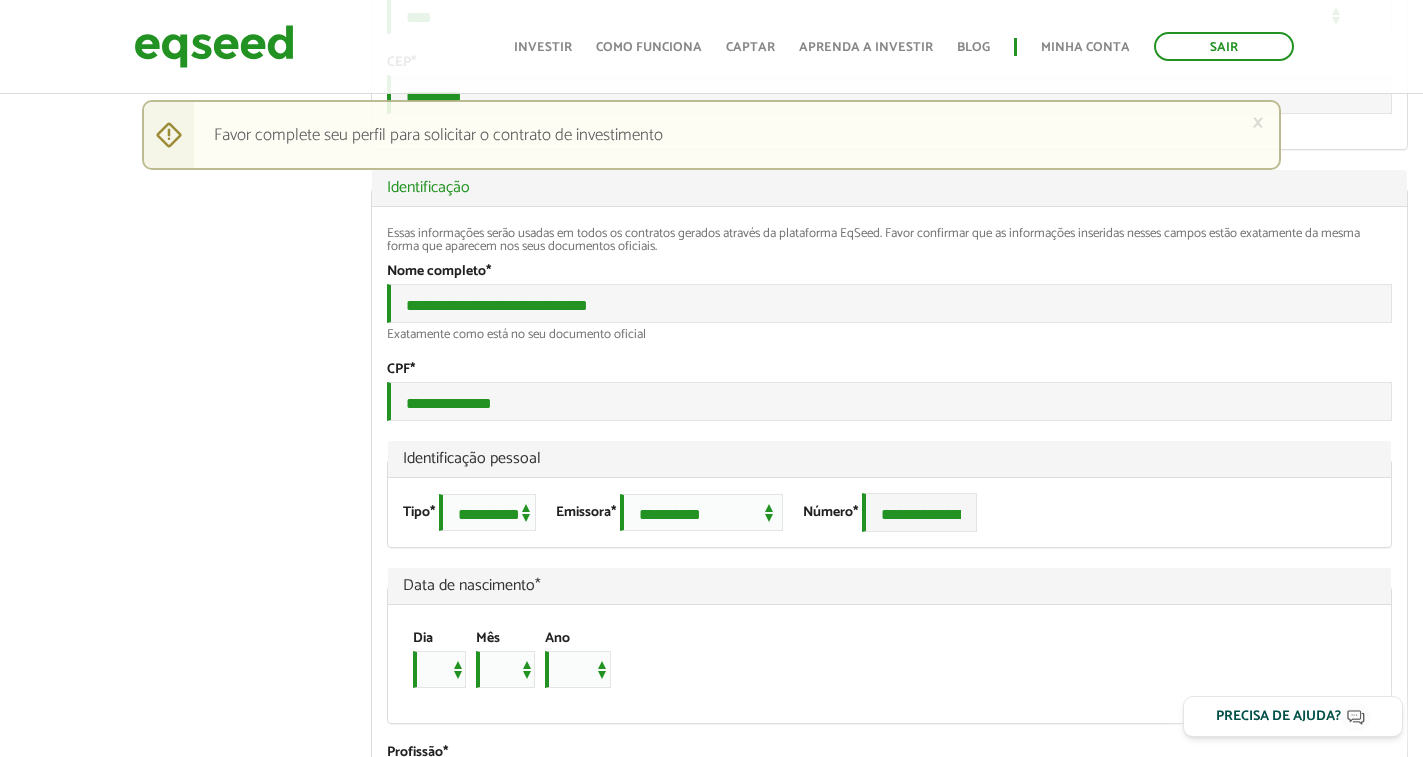 click on "Adonias Barbosa
left_panel_close
Clientes
home Início
group Investimento assistido
finance Meus relatórios
add_business Indique uma empresa
Pessoal
person Meu perfil
finance_mode Minha simulação
work Meu portfólio
Adonias Barbosa
Abas primárias Perfil Público
Perfil Completo (aba ativa)
Ocultar Resumo
Foto
Enviar foto
Seu rosto virtual ou imagem. Imagens maiores que 1024x1024 pixels serão reduzidas.
Breve Biografia" at bounding box center (711, 1059) 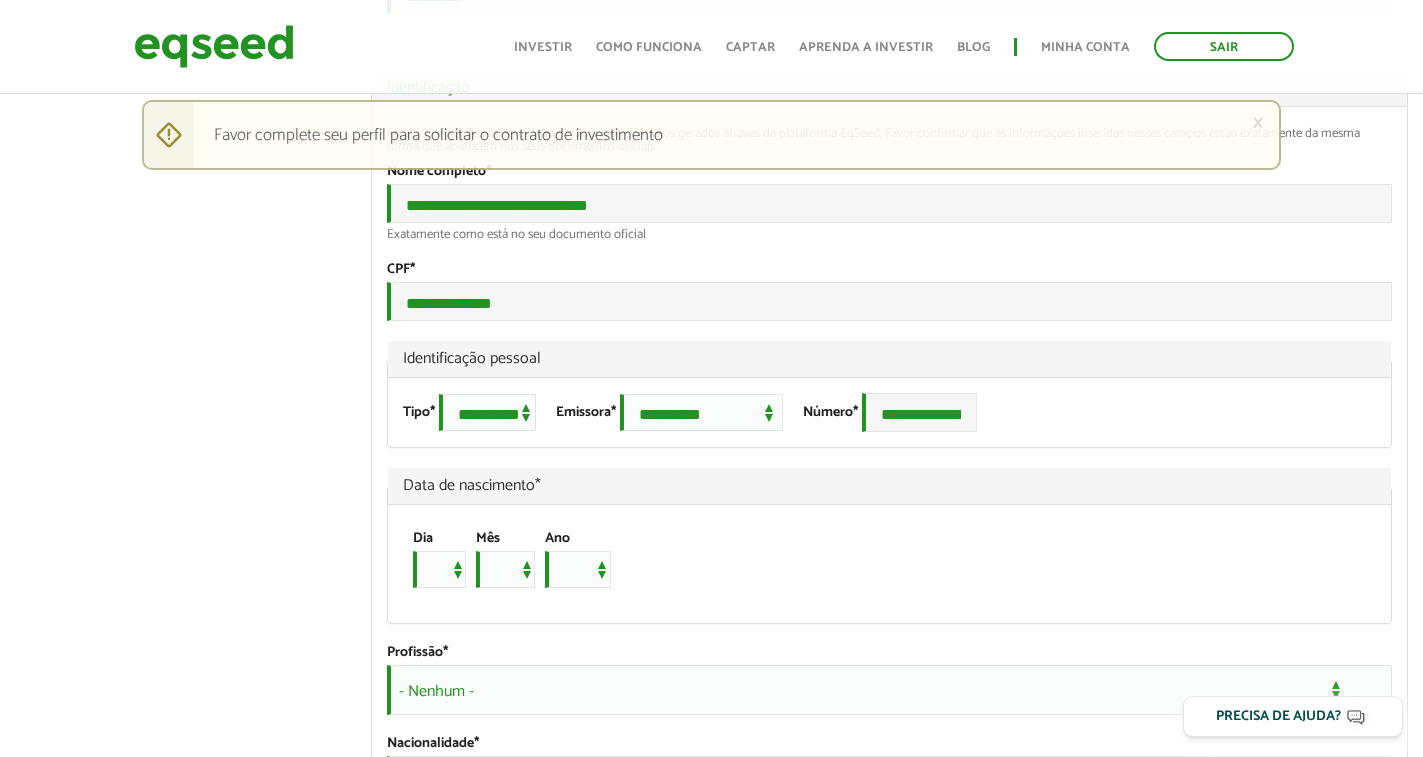 scroll, scrollTop: 1200, scrollLeft: 0, axis: vertical 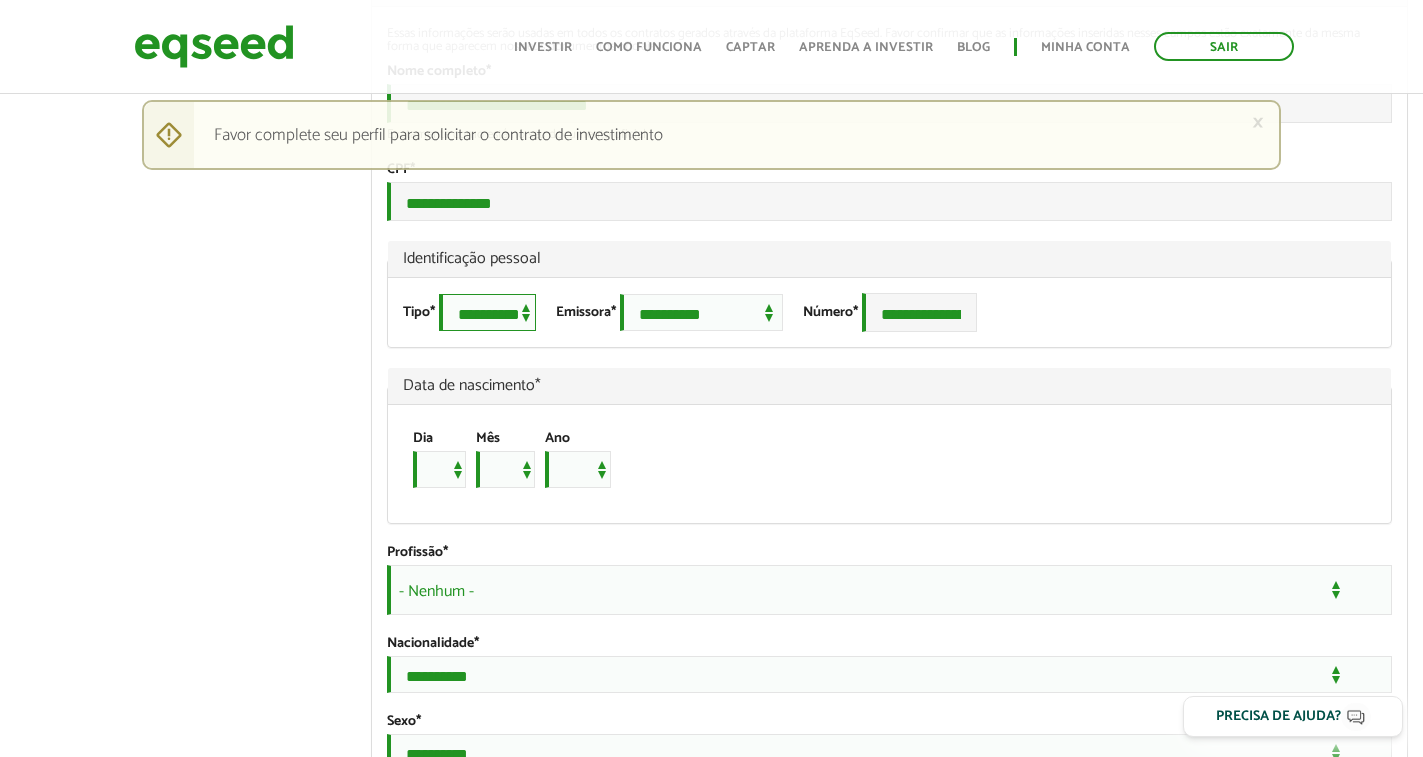 click on "**********" at bounding box center [487, 312] 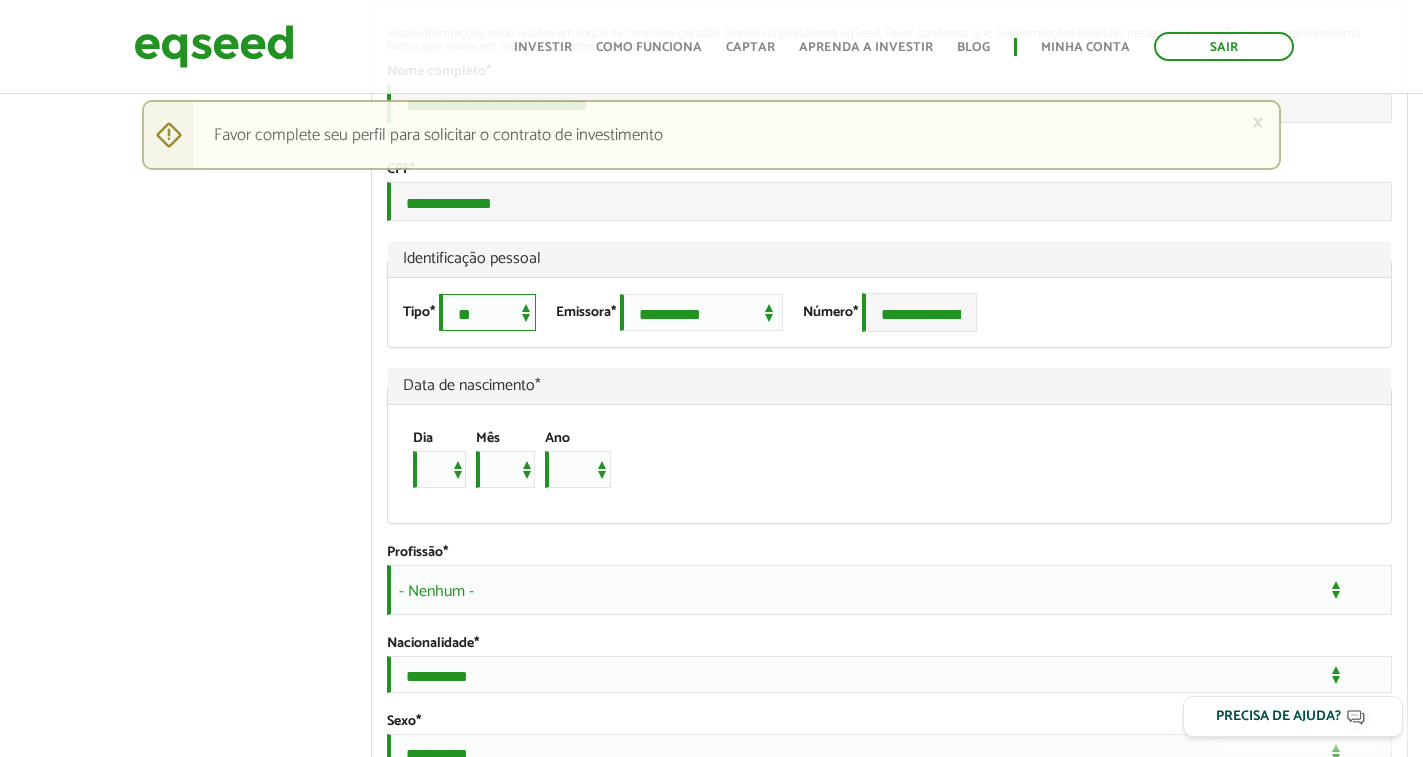 click on "**********" at bounding box center (487, 312) 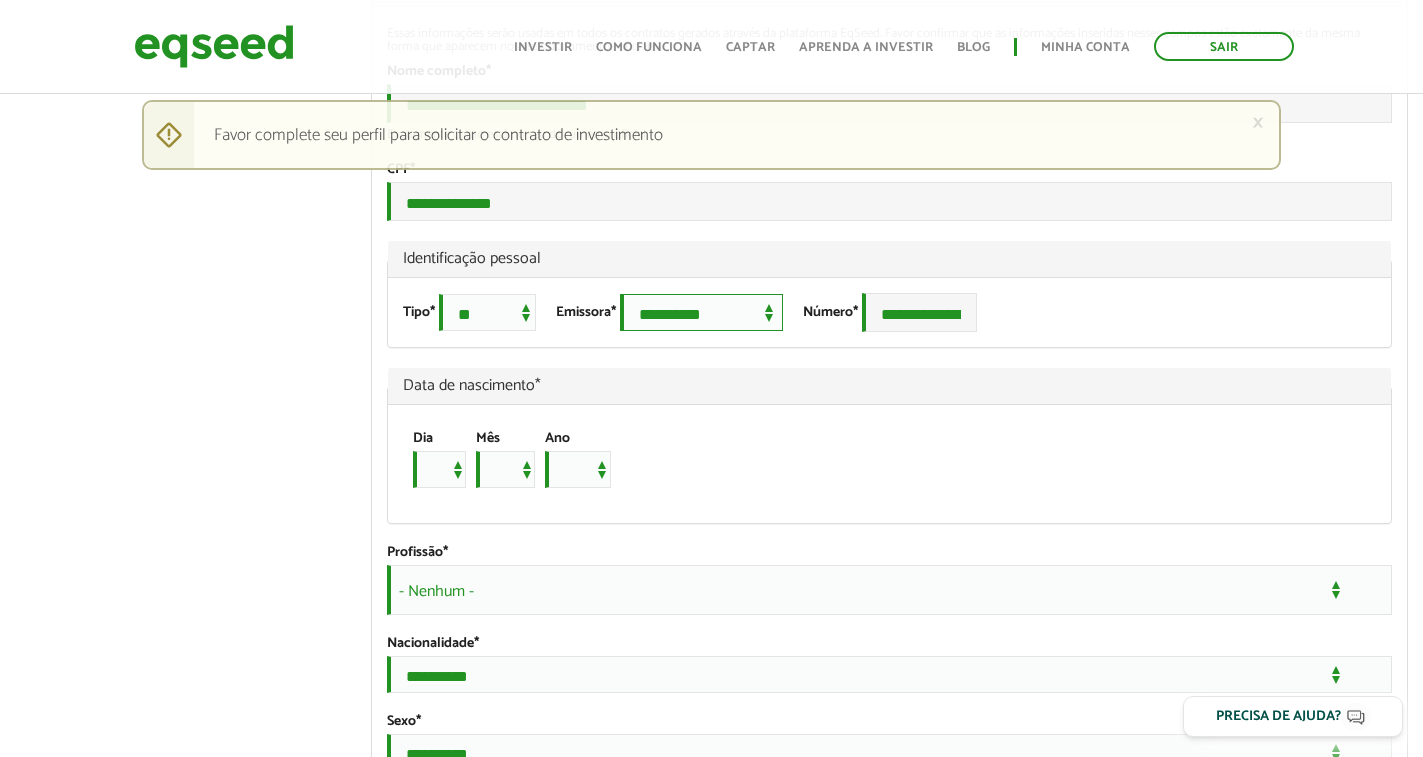 click on "**********" at bounding box center [701, 312] 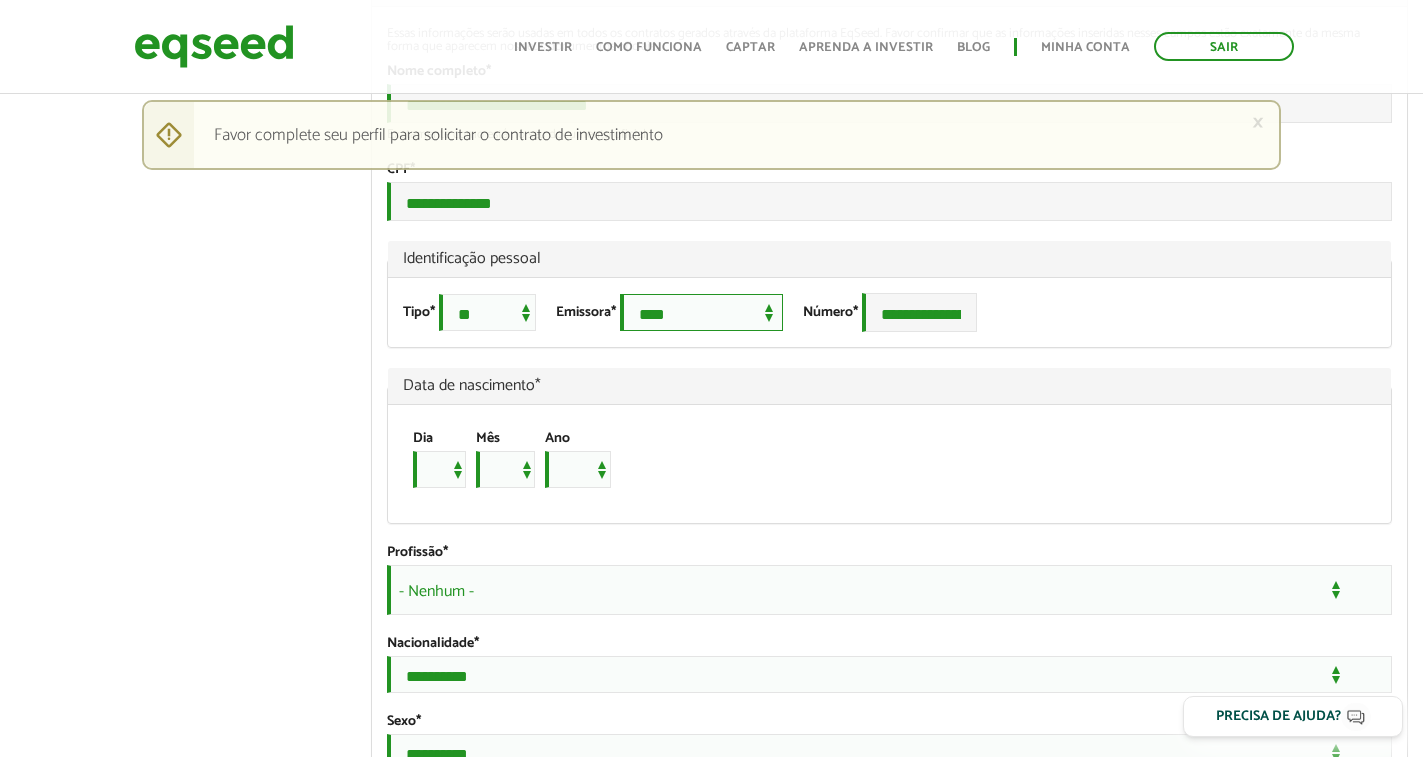 click on "**********" at bounding box center (701, 312) 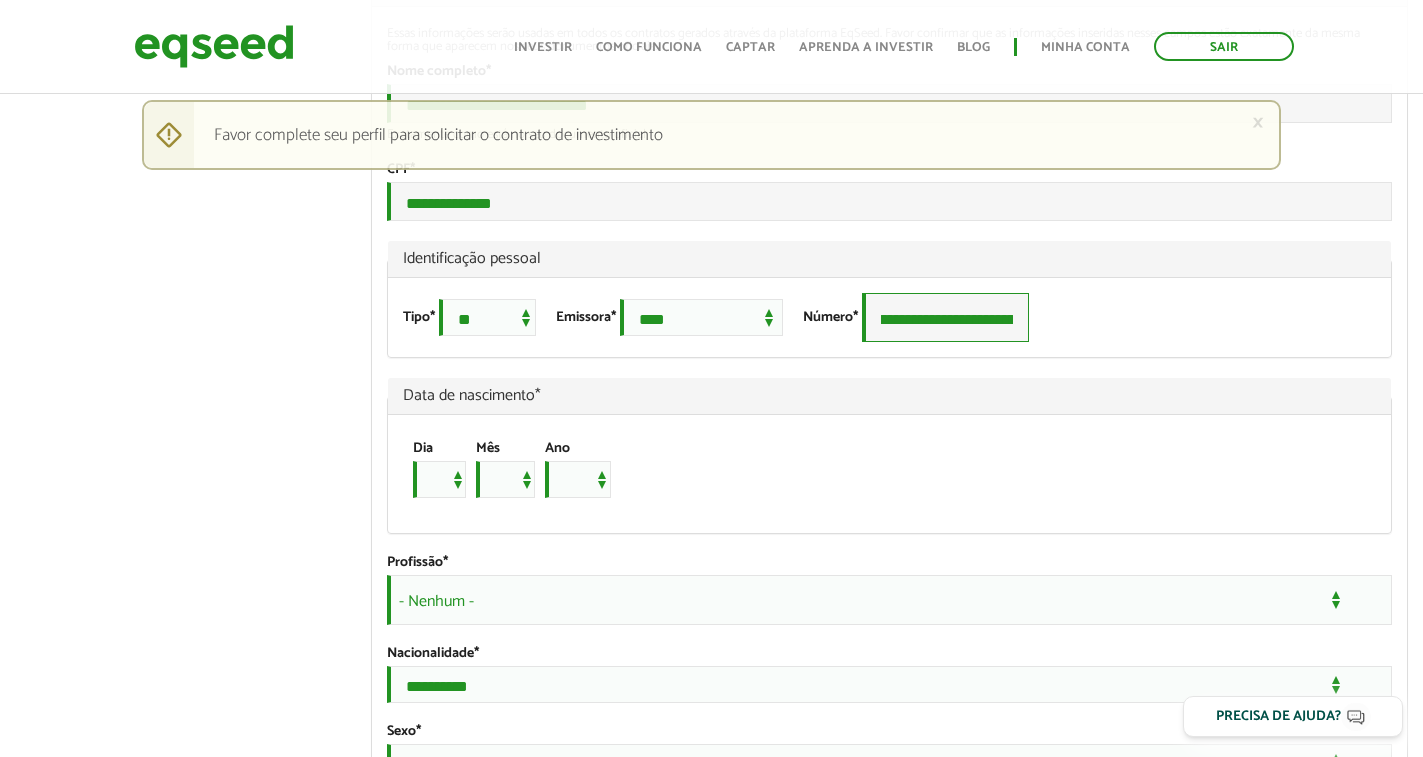 scroll, scrollTop: 0, scrollLeft: 111, axis: horizontal 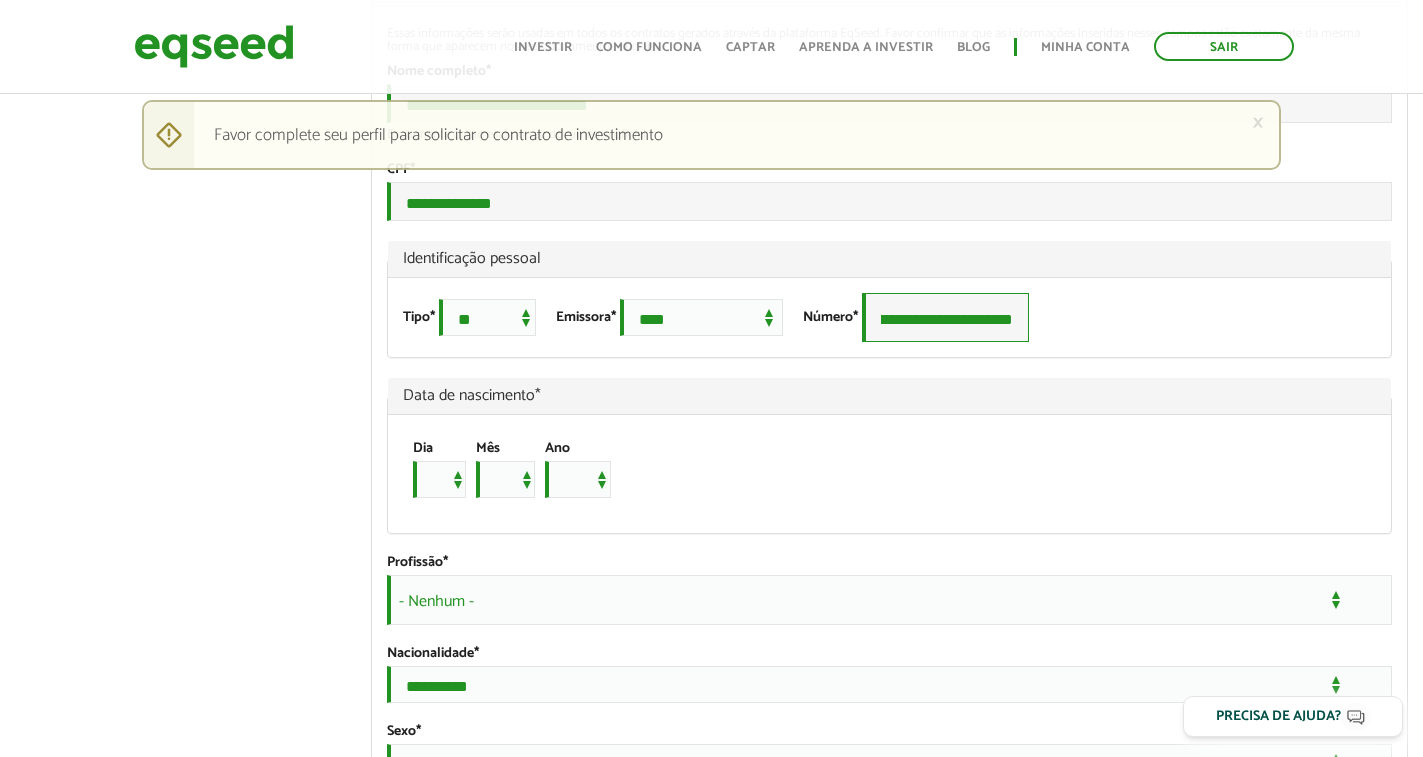 drag, startPoint x: 917, startPoint y: 412, endPoint x: 1063, endPoint y: 412, distance: 146 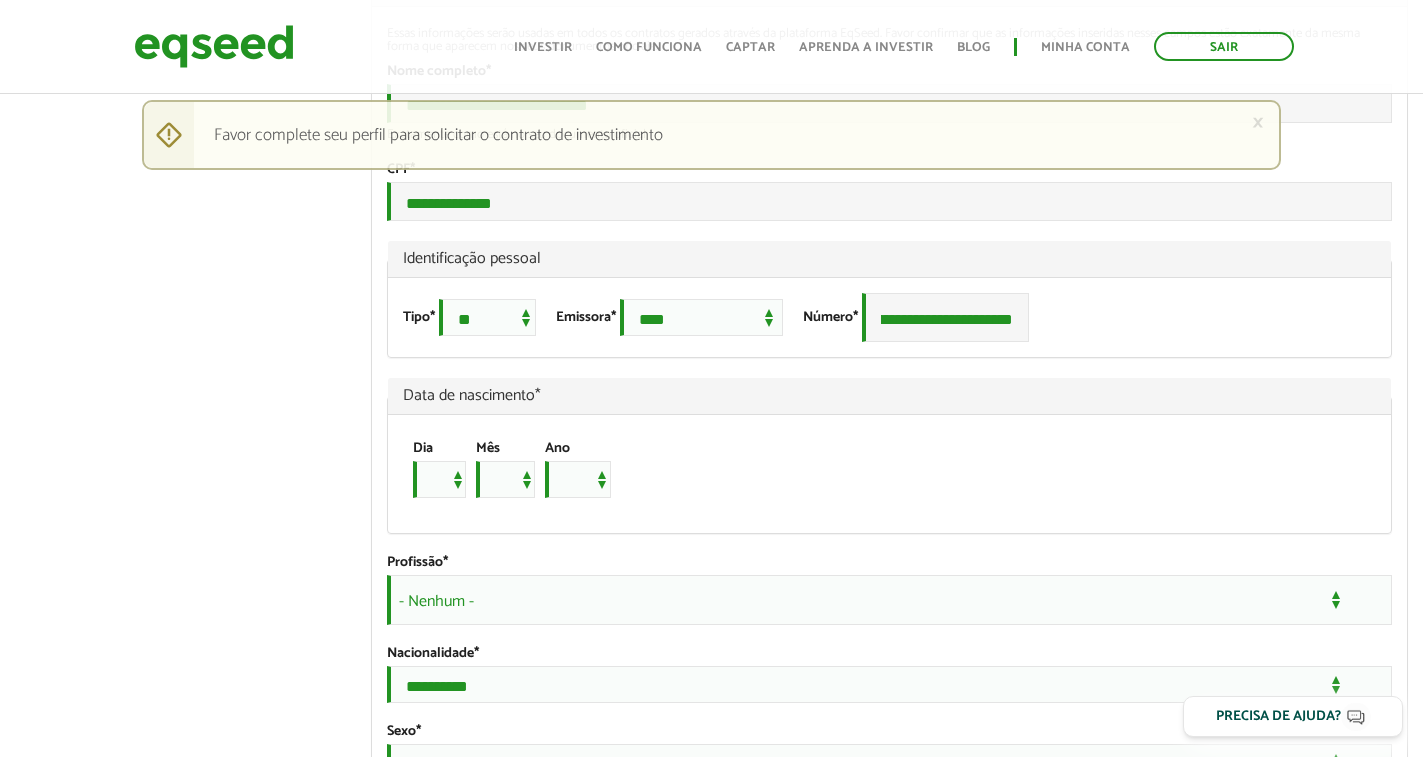 click on "**********" at bounding box center [889, 317] 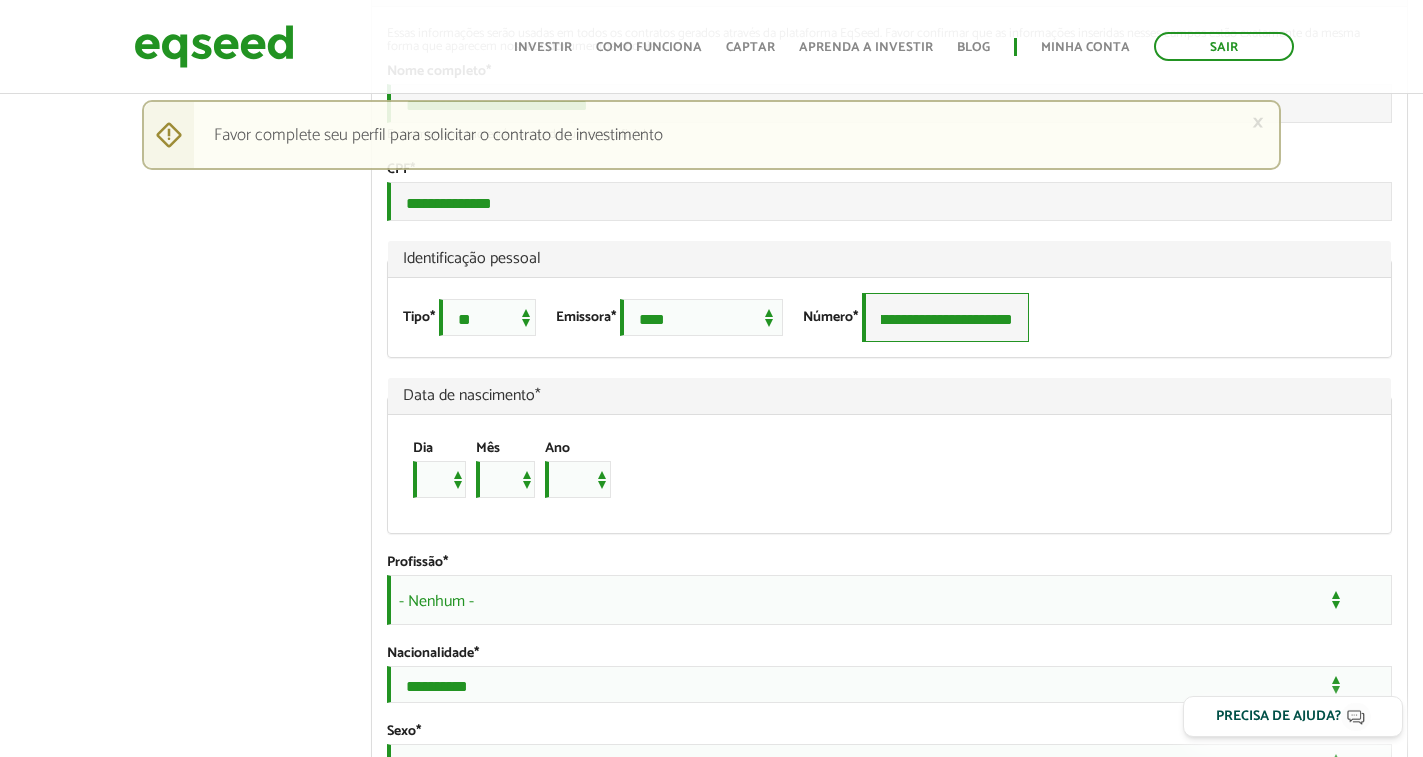 scroll, scrollTop: 0, scrollLeft: 111, axis: horizontal 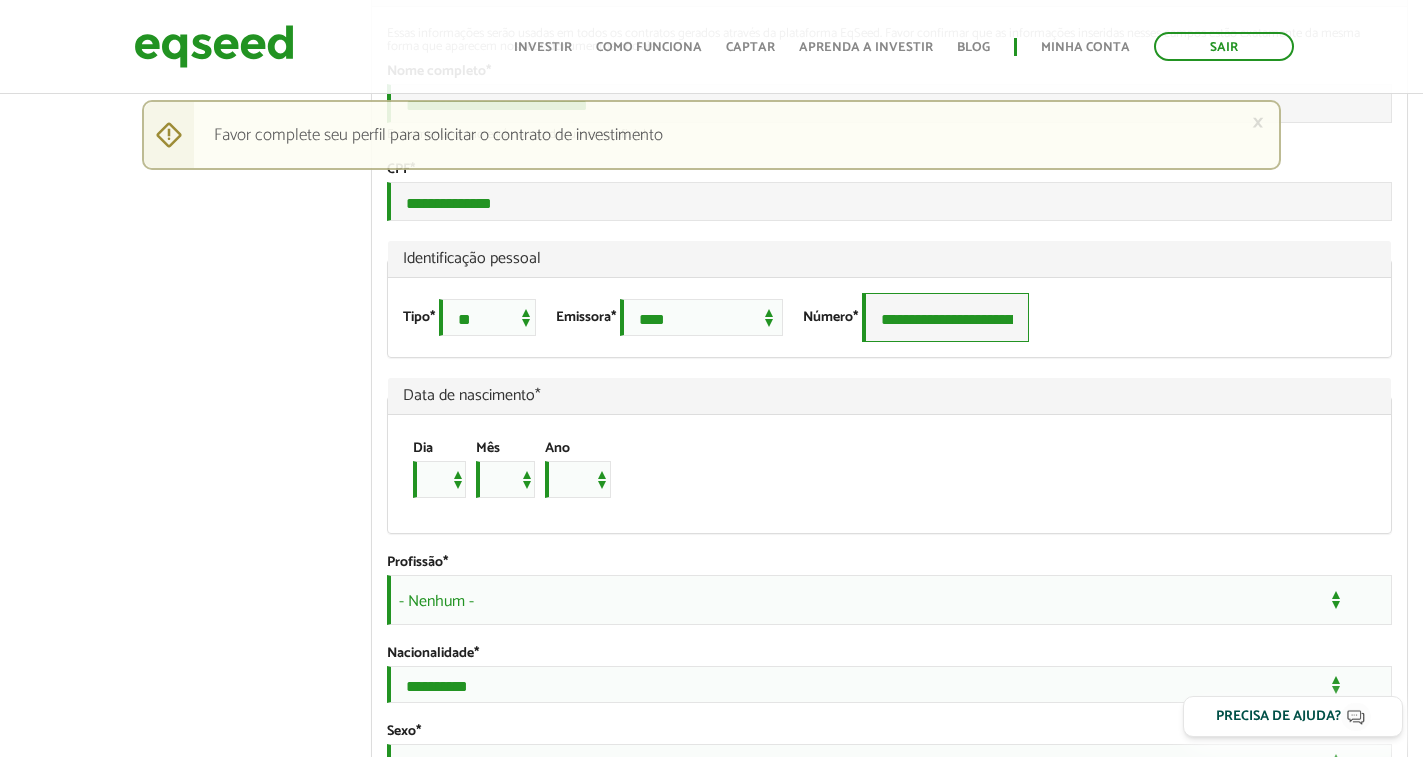 click on "**********" at bounding box center [945, 317] 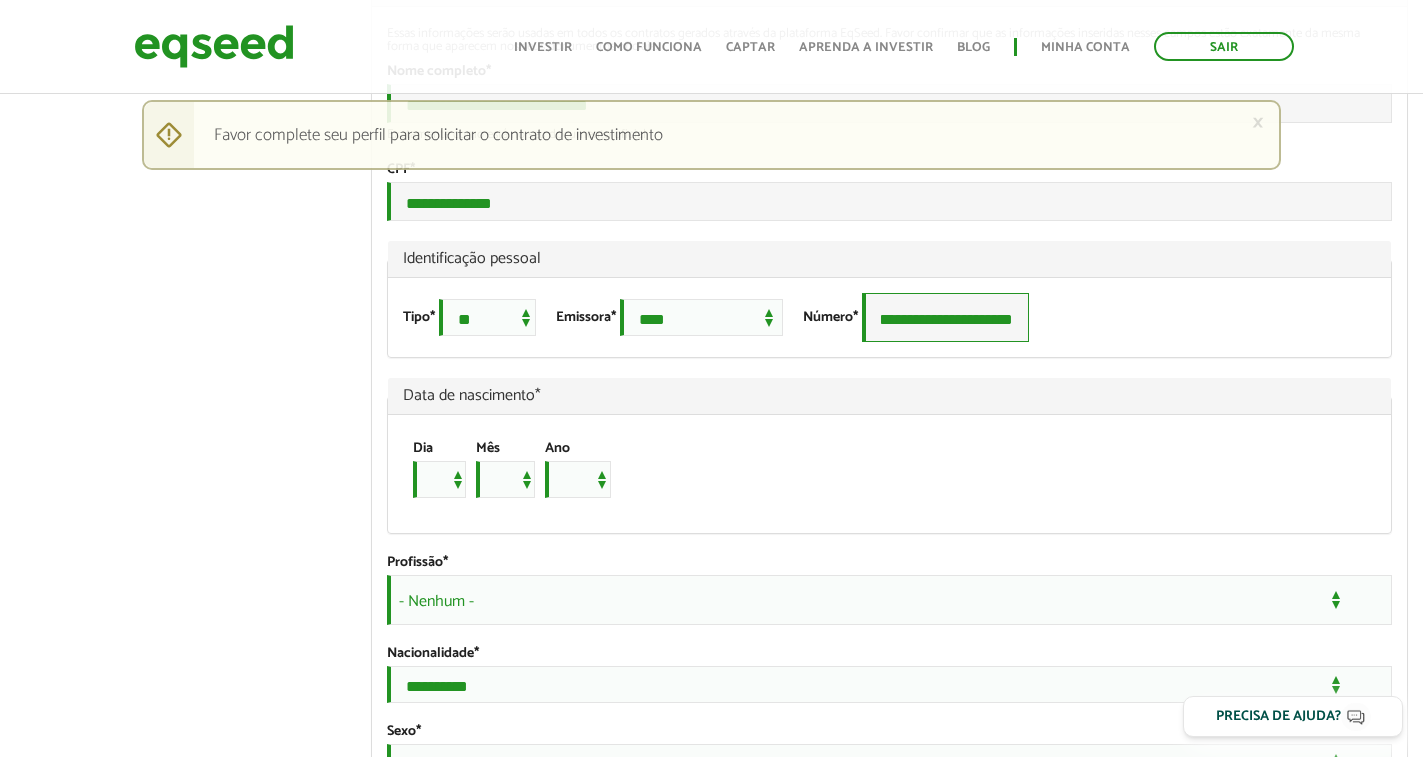 scroll, scrollTop: 0, scrollLeft: 37, axis: horizontal 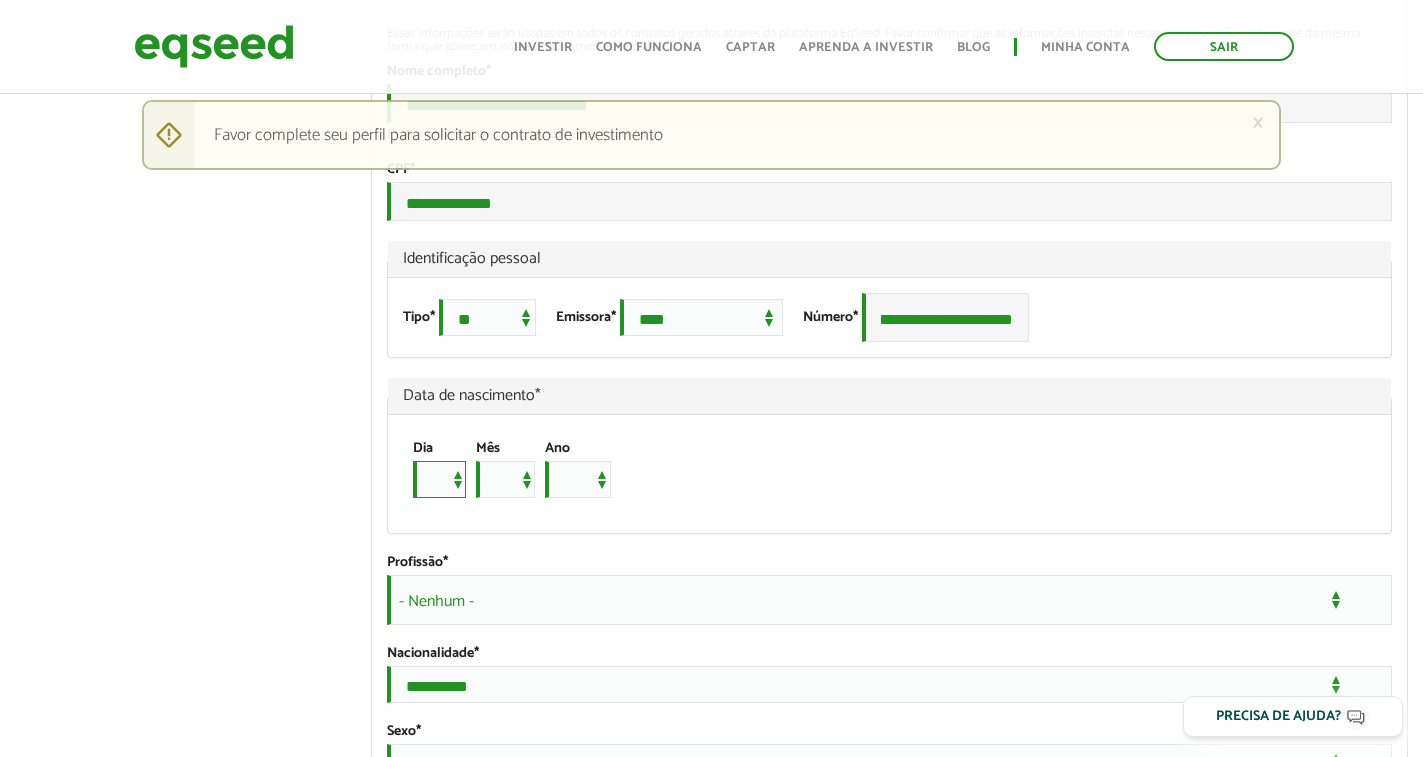 click on "* * * * * * * * * ** ** ** ** ** ** ** ** ** ** ** ** ** ** ** ** ** ** ** ** ** **" at bounding box center (439, 479) 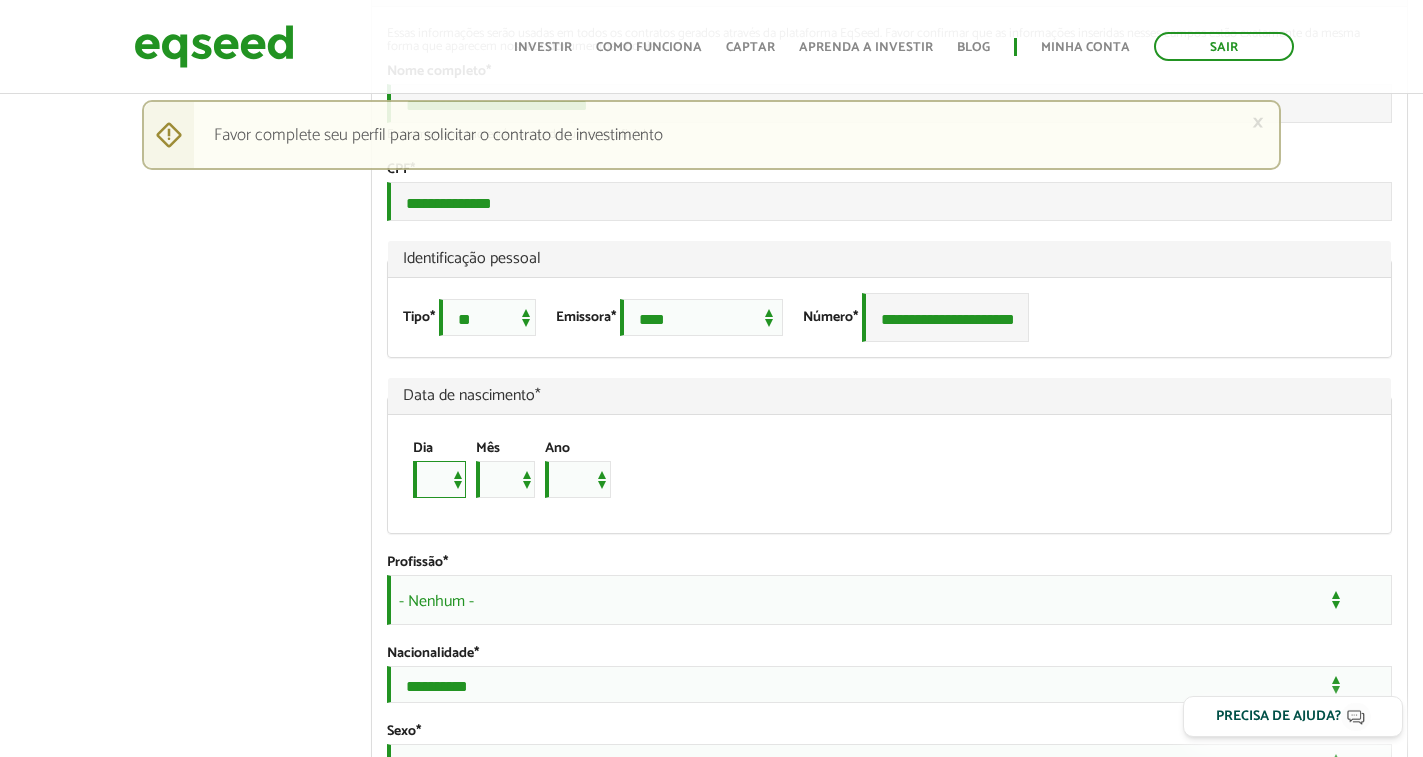 select on "**" 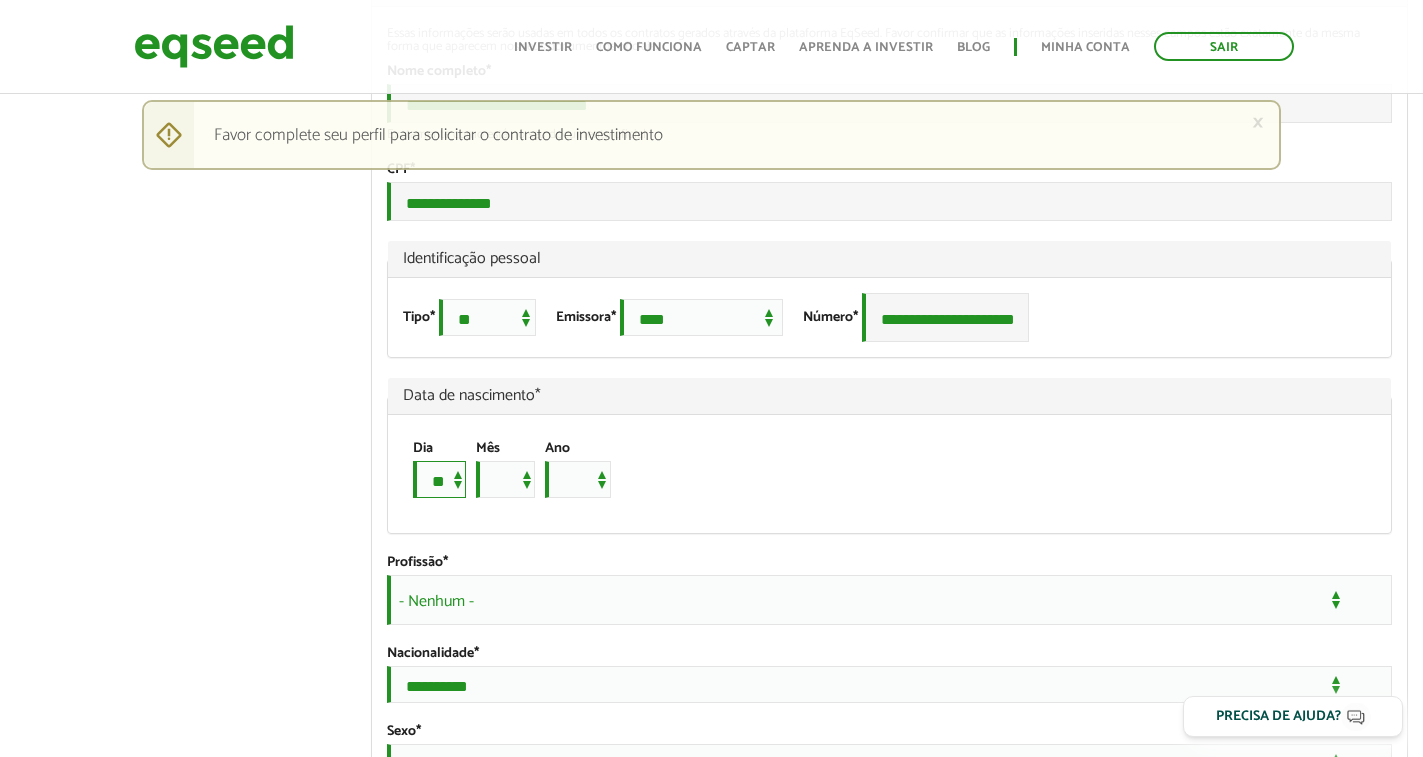 click on "* * * * * * * * * ** ** ** ** ** ** ** ** ** ** ** ** ** ** ** ** ** ** ** ** ** **" at bounding box center [439, 479] 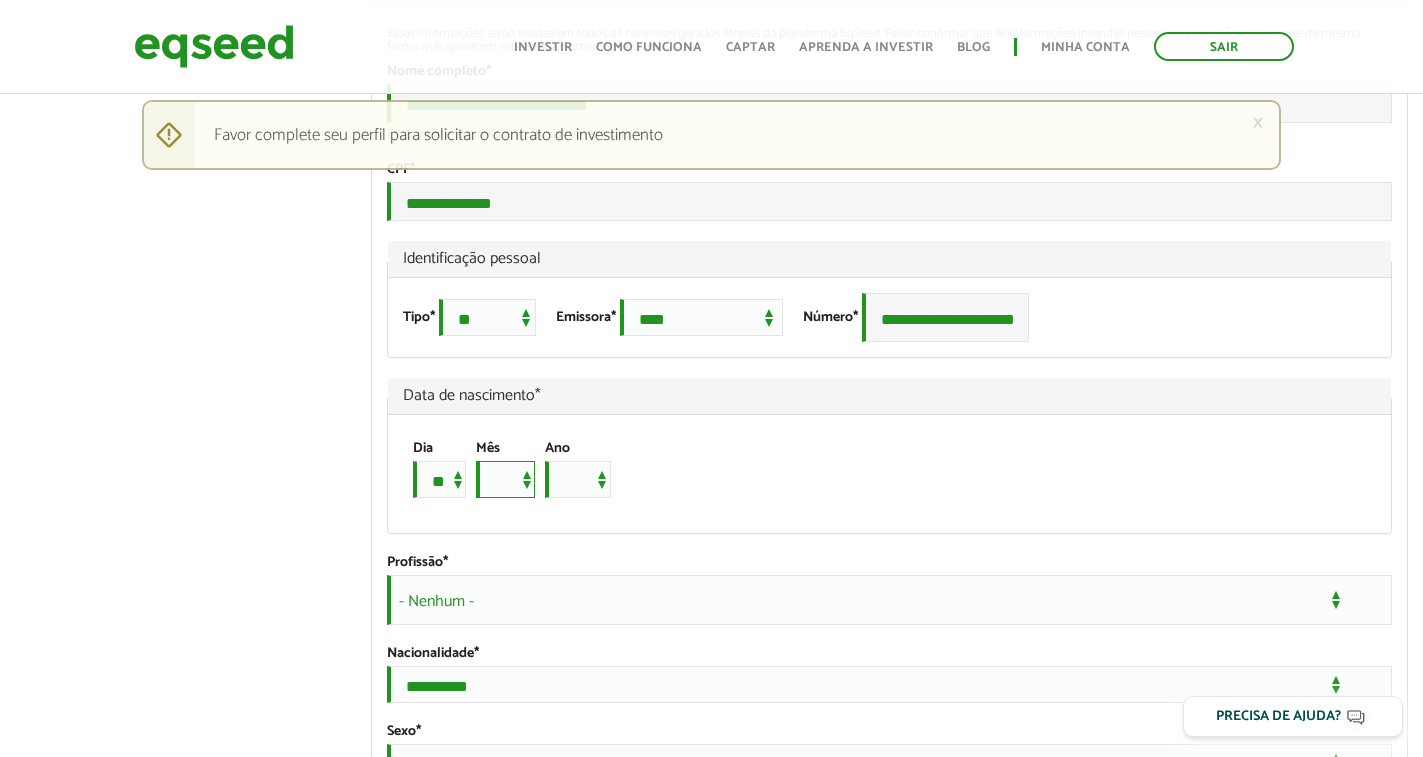 click on "*** *** *** *** *** *** *** *** *** *** *** ***" at bounding box center [505, 479] 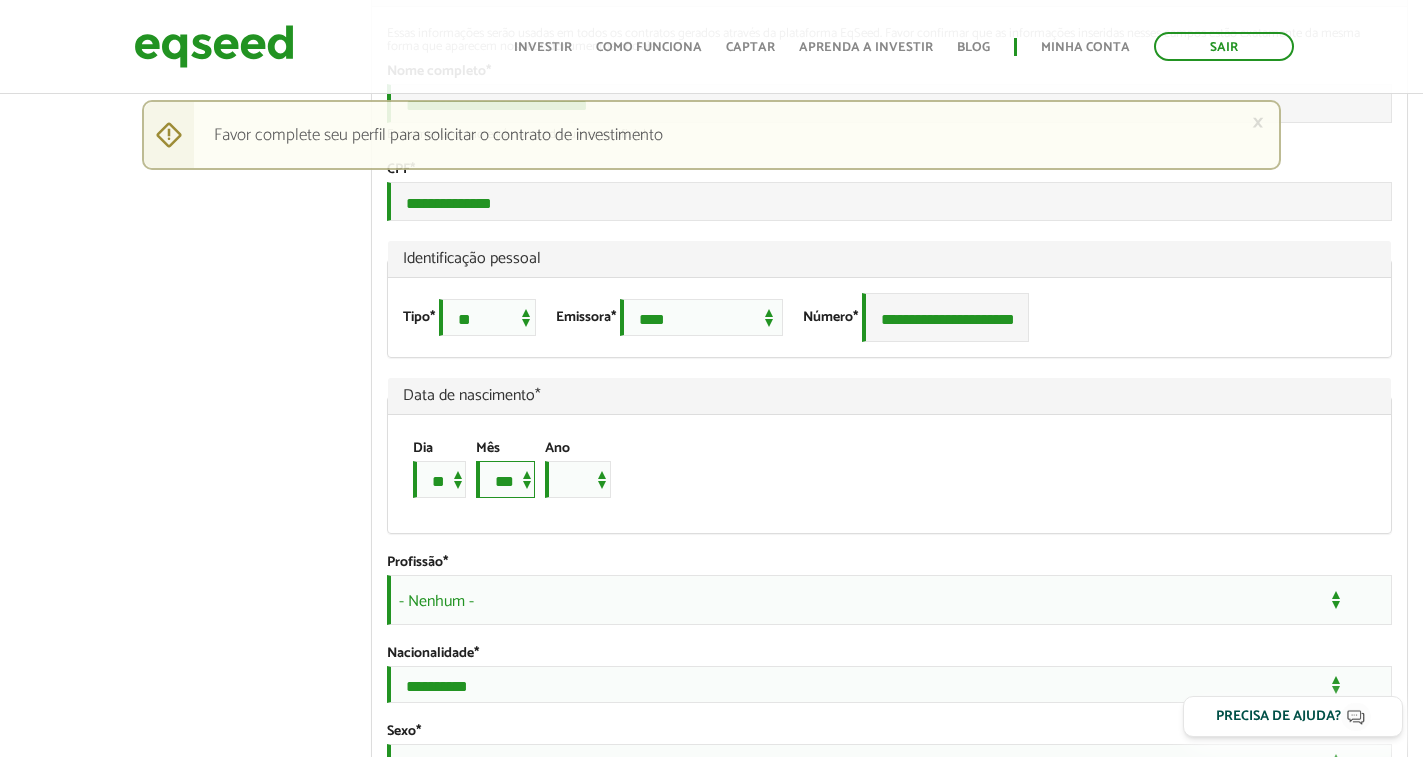 click on "*** *** *** *** *** *** *** *** *** *** *** ***" at bounding box center [505, 479] 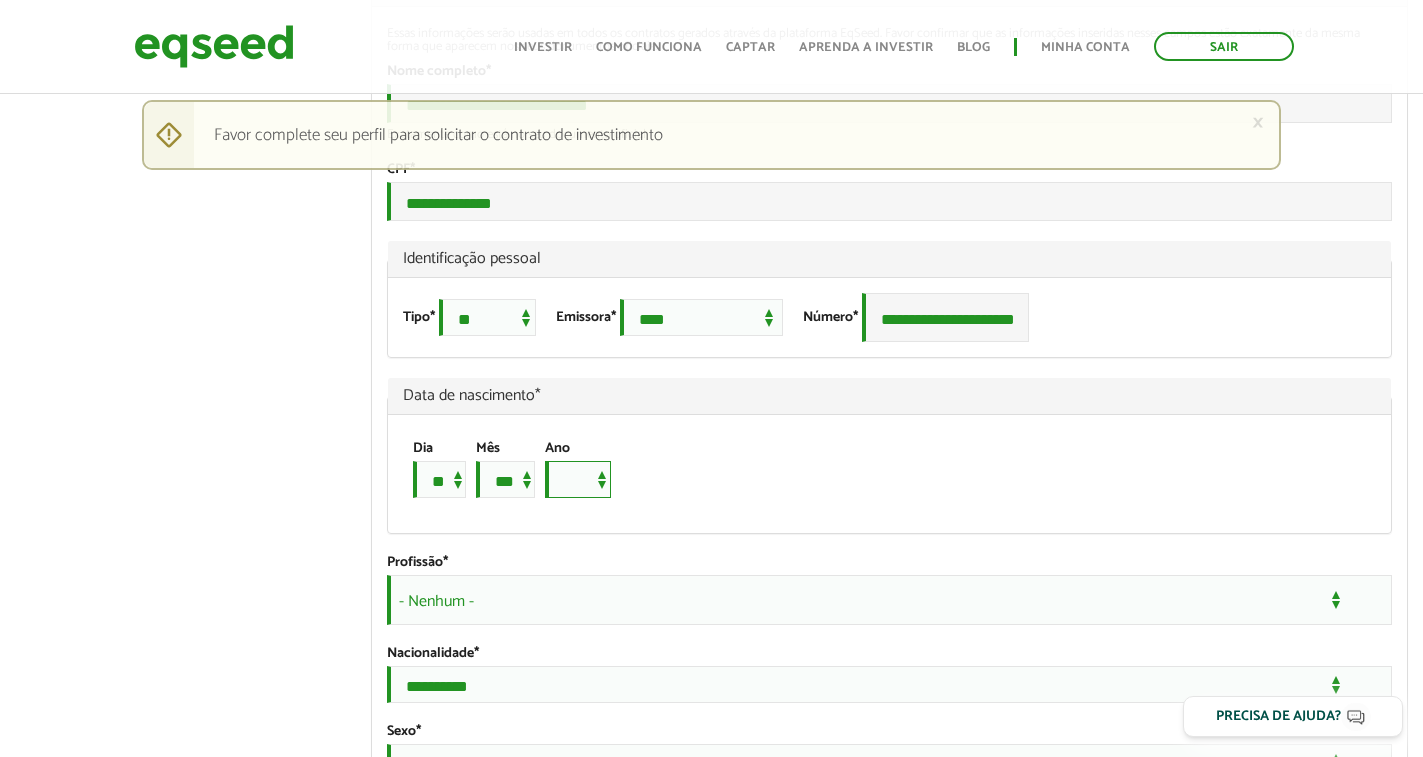 click on "**** **** **** **** **** **** **** **** **** **** **** **** **** **** **** **** **** **** **** **** **** **** **** **** **** **** **** **** **** **** **** **** **** **** **** **** **** **** **** **** **** **** **** **** **** **** **** **** **** **** **** **** **** **** **** **** **** **** **** **** **** **** **** **** **** **** **** **** **** **** **** **** **** **** **** **** **** **** **** **** **** **** **** **** **** **** **** **** **** **** **** **** **** **** **** **** **** **** **** **** **** **** **** **** **** **** **** **** **** **** **** **** **** **** **** **** **** **** **** **** **** **** **** **** **** ****" at bounding box center (578, 479) 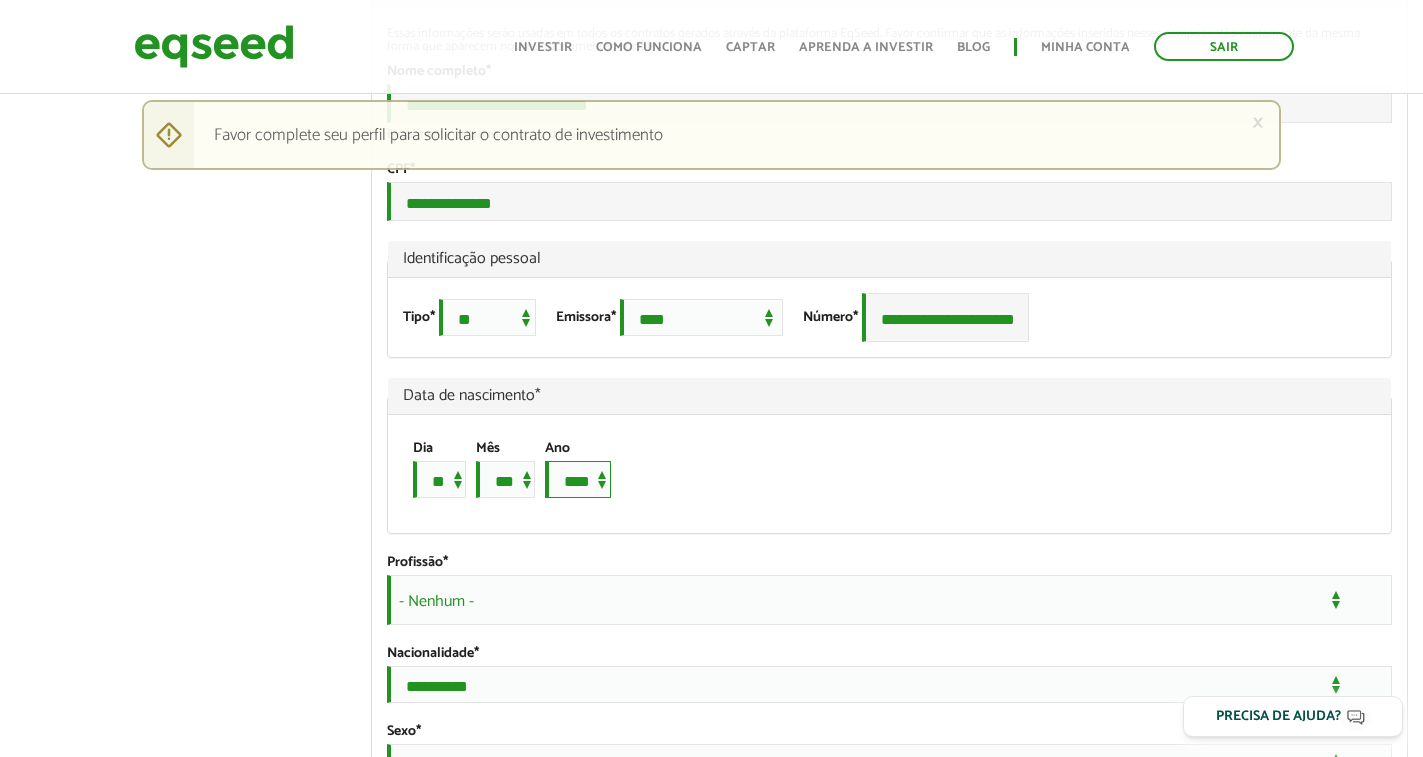 click on "**** **** **** **** **** **** **** **** **** **** **** **** **** **** **** **** **** **** **** **** **** **** **** **** **** **** **** **** **** **** **** **** **** **** **** **** **** **** **** **** **** **** **** **** **** **** **** **** **** **** **** **** **** **** **** **** **** **** **** **** **** **** **** **** **** **** **** **** **** **** **** **** **** **** **** **** **** **** **** **** **** **** **** **** **** **** **** **** **** **** **** **** **** **** **** **** **** **** **** **** **** **** **** **** **** **** **** **** **** **** **** **** **** **** **** **** **** **** **** **** **** **** **** **** **** ****" at bounding box center (578, 479) 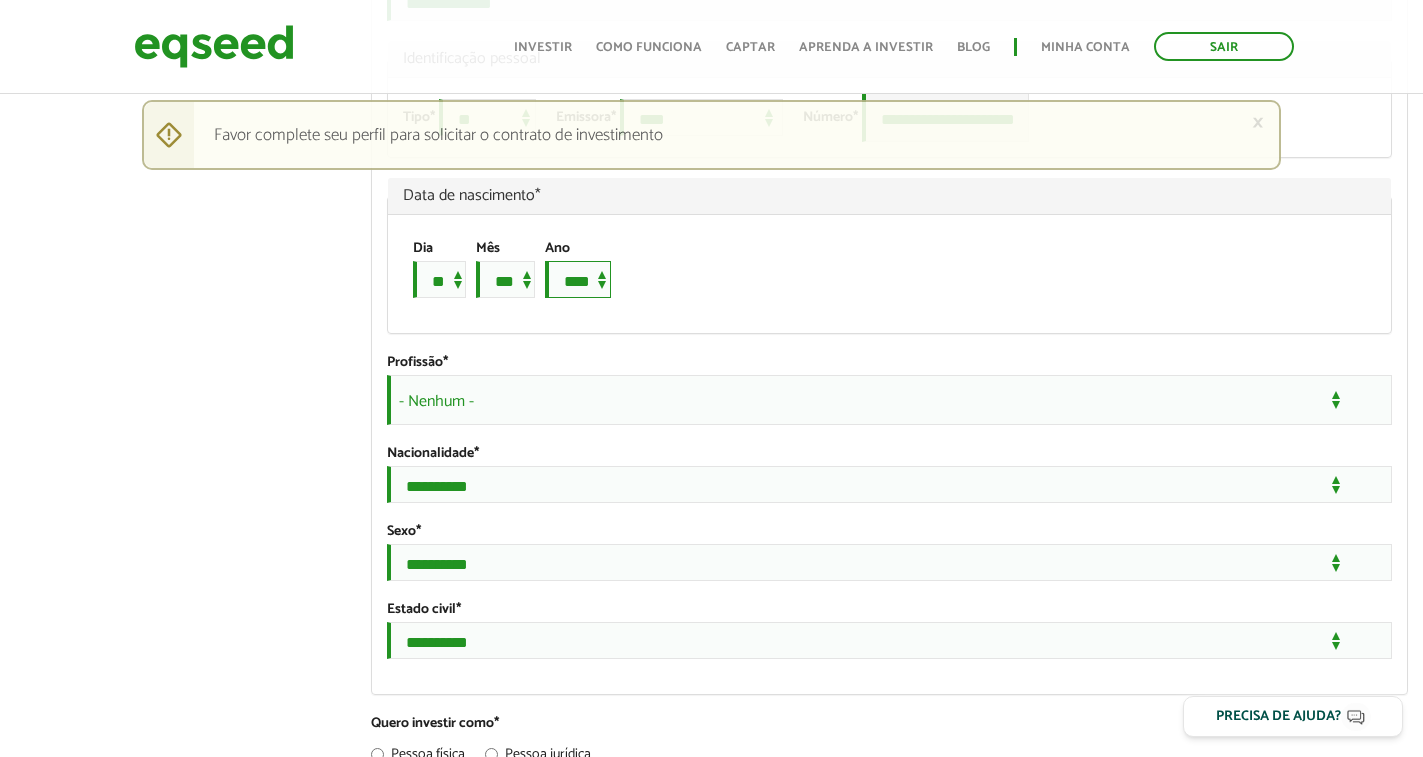 scroll, scrollTop: 1500, scrollLeft: 0, axis: vertical 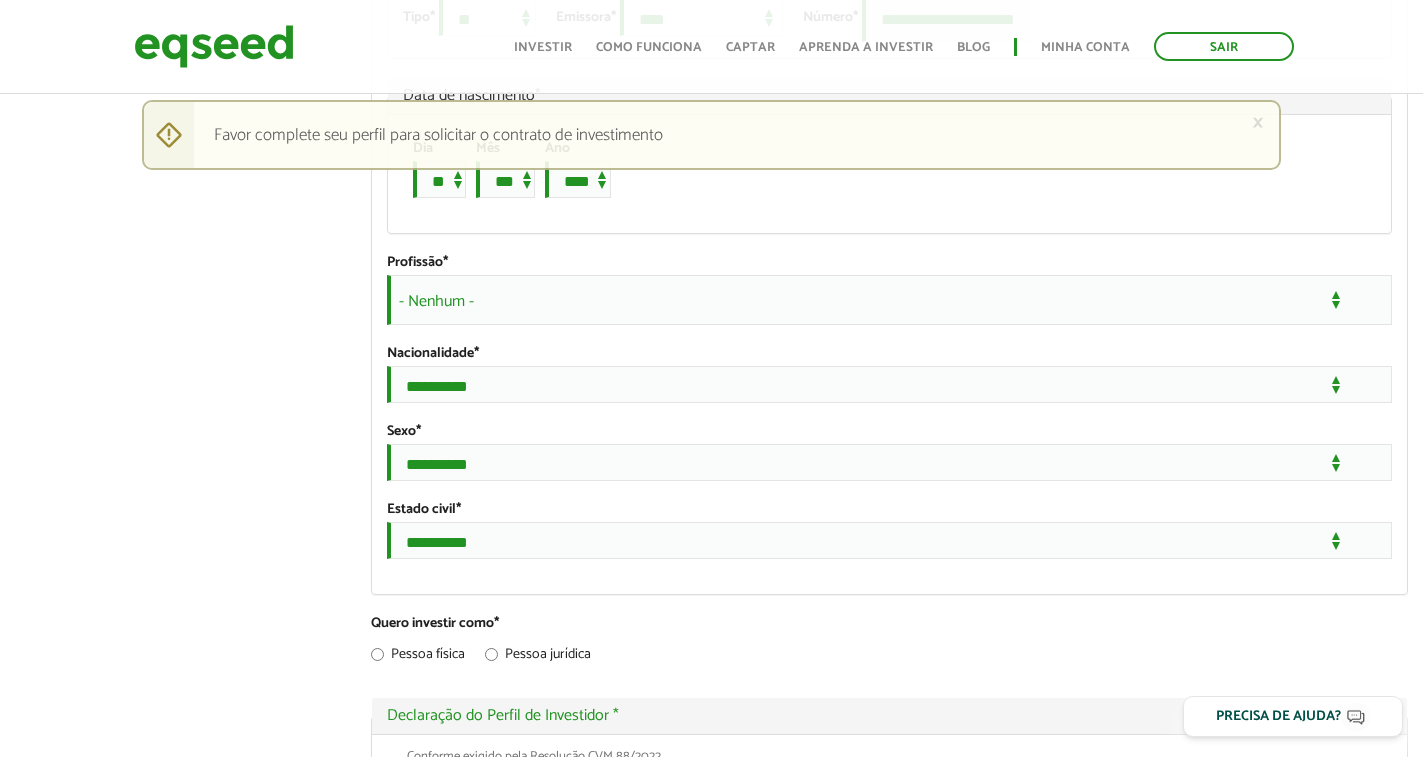 click on "- Nenhum -" at bounding box center [889, 300] 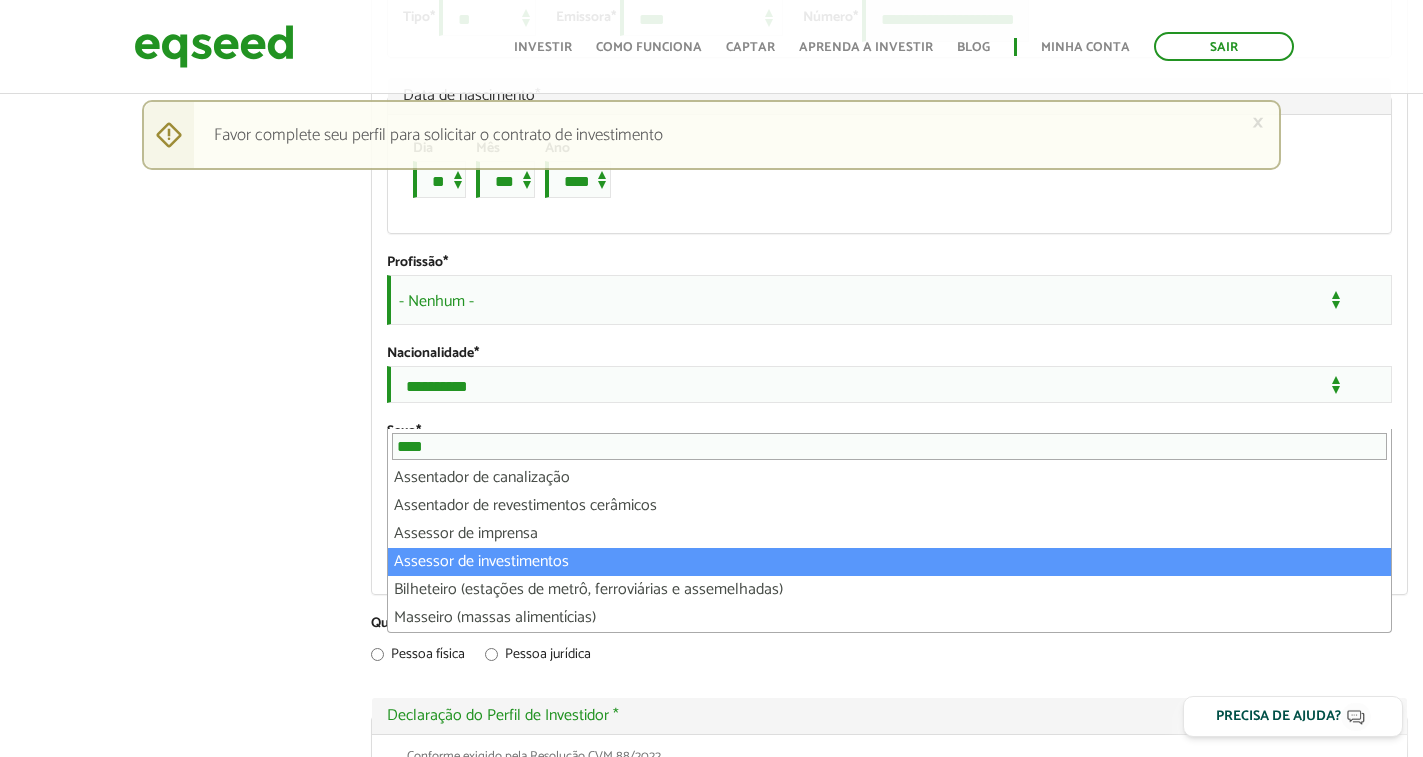 type on "****" 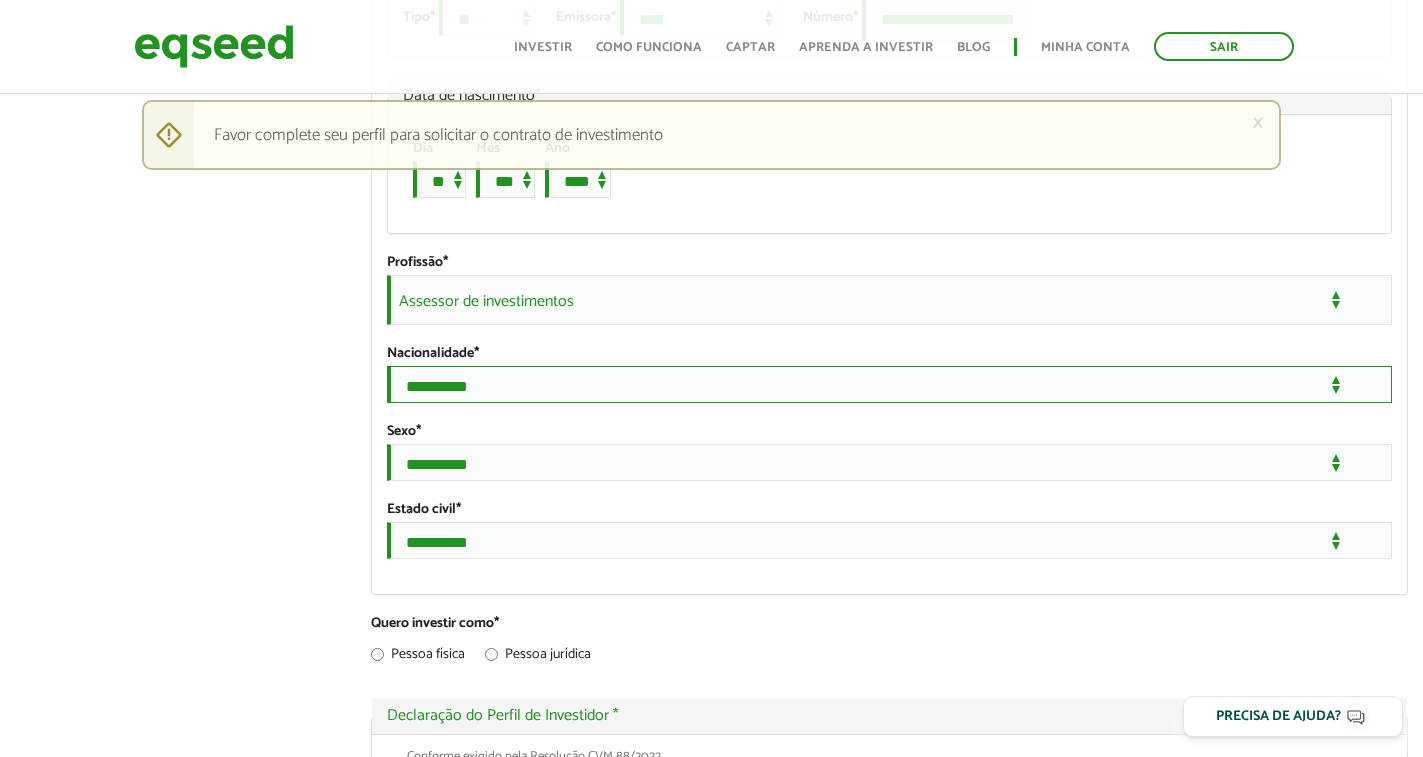 click on "**********" at bounding box center (889, 384) 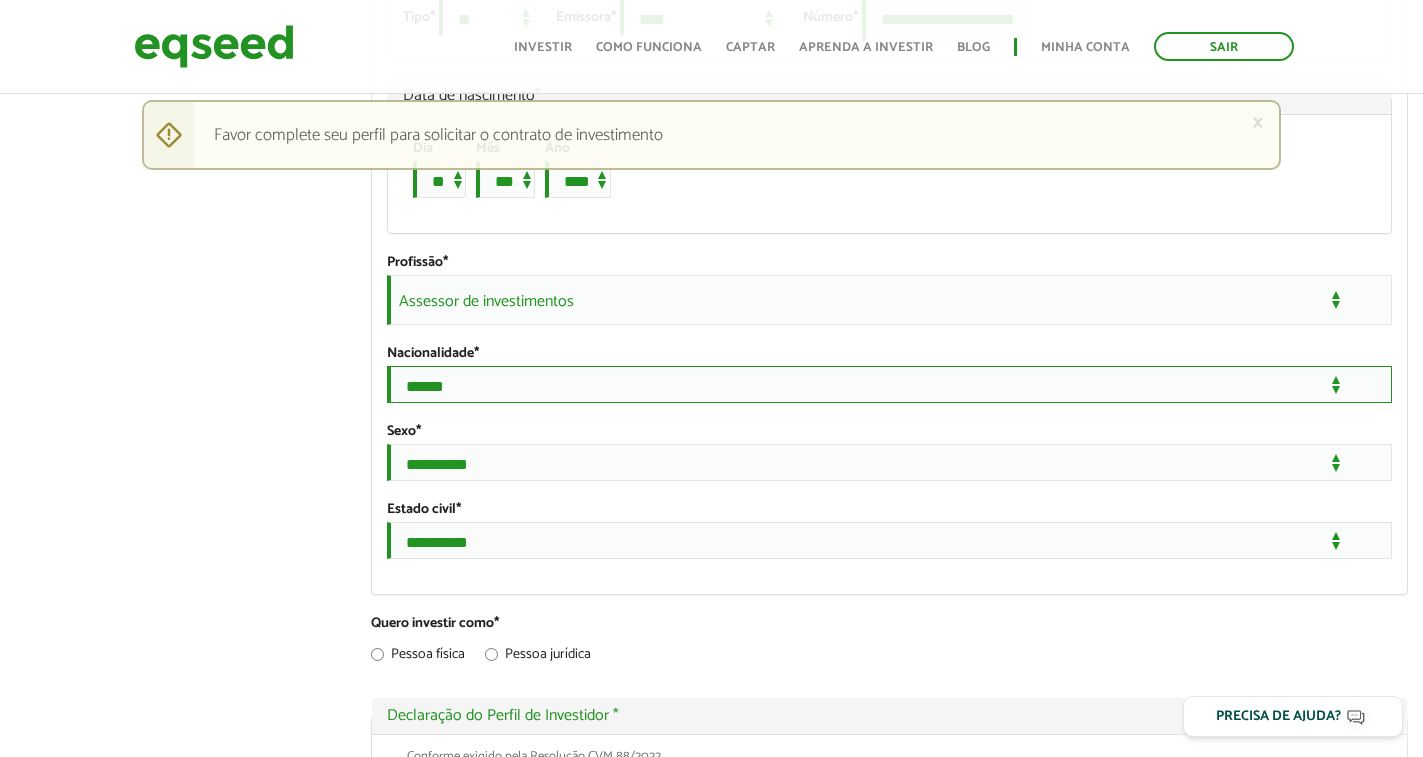 click on "**********" at bounding box center [889, 384] 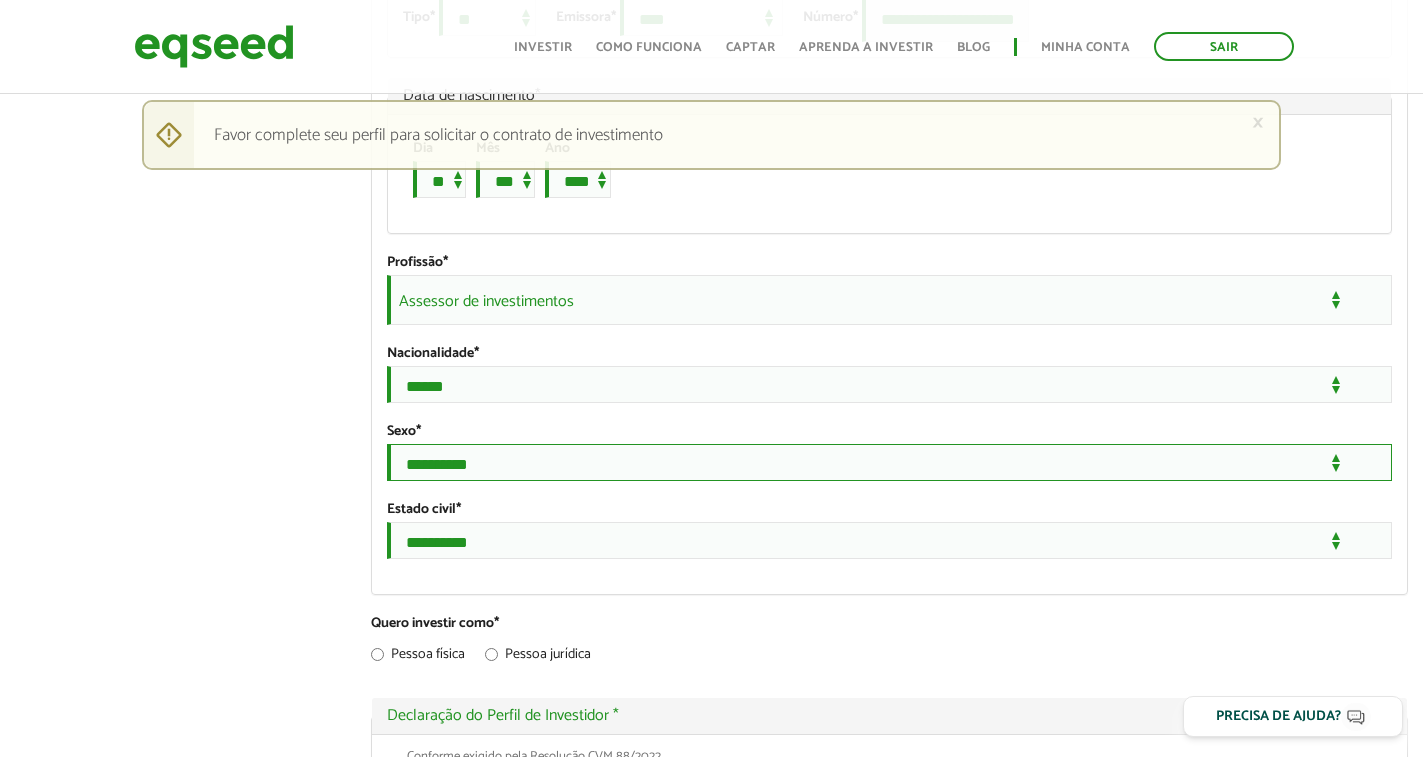 click on "**********" at bounding box center (889, 462) 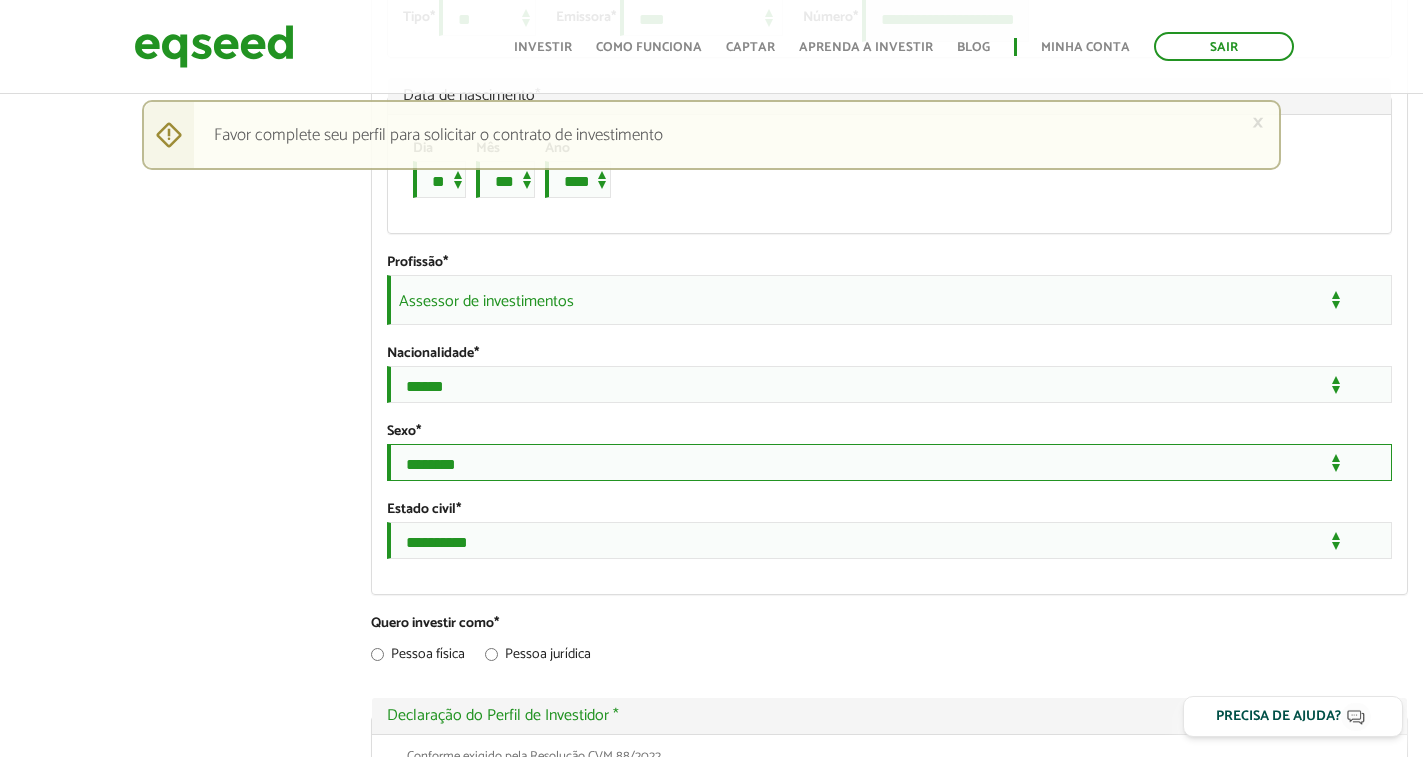 click on "**********" at bounding box center [889, 462] 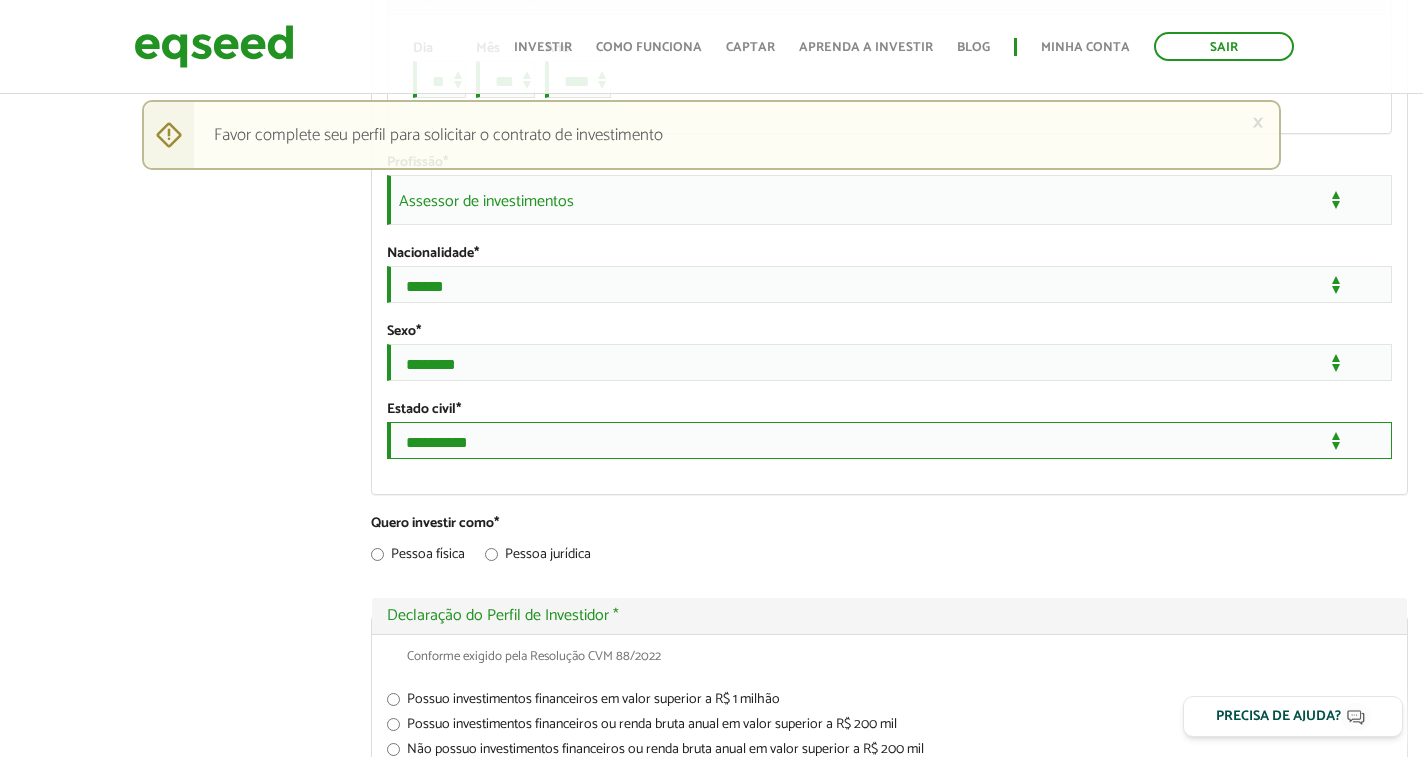 click on "**********" at bounding box center [889, 440] 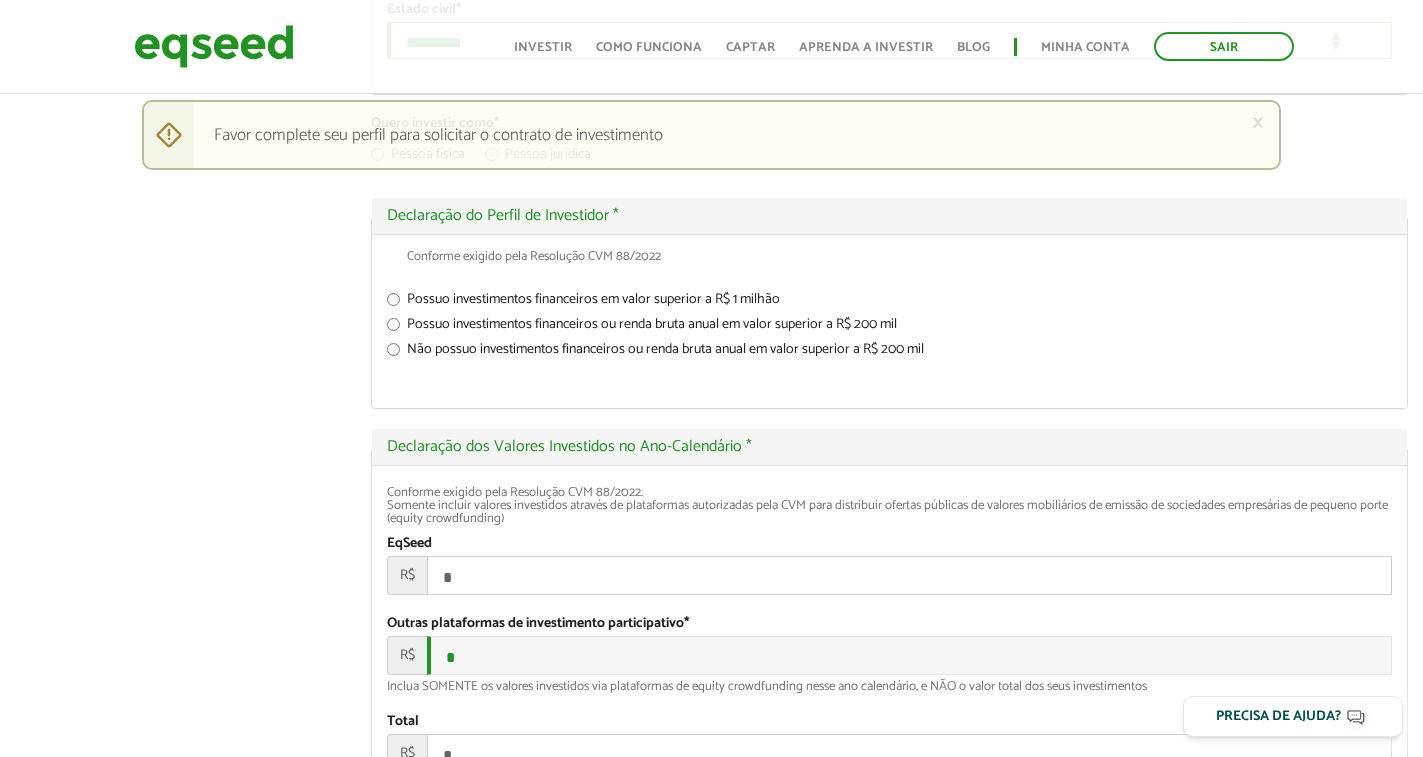 scroll, scrollTop: 2100, scrollLeft: 0, axis: vertical 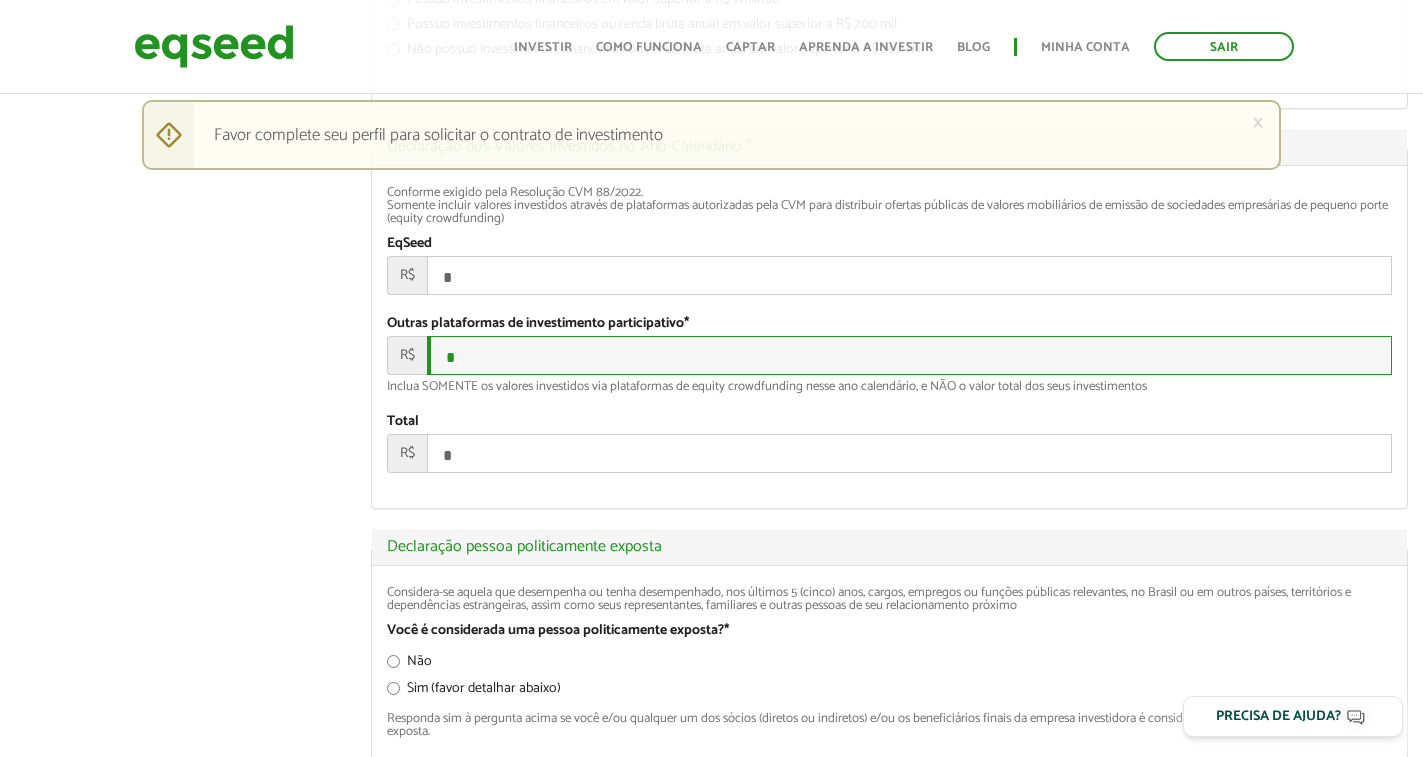 click on "*" at bounding box center [909, 355] 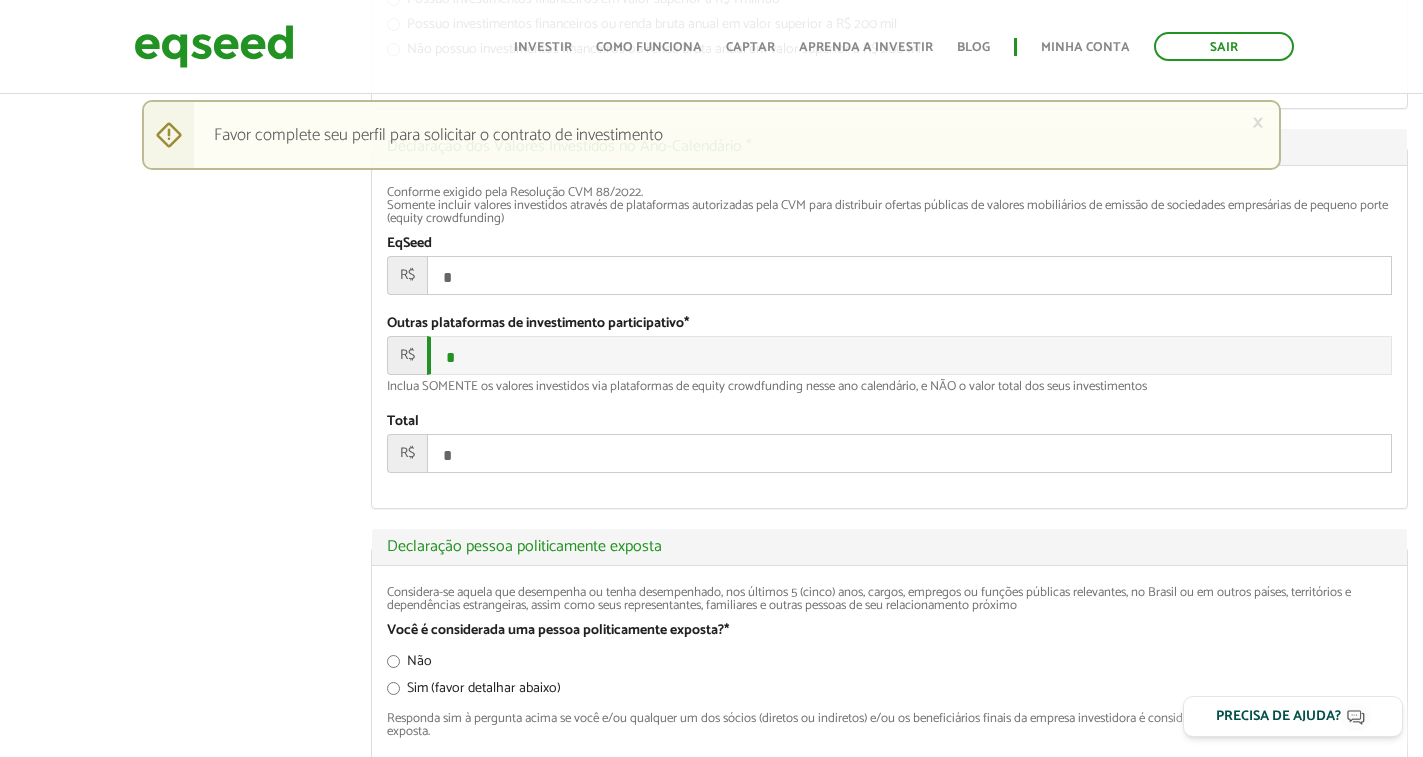 click on "*" at bounding box center (909, 275) 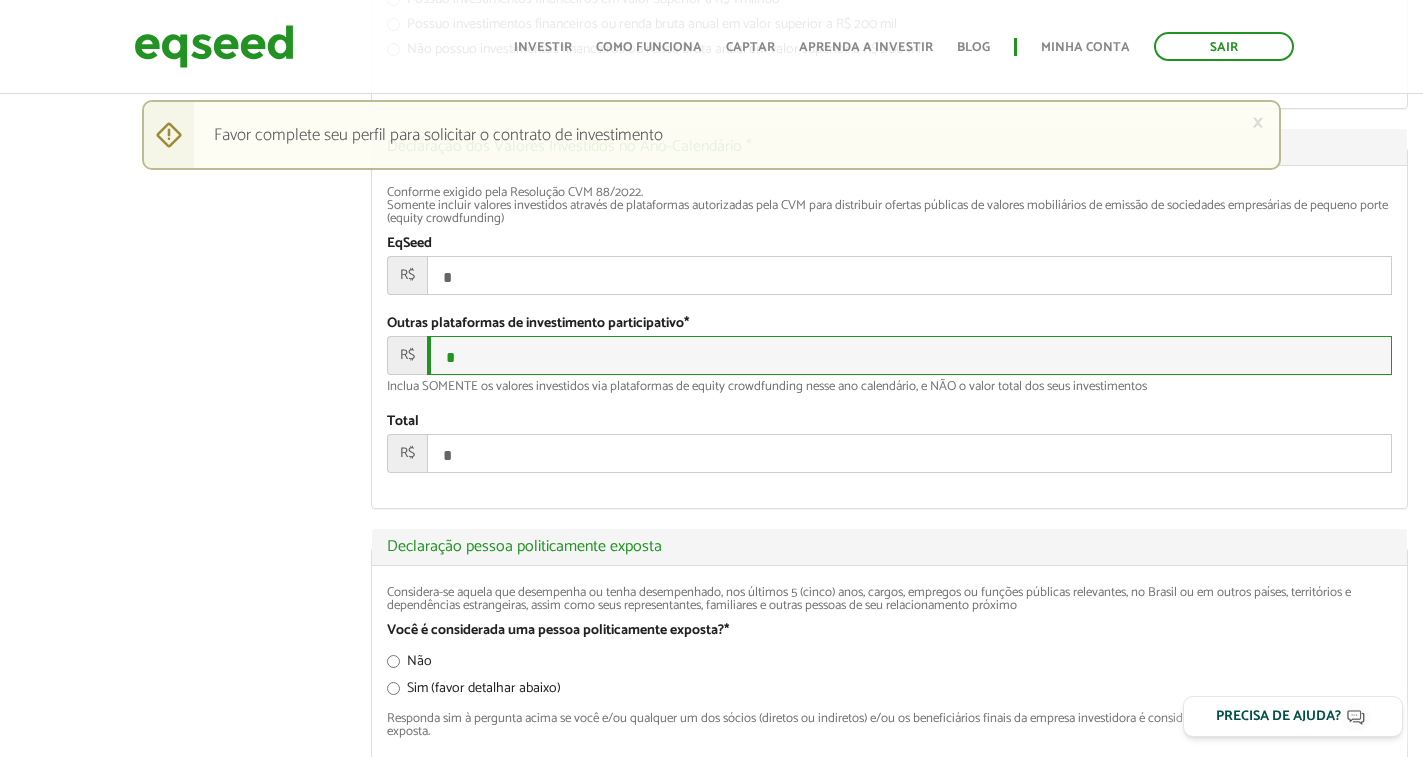 click on "*" at bounding box center (909, 355) 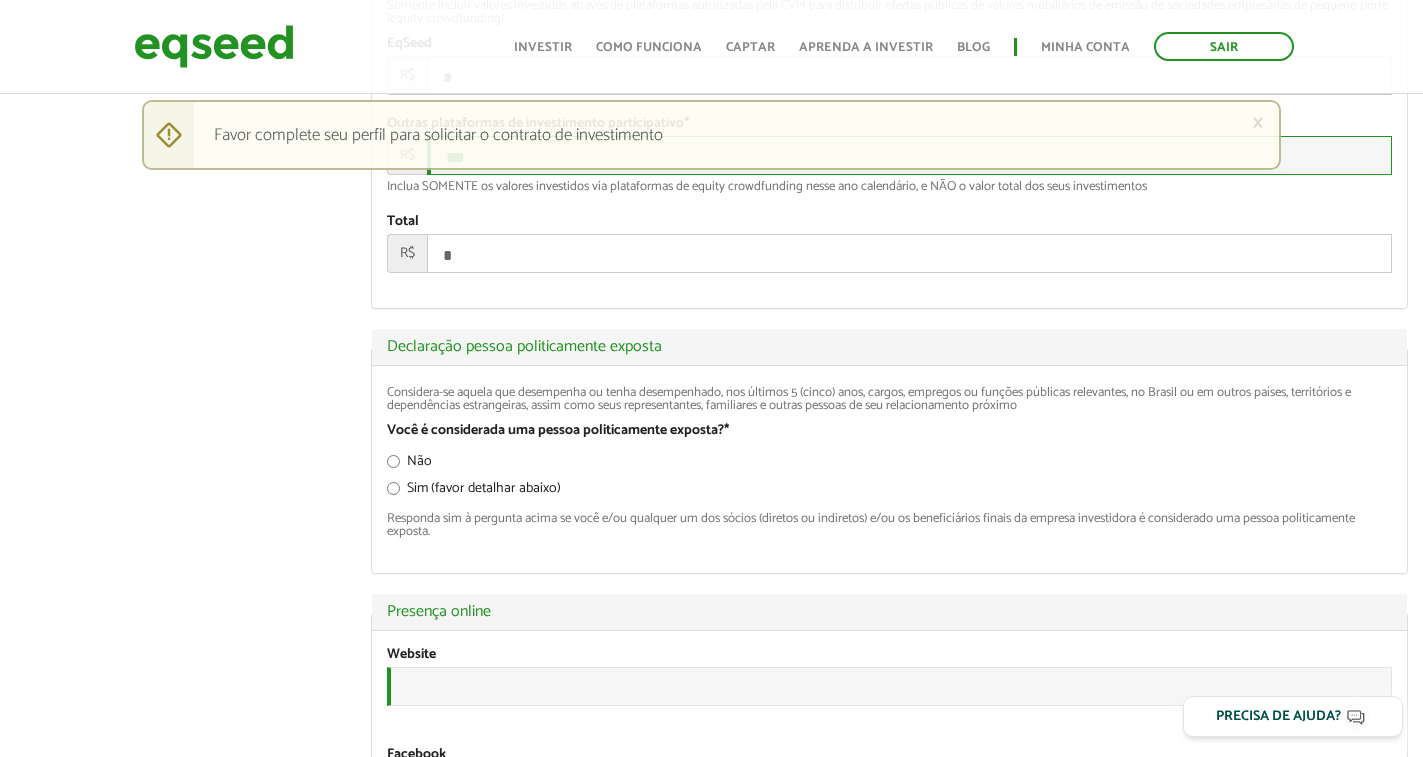 scroll, scrollTop: 2600, scrollLeft: 0, axis: vertical 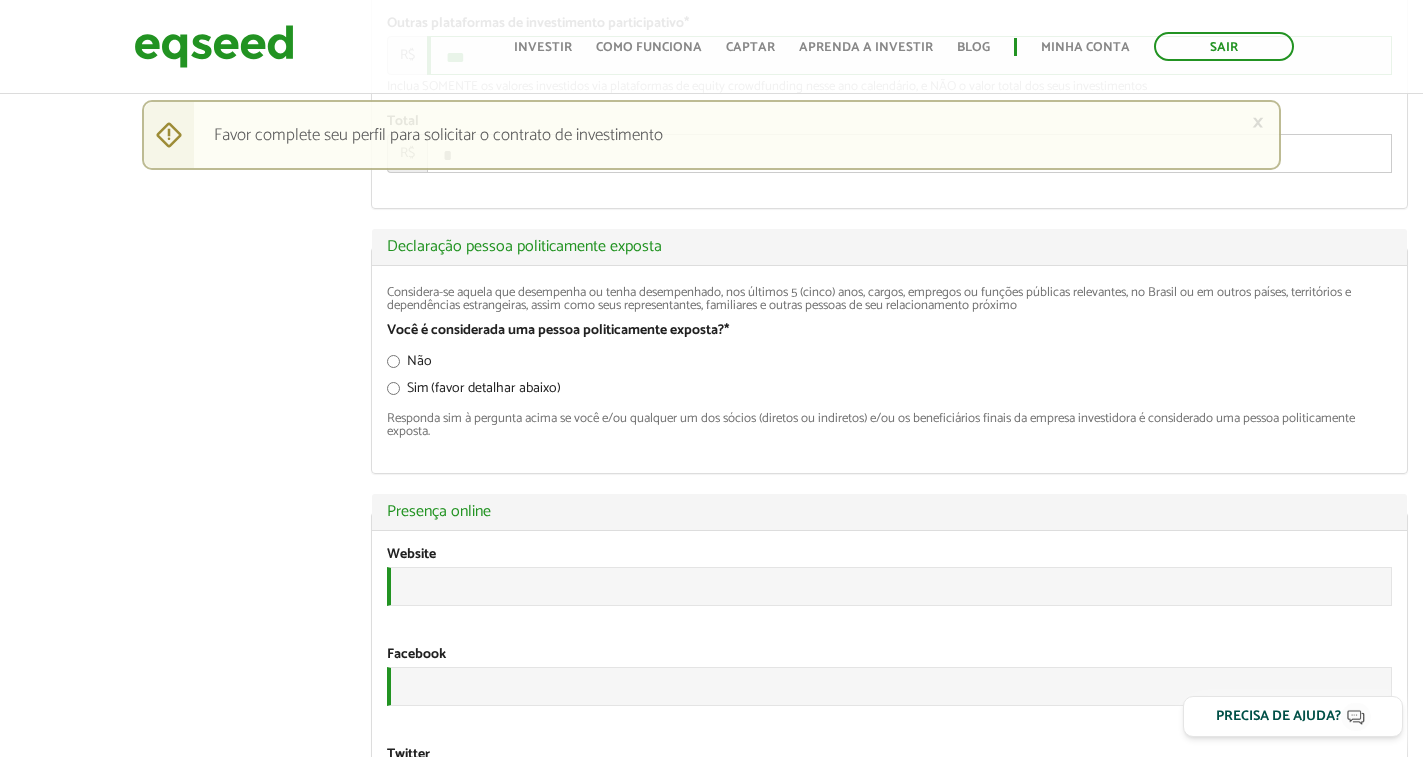 type on "***" 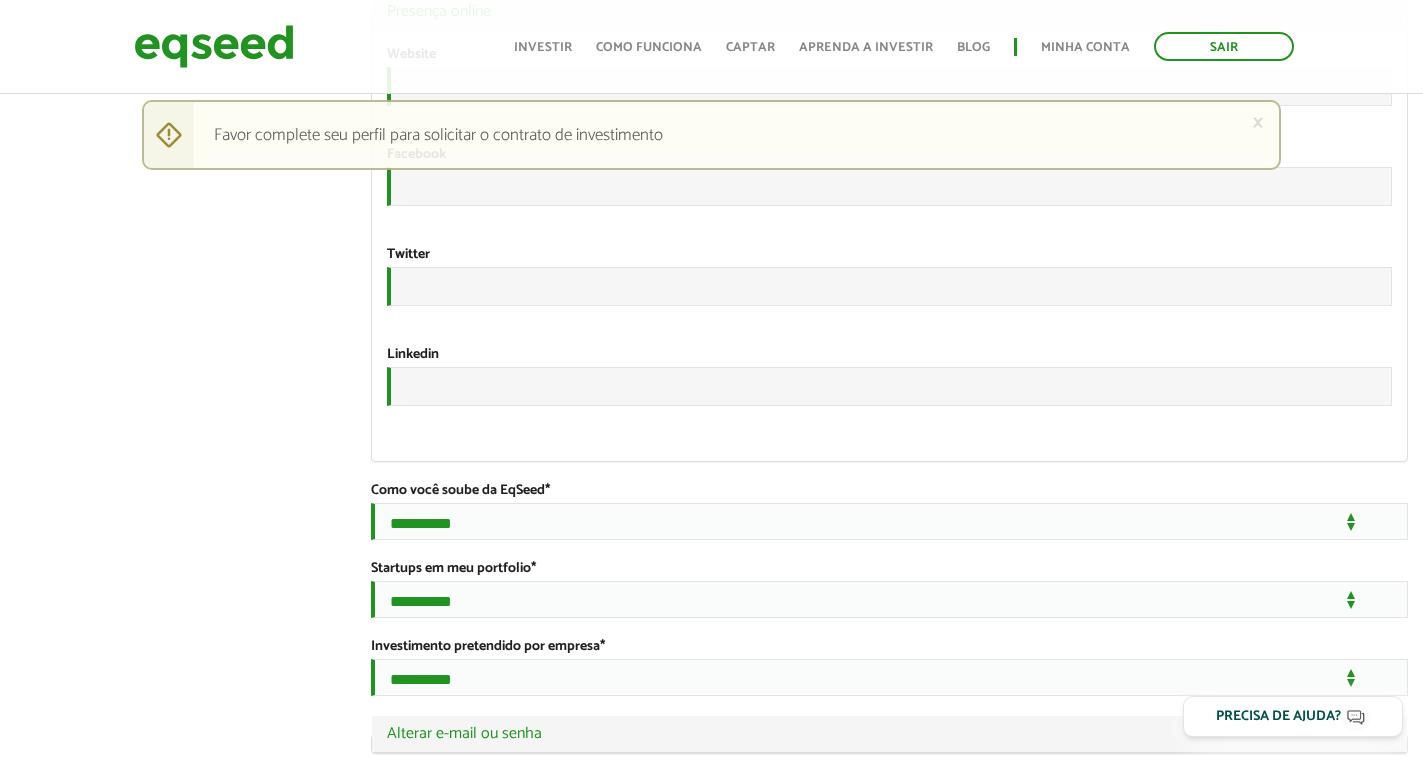 scroll, scrollTop: 3200, scrollLeft: 0, axis: vertical 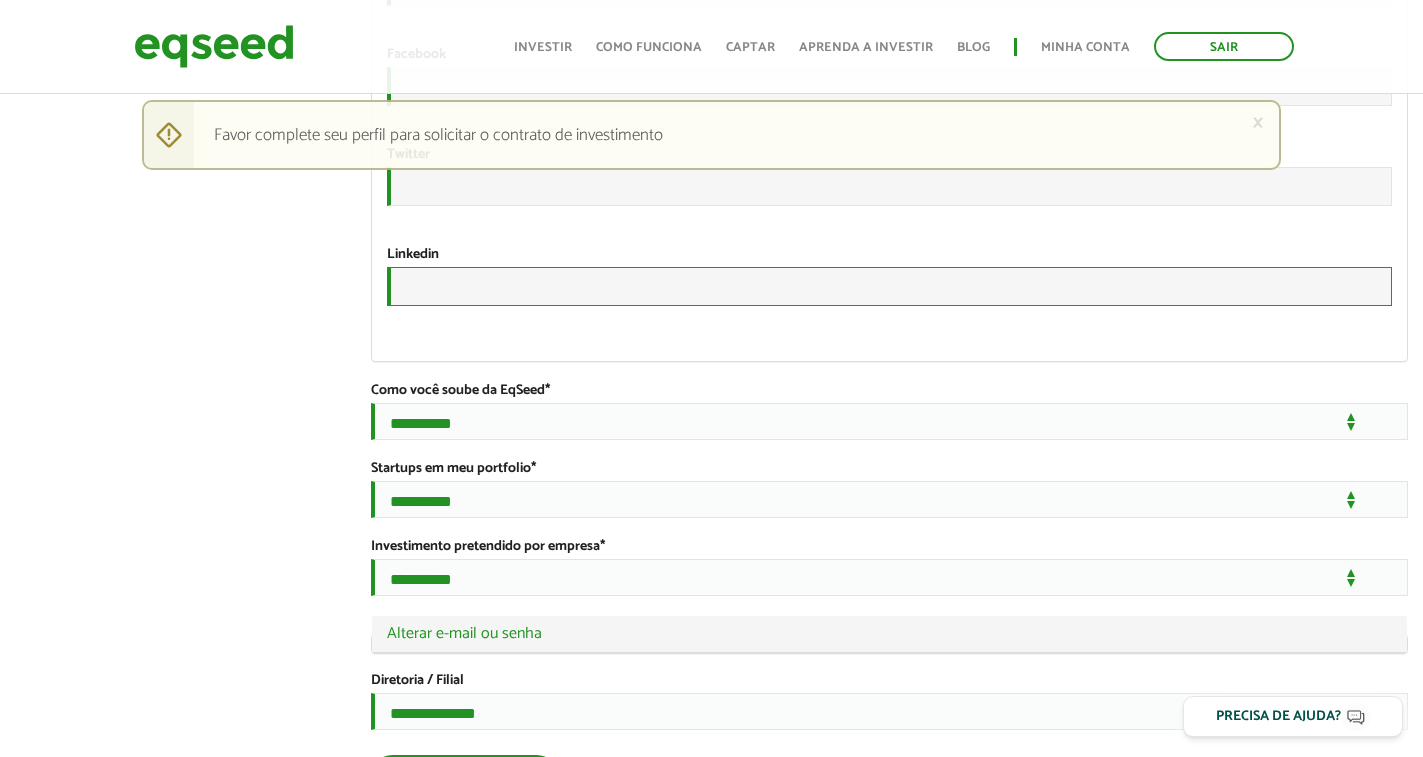 click on "URL" at bounding box center [889, 286] 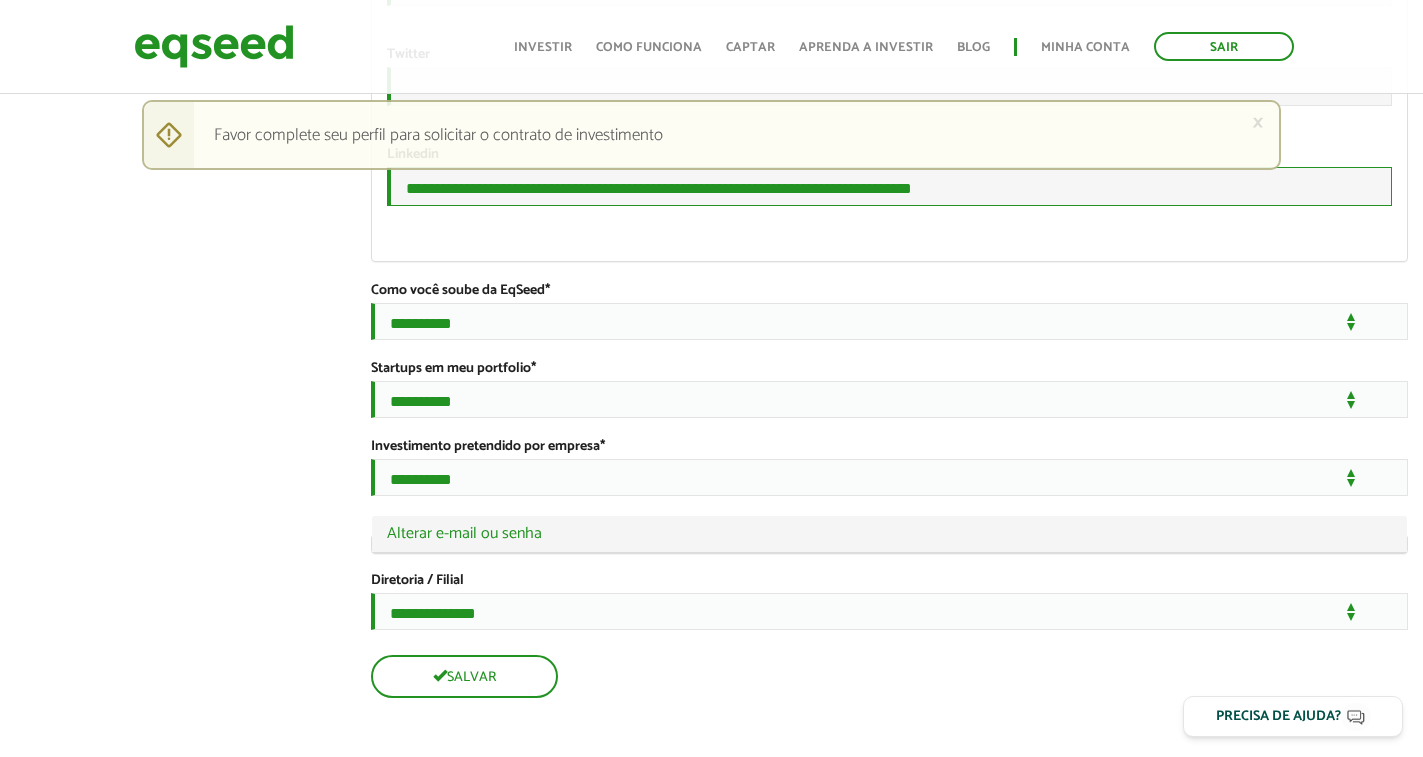 scroll, scrollTop: 3400, scrollLeft: 0, axis: vertical 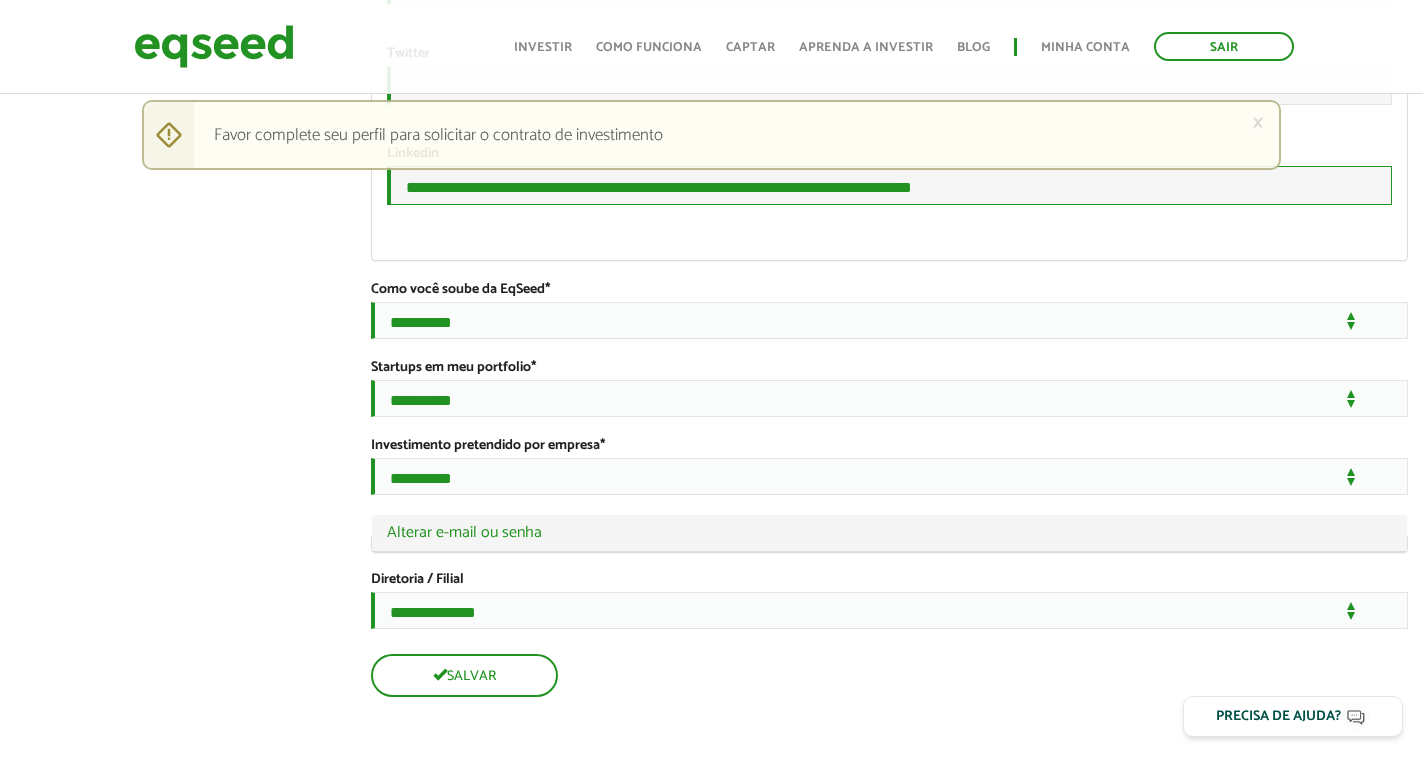 type on "**********" 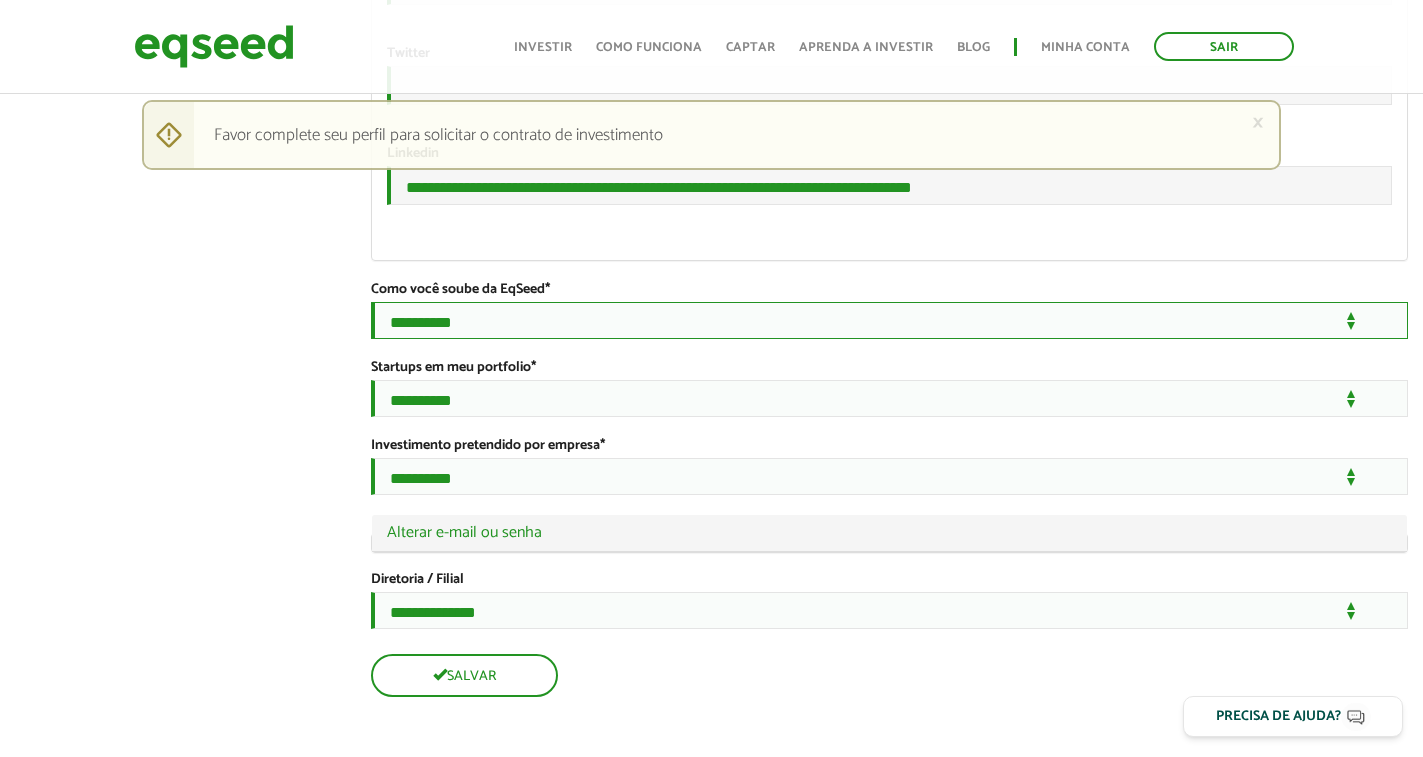 click on "**********" at bounding box center (889, 320) 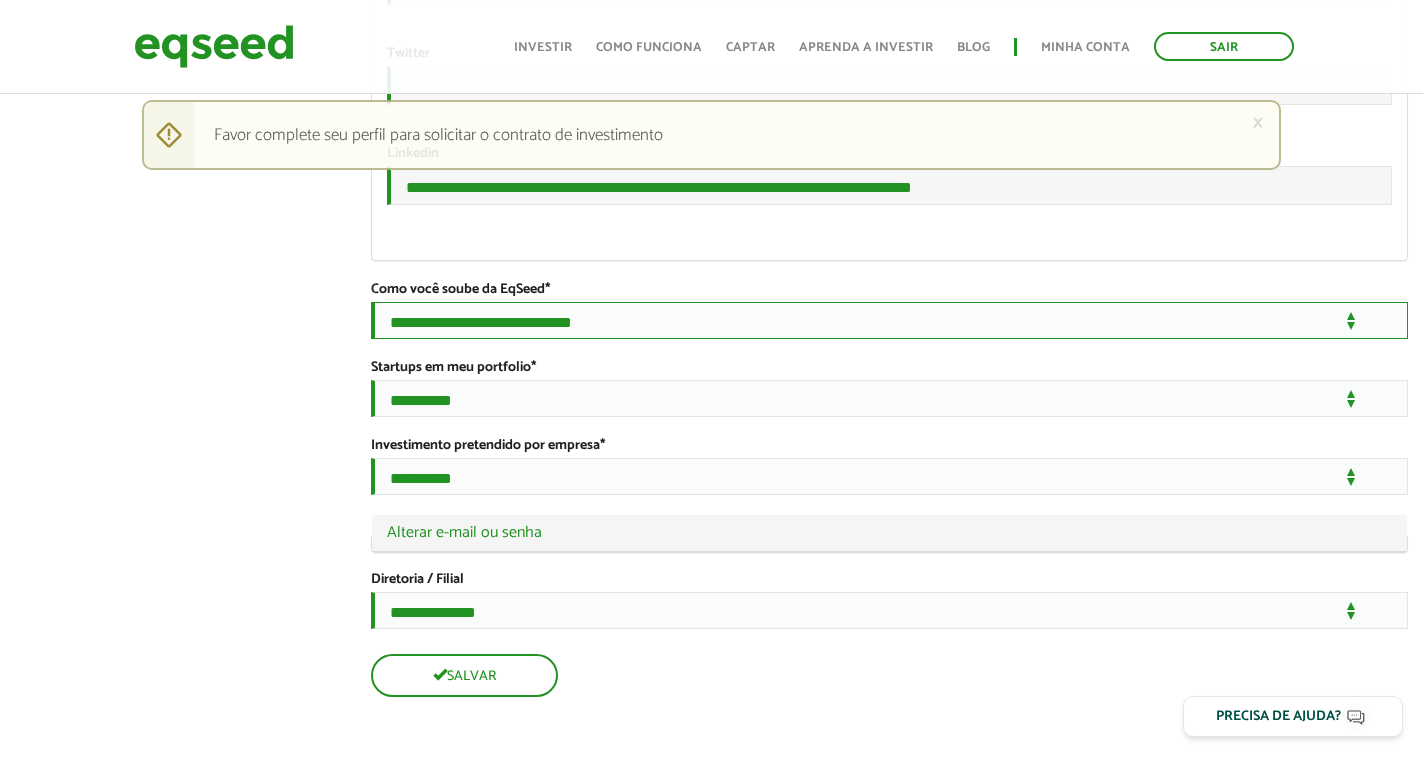 click on "**********" at bounding box center [889, 320] 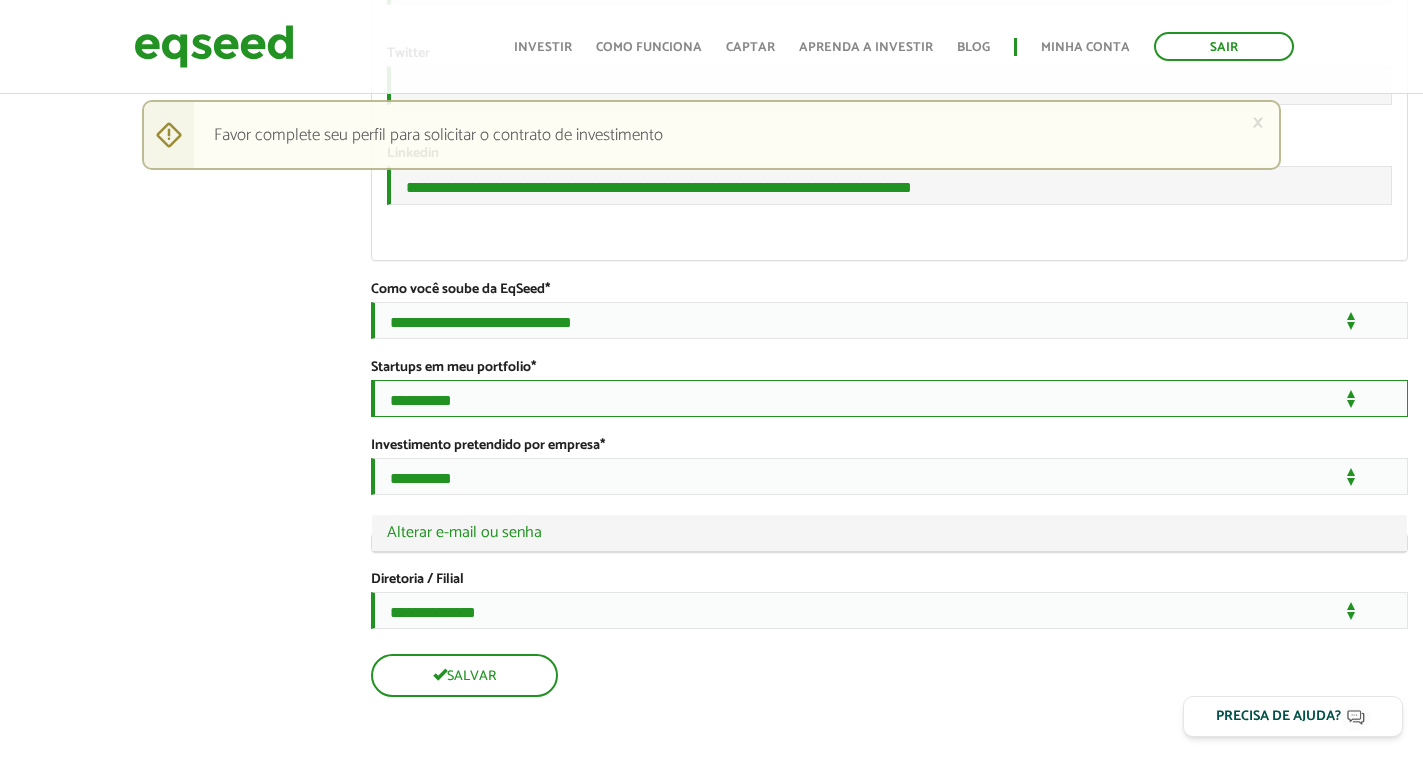 click on "**********" at bounding box center [889, 398] 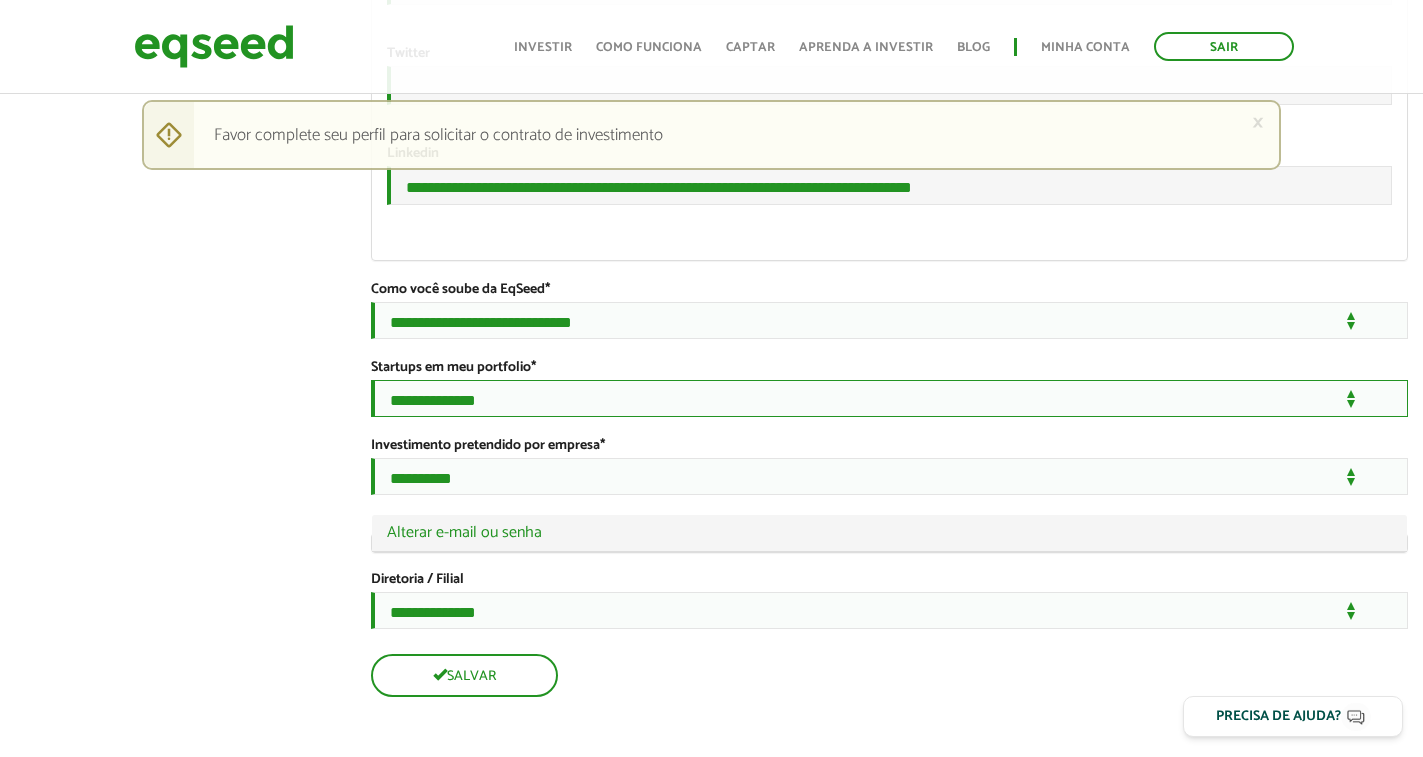 click on "**********" at bounding box center (889, 398) 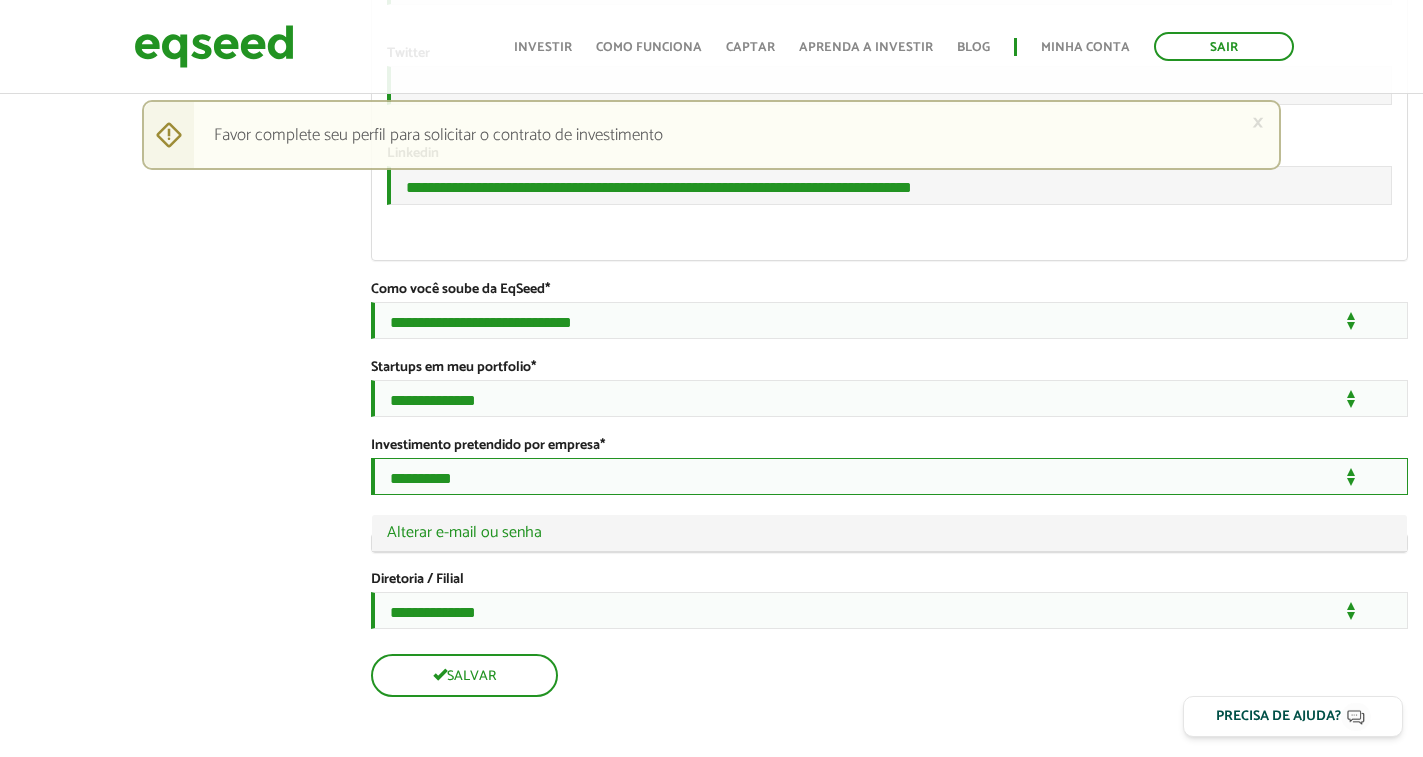 click on "**********" at bounding box center [889, 476] 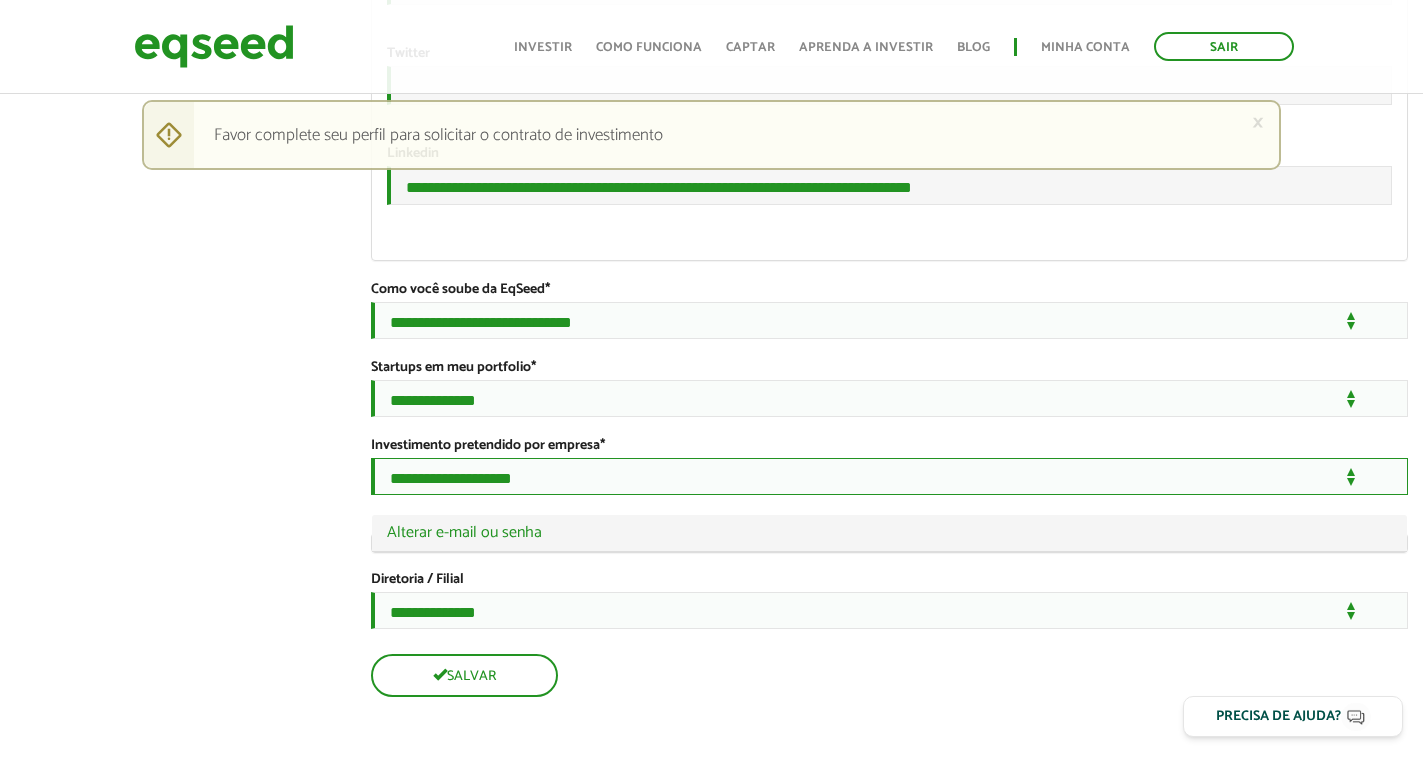 click on "**********" at bounding box center [889, 476] 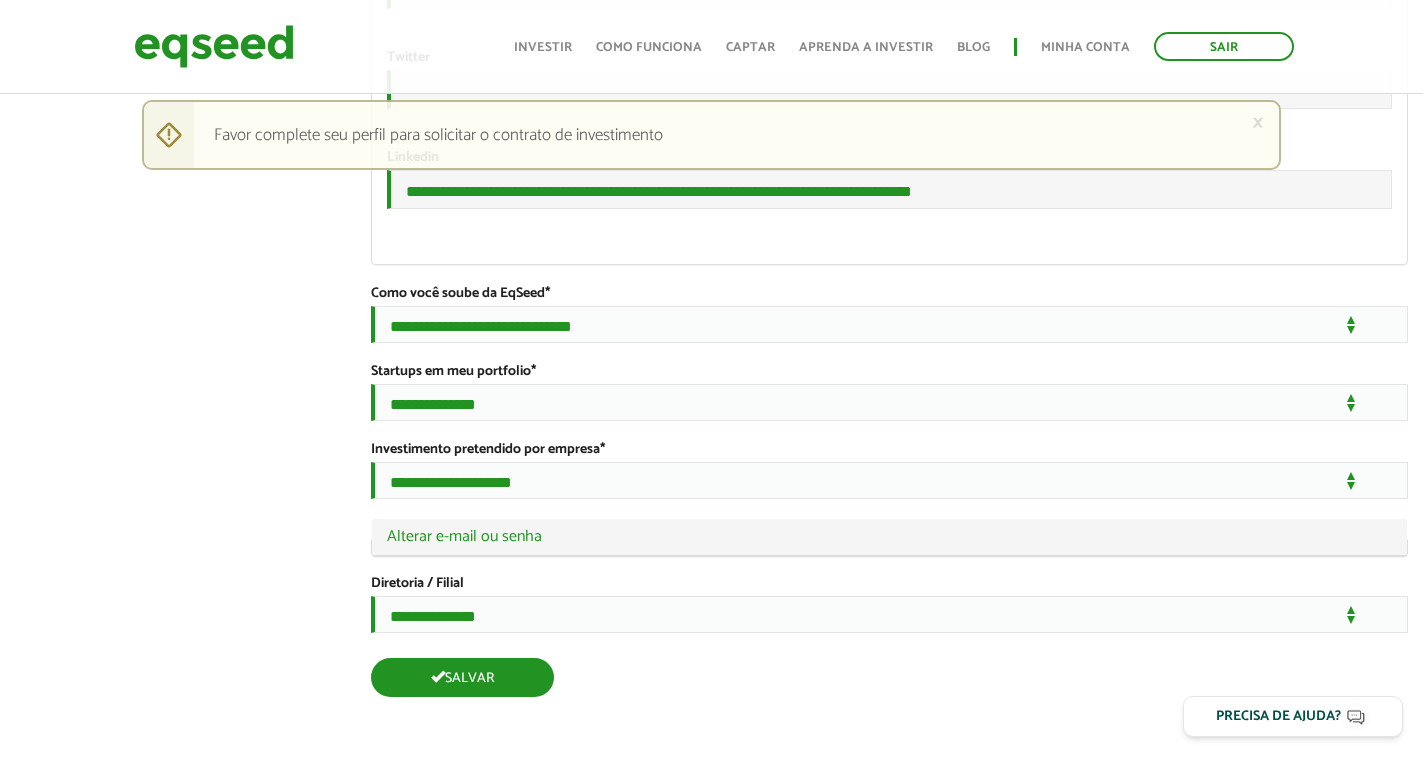 click on "Salvar" at bounding box center [462, 677] 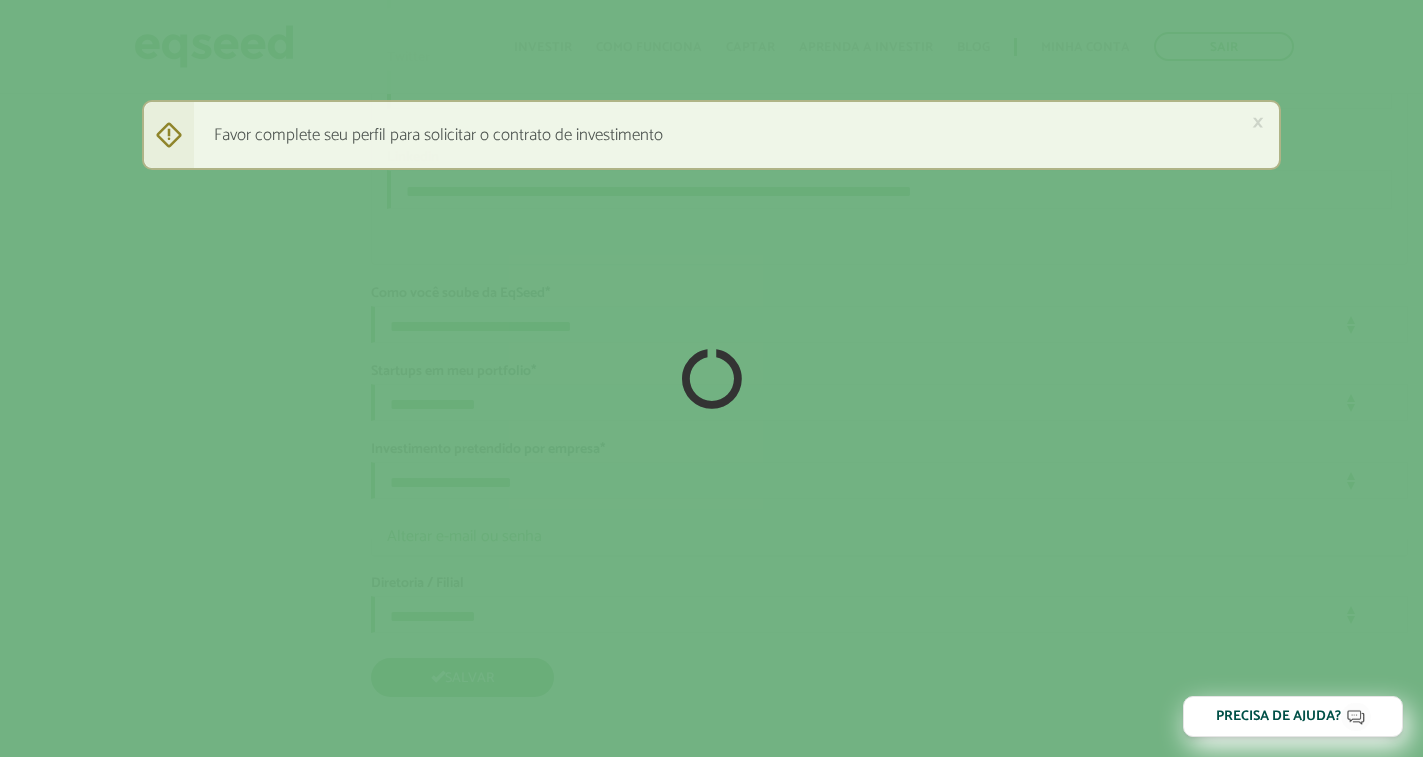 scroll, scrollTop: 3555, scrollLeft: 0, axis: vertical 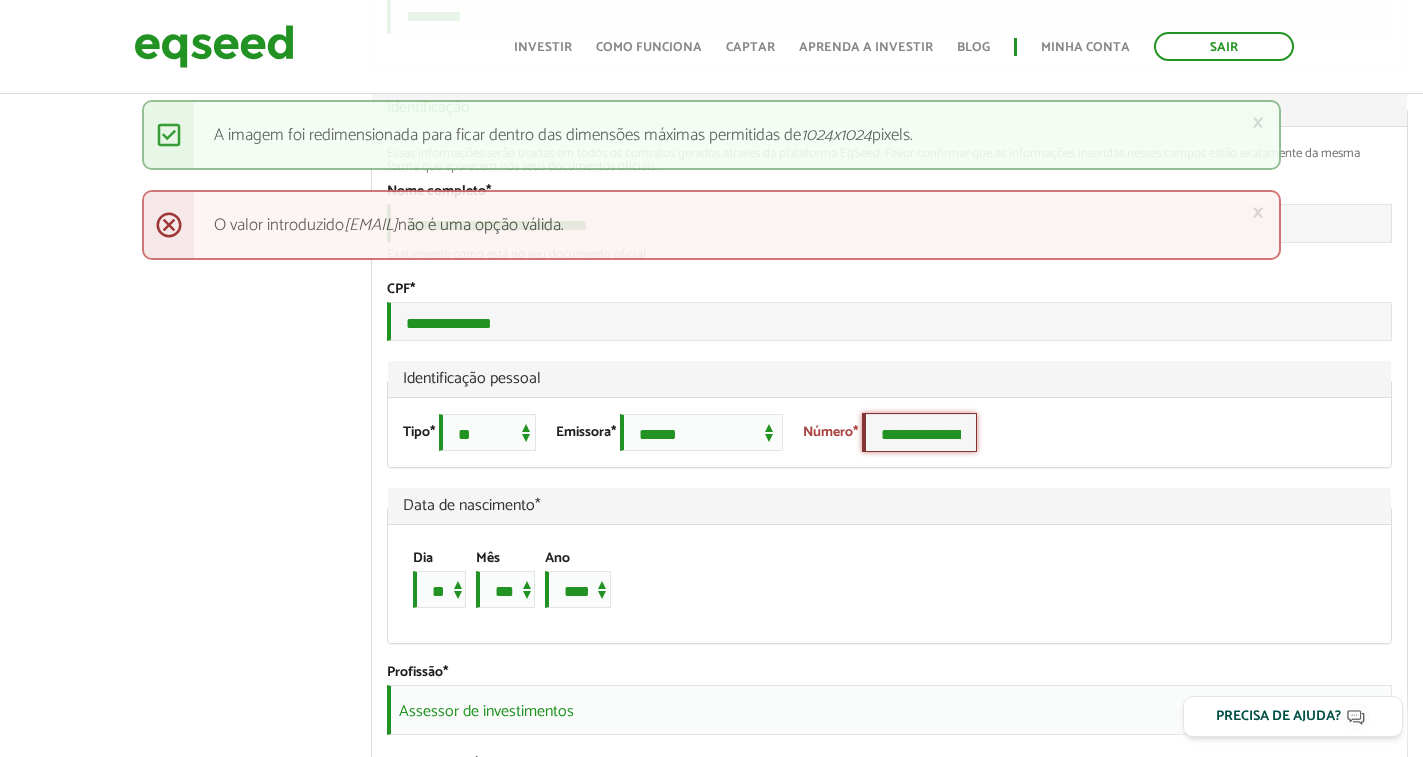 drag, startPoint x: 912, startPoint y: 513, endPoint x: 931, endPoint y: 513, distance: 19 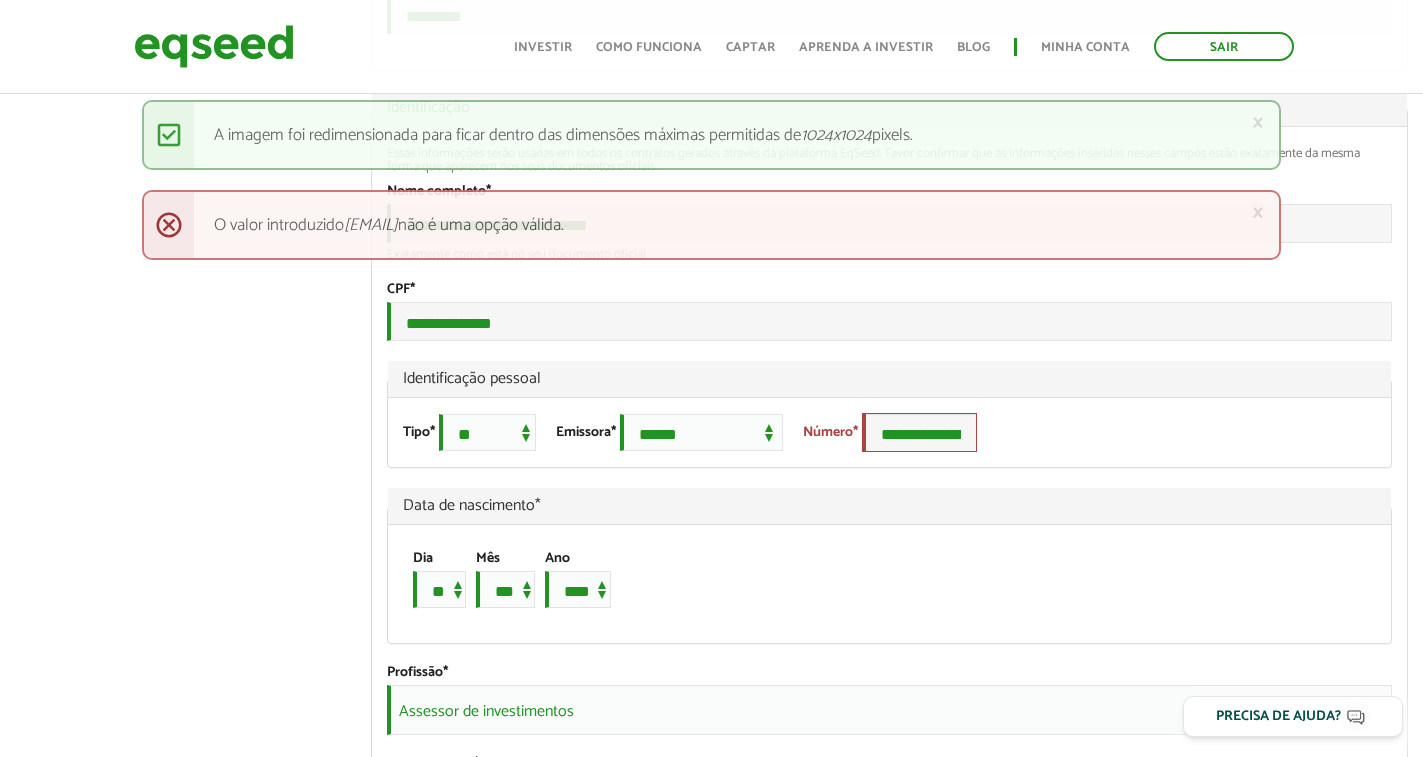 click on "**********" at bounding box center (889, 432) 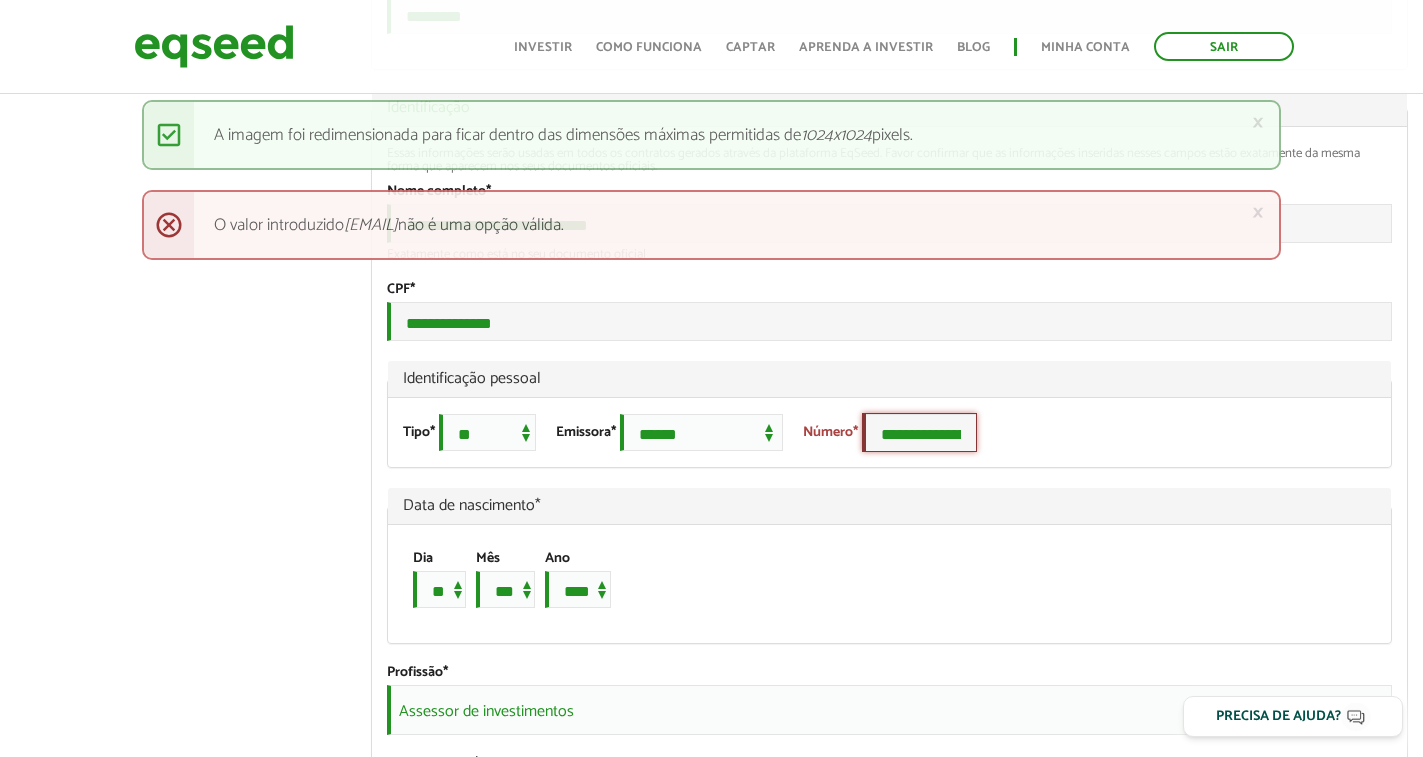 click on "**********" at bounding box center [919, 432] 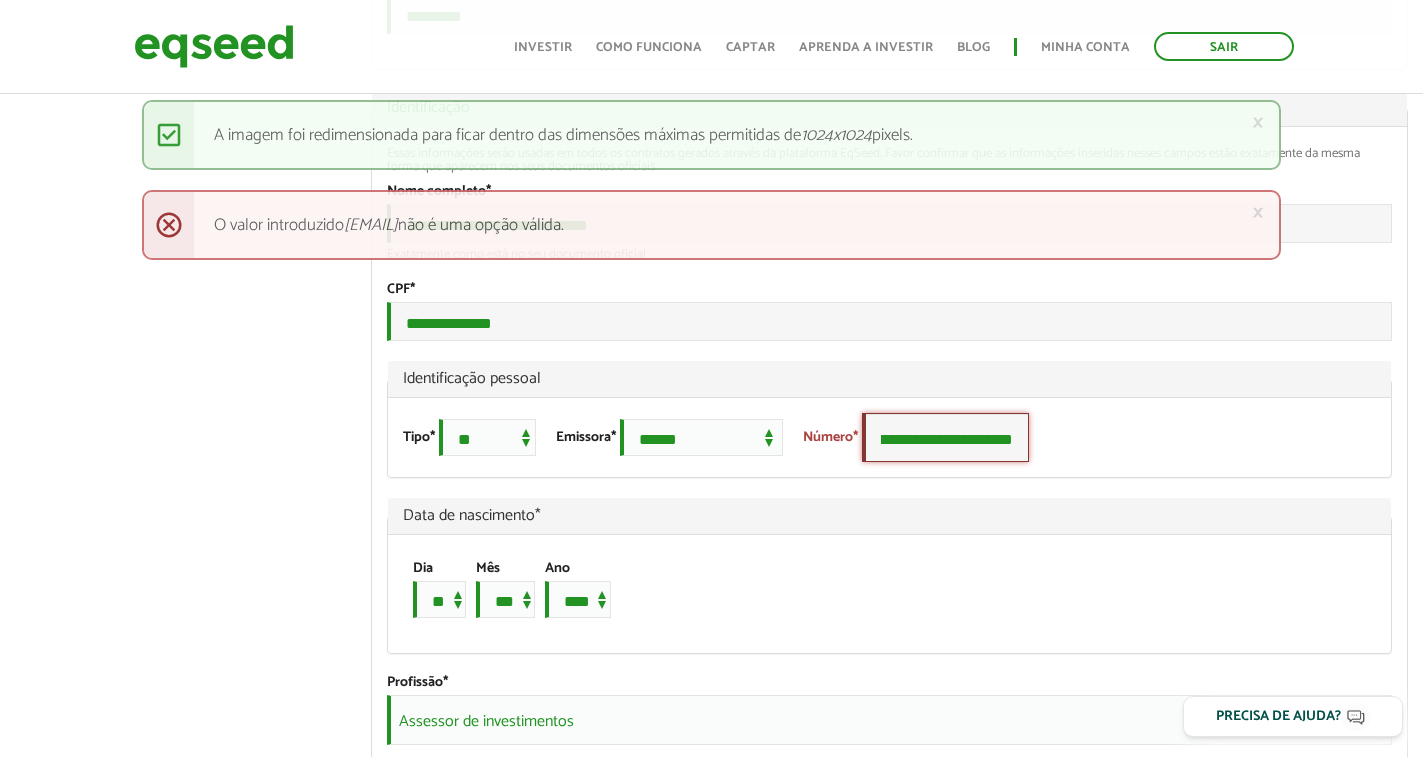 scroll, scrollTop: 0, scrollLeft: 111, axis: horizontal 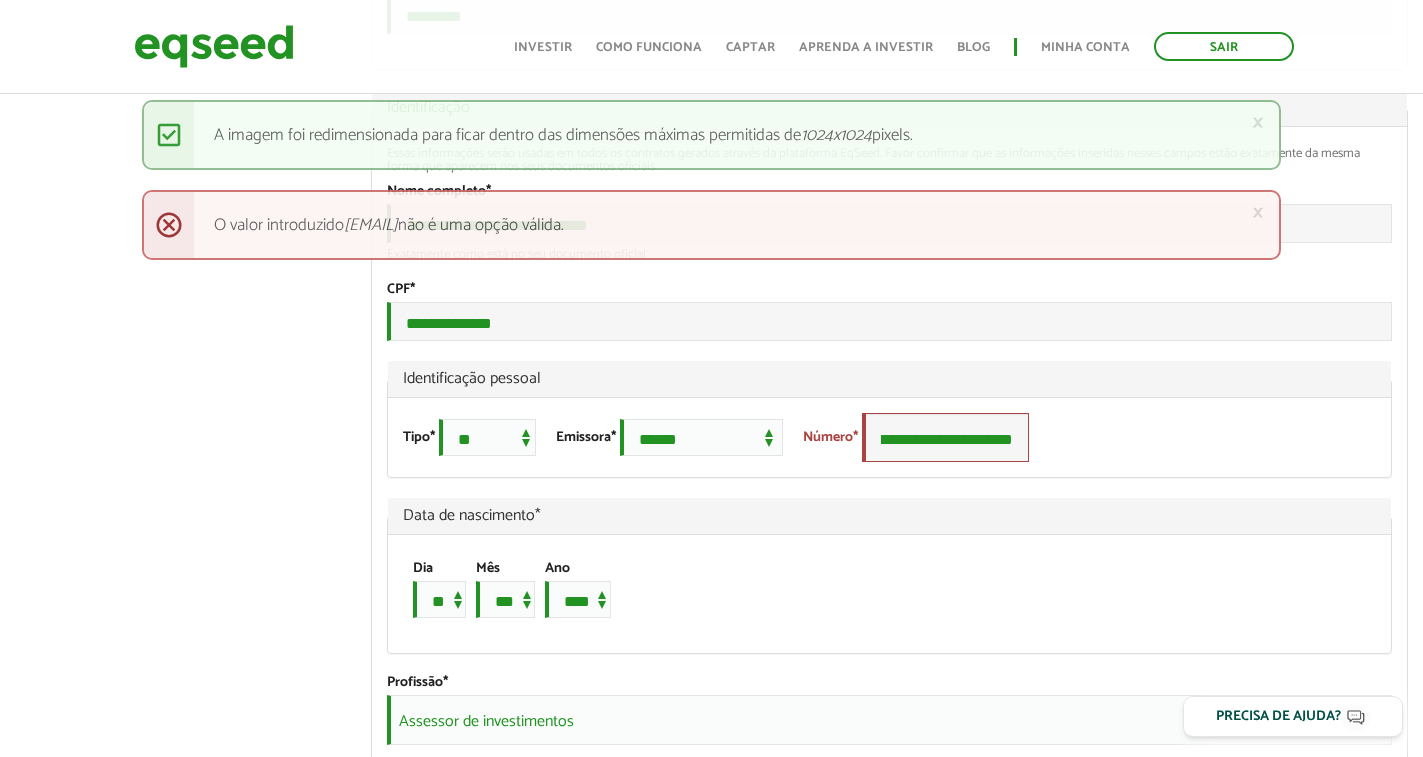 click on "**********" at bounding box center [889, 437] 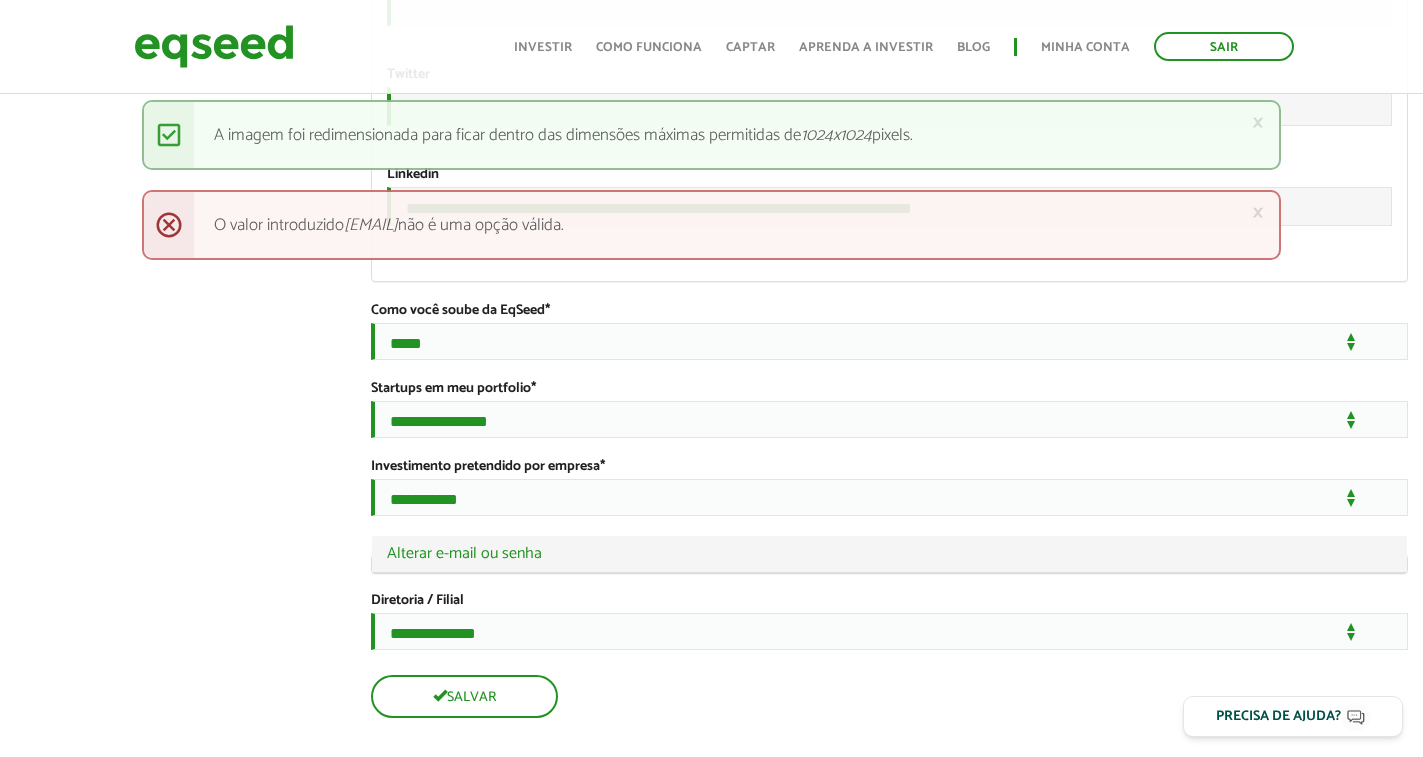 scroll, scrollTop: 3559, scrollLeft: 0, axis: vertical 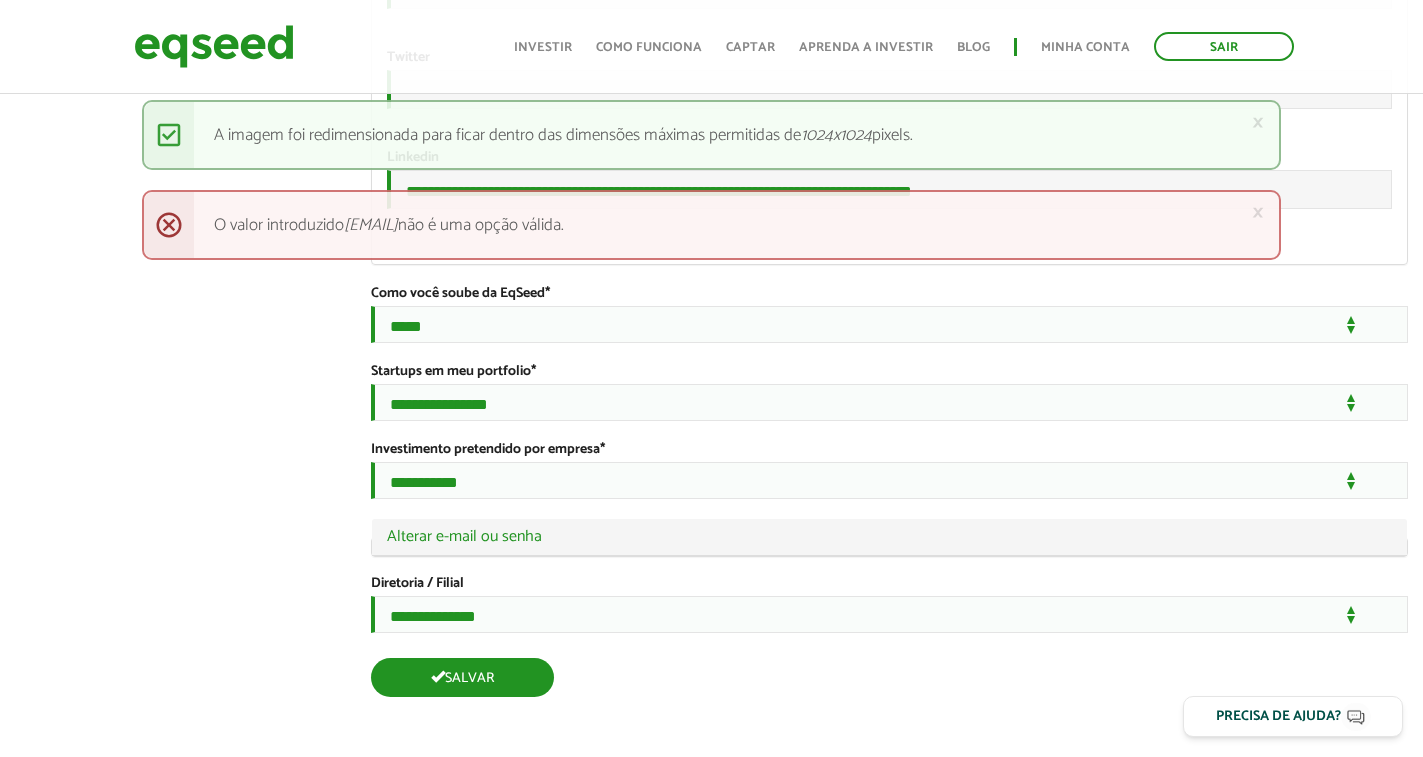 click on "Salvar" at bounding box center (462, 677) 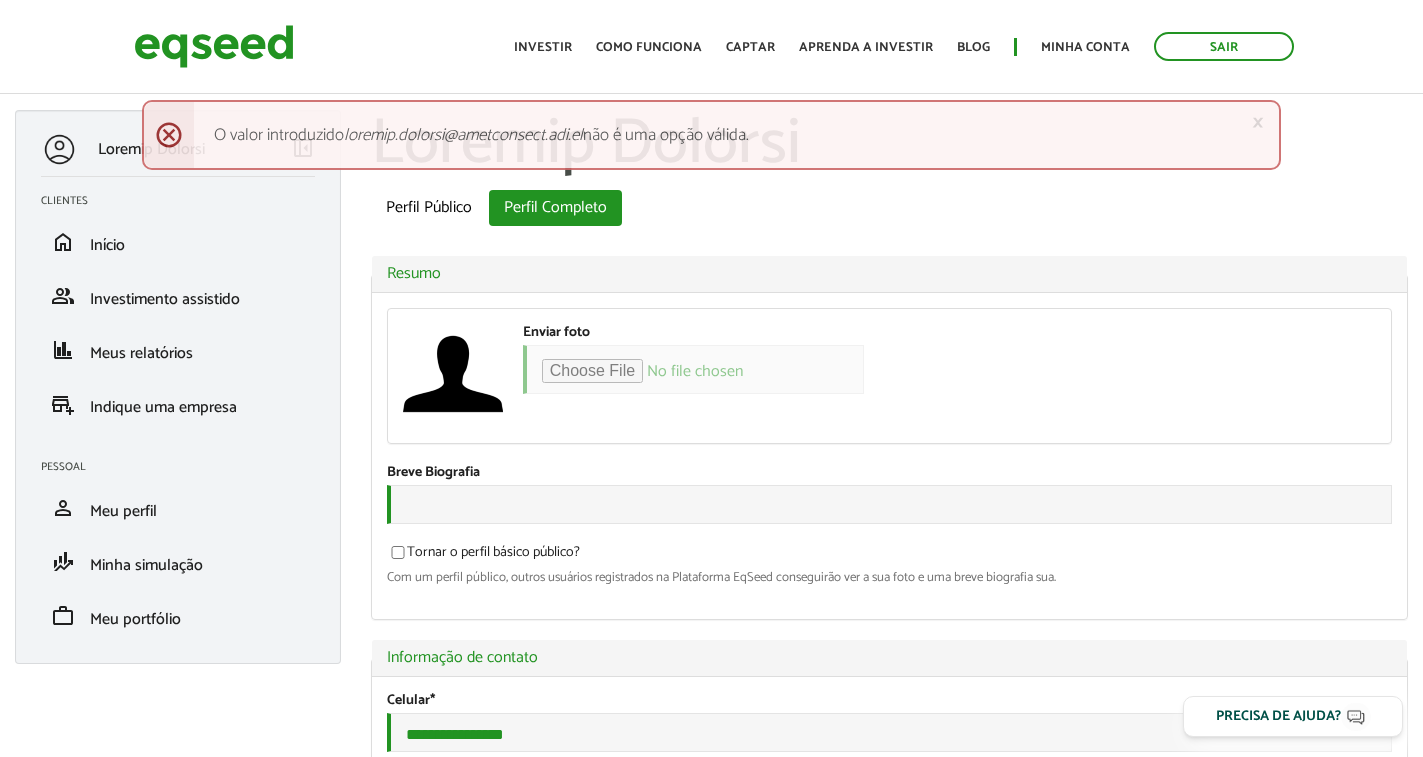 scroll, scrollTop: 0, scrollLeft: 0, axis: both 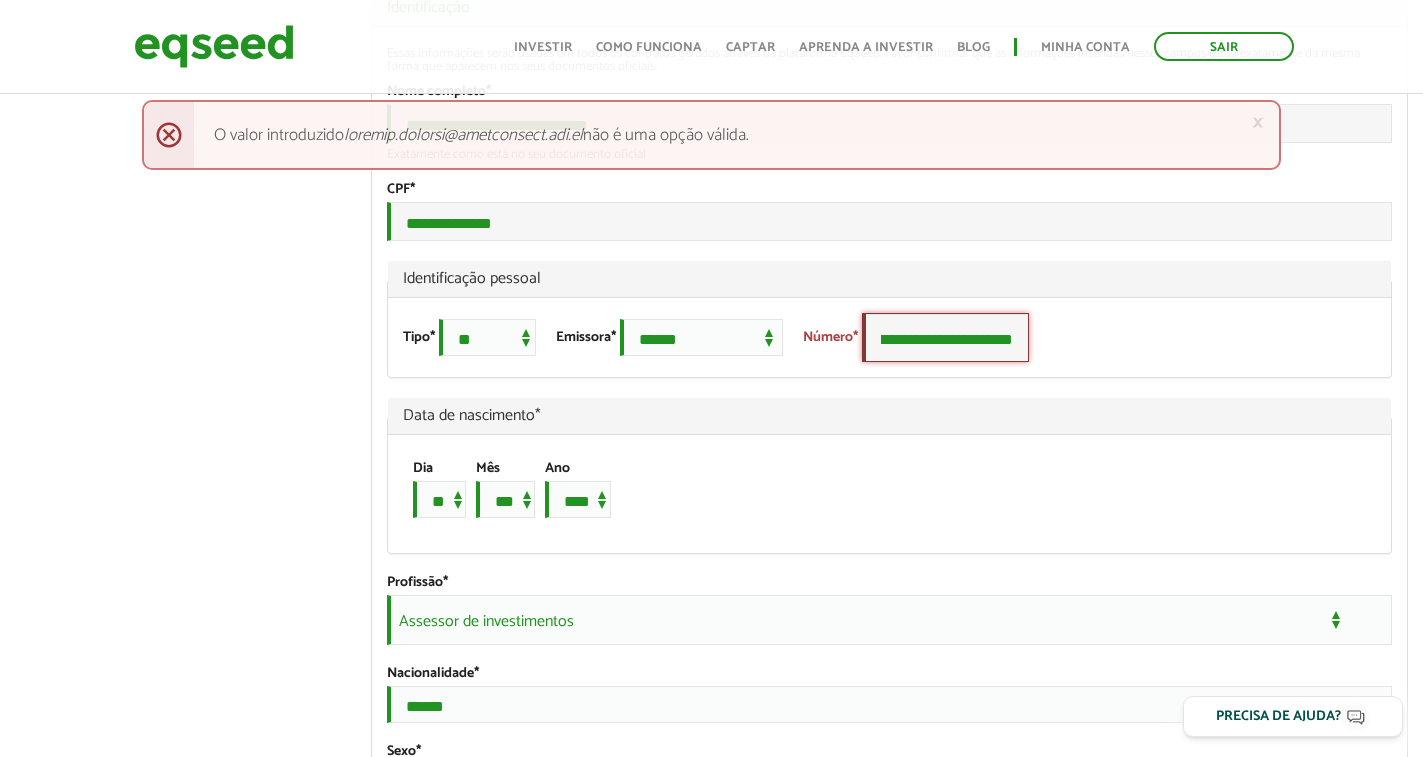 drag, startPoint x: 916, startPoint y: 410, endPoint x: 1058, endPoint y: 401, distance: 142.28493 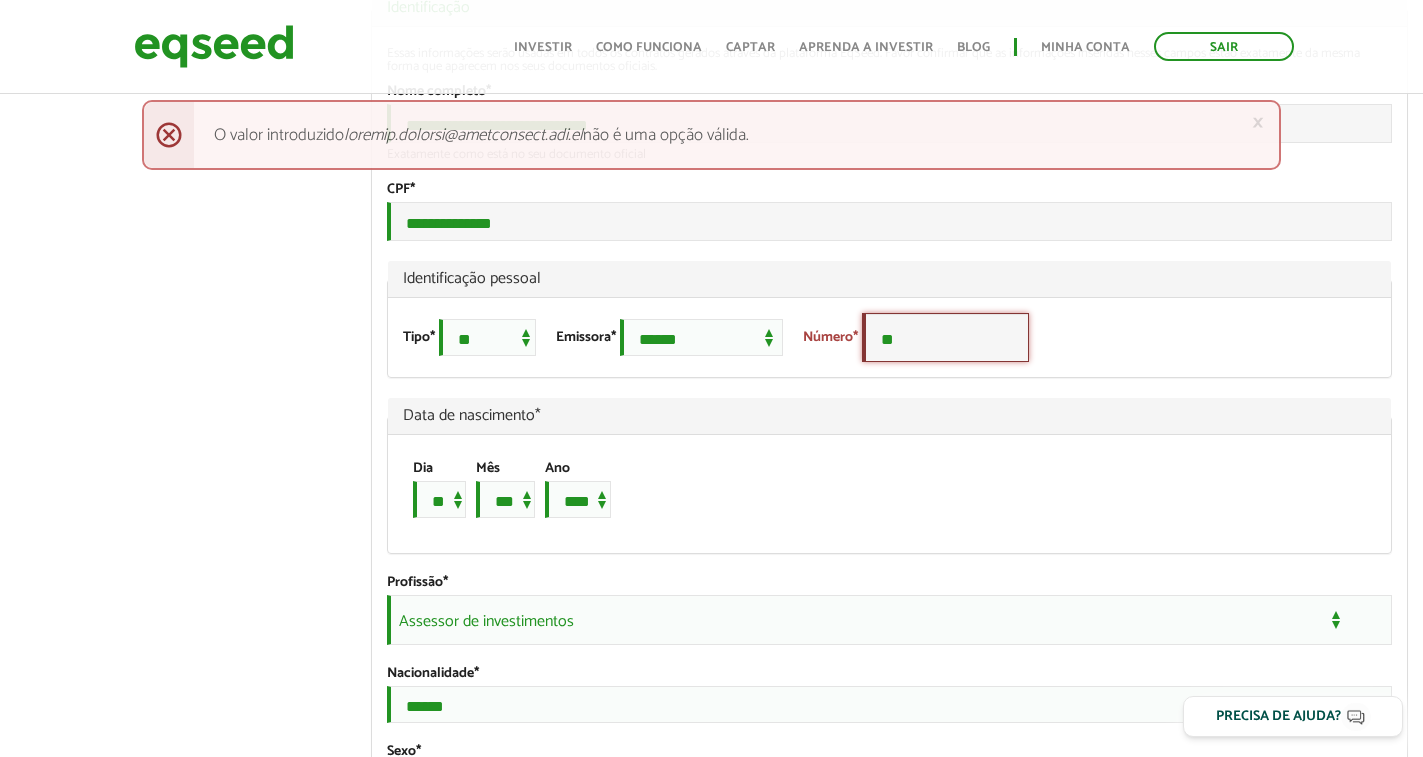 scroll, scrollTop: 0, scrollLeft: 0, axis: both 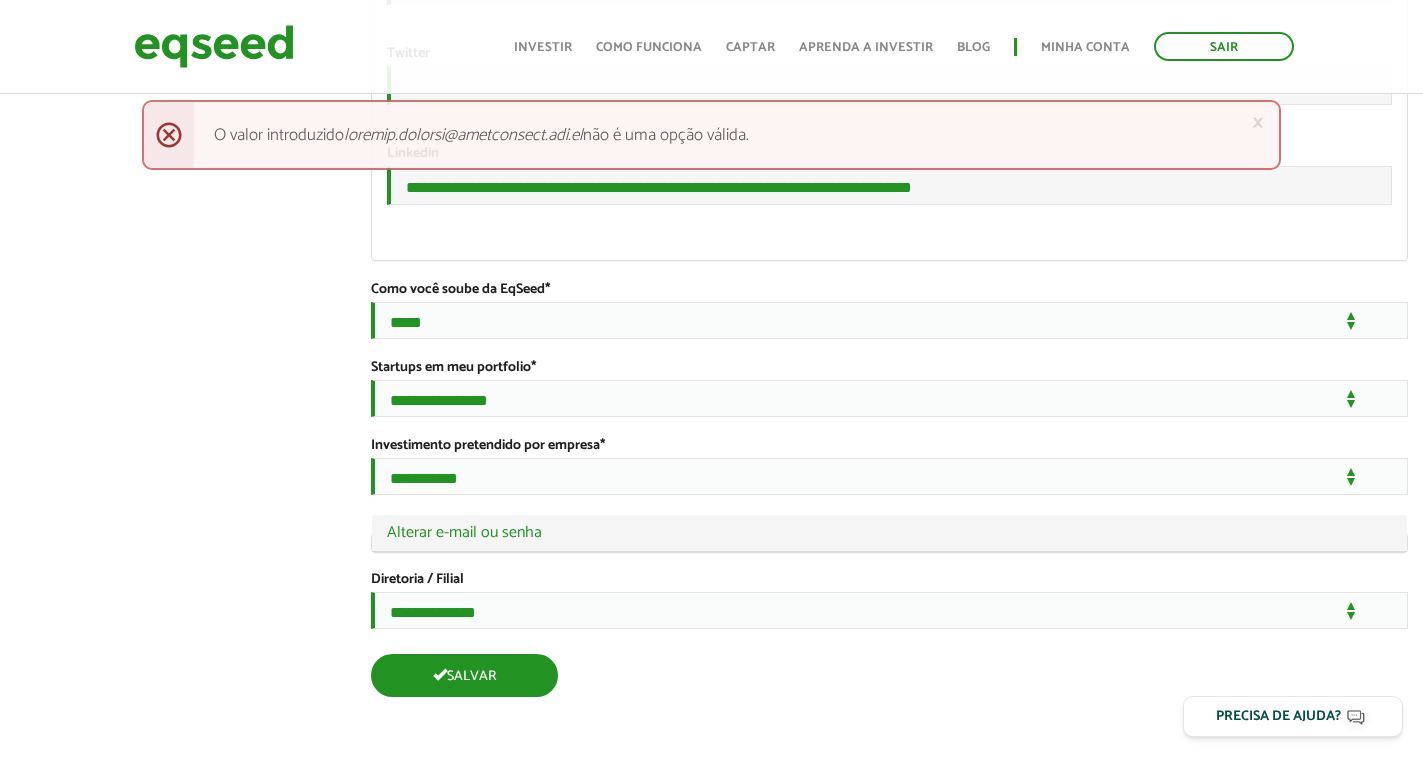 type on "**********" 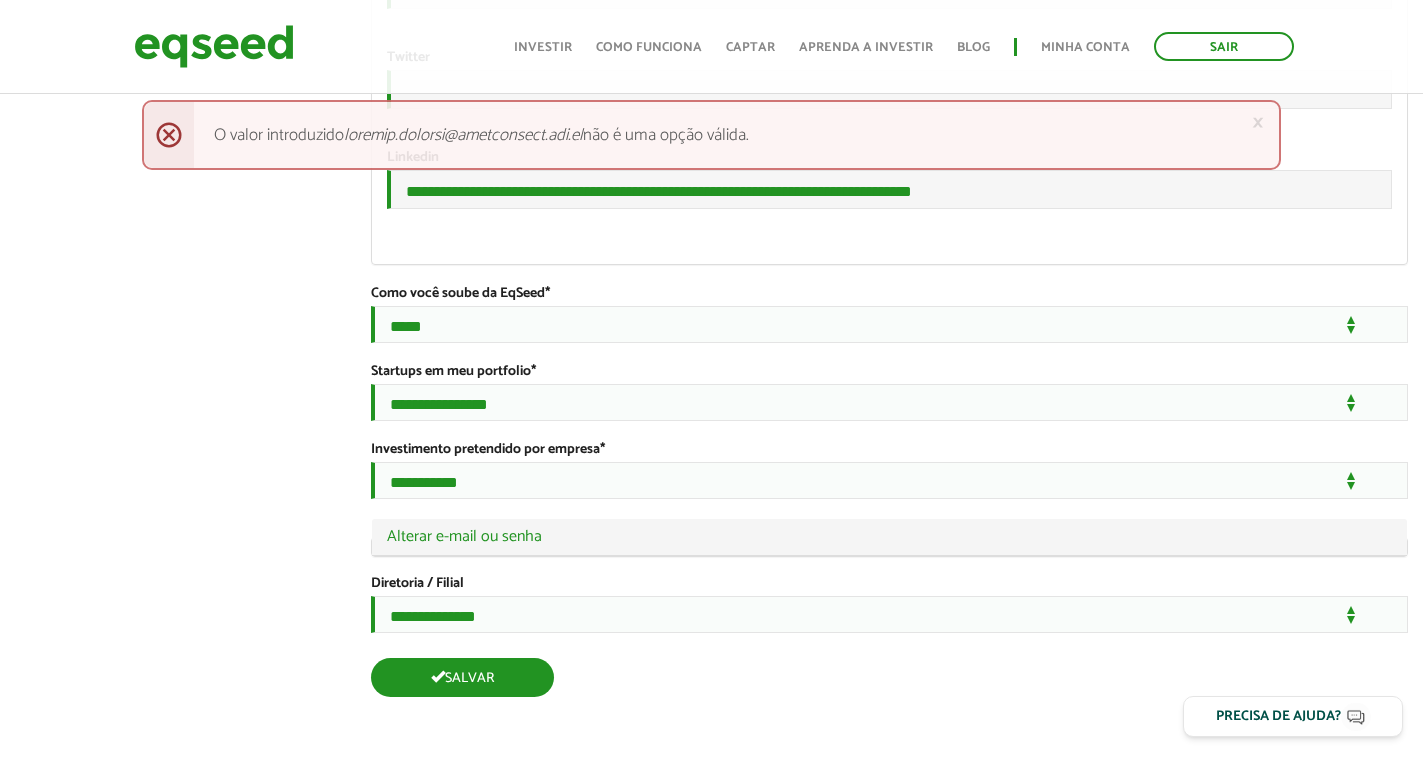 click on "Salvar" at bounding box center [462, 677] 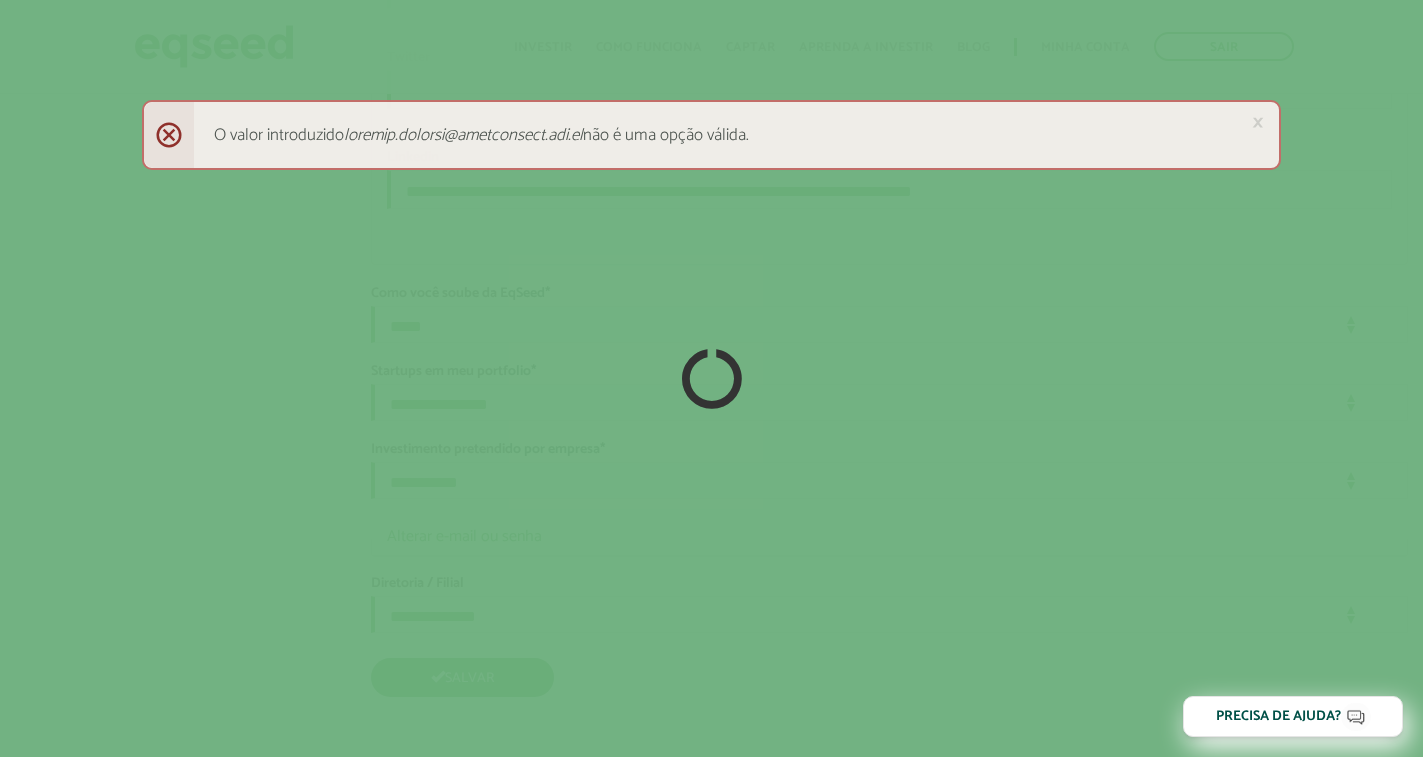 scroll, scrollTop: 3555, scrollLeft: 0, axis: vertical 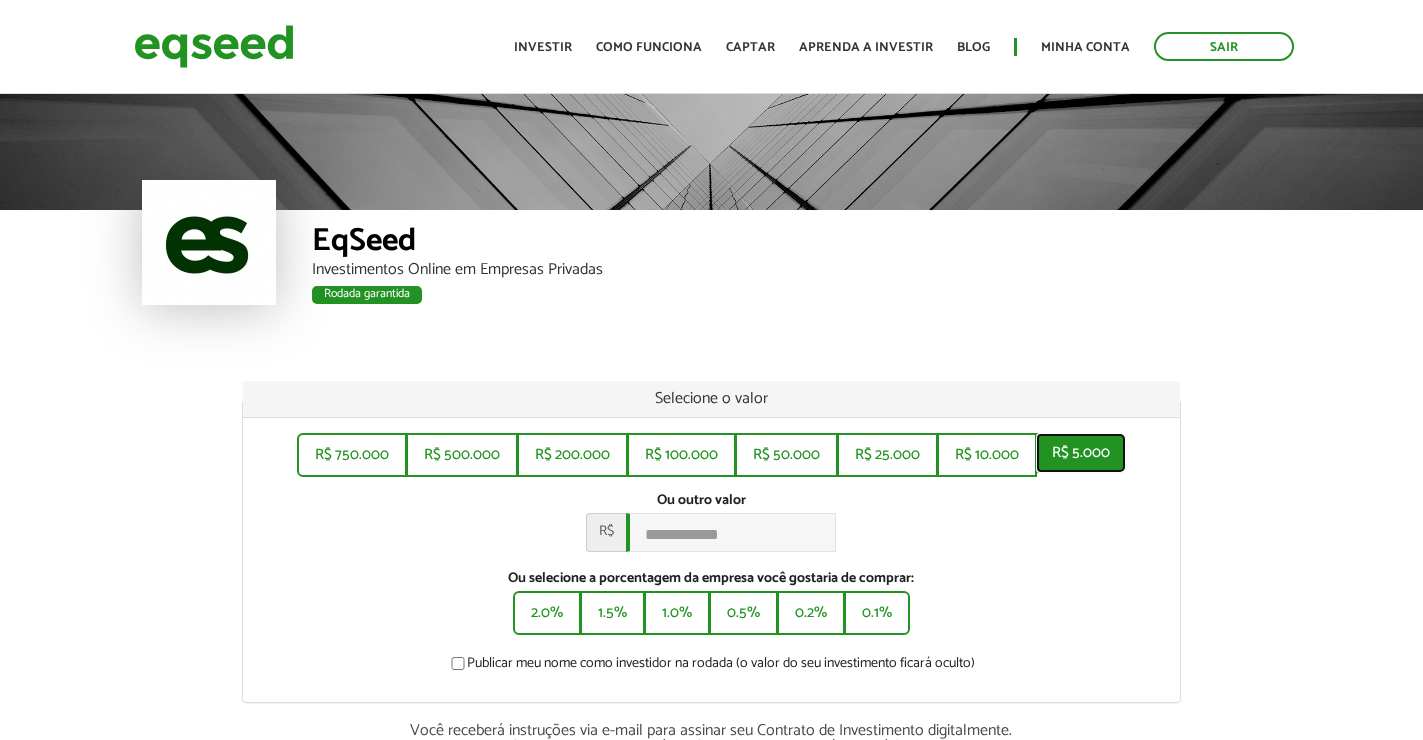 click on "R$ 5.000" at bounding box center [1081, 453] 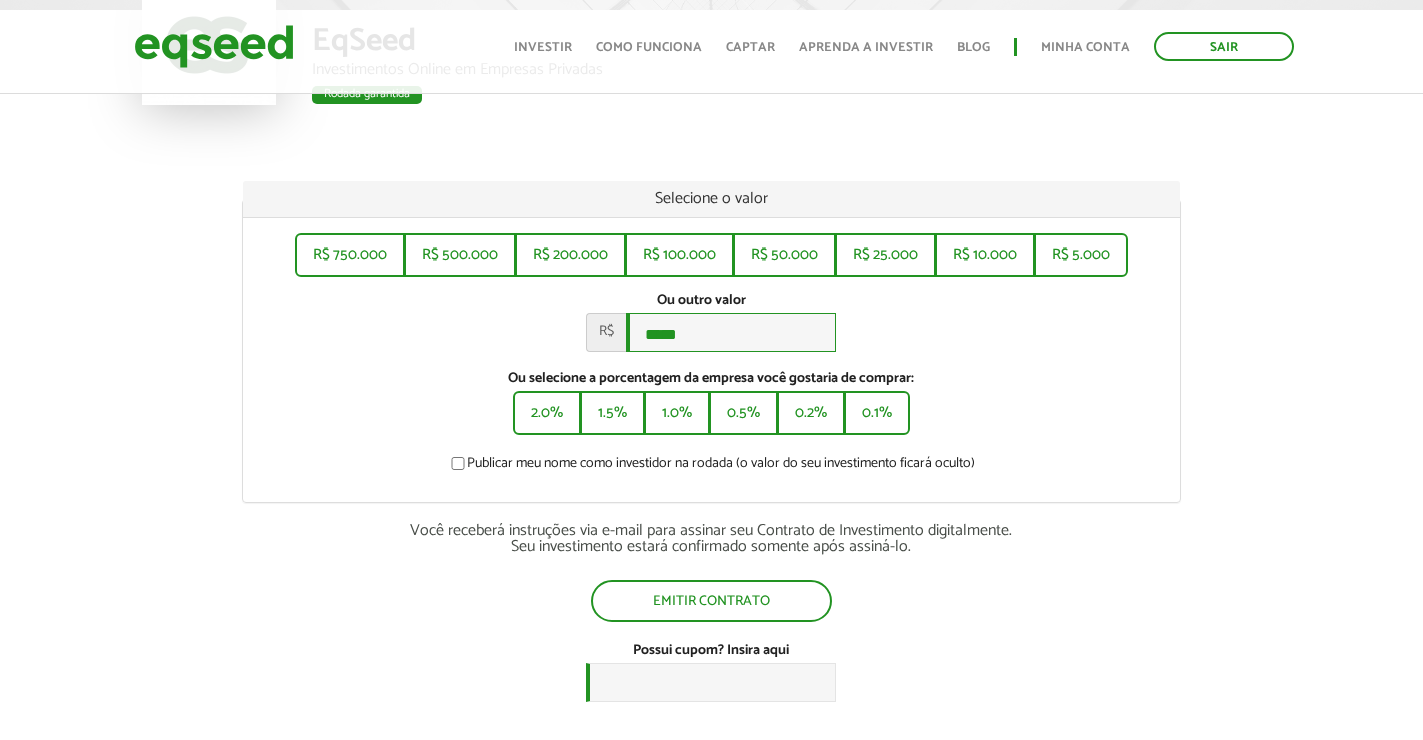 scroll, scrollTop: 300, scrollLeft: 0, axis: vertical 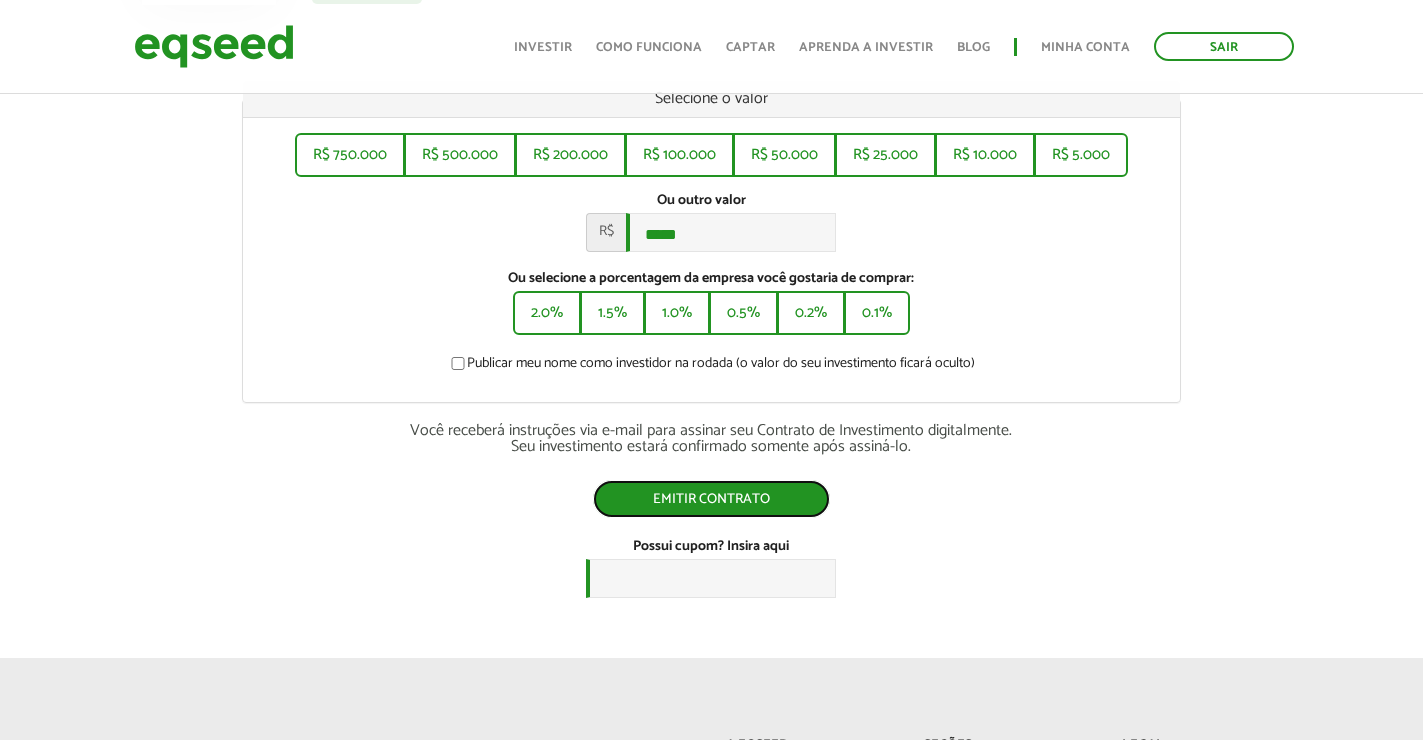 click on "Emitir contrato" at bounding box center (711, 499) 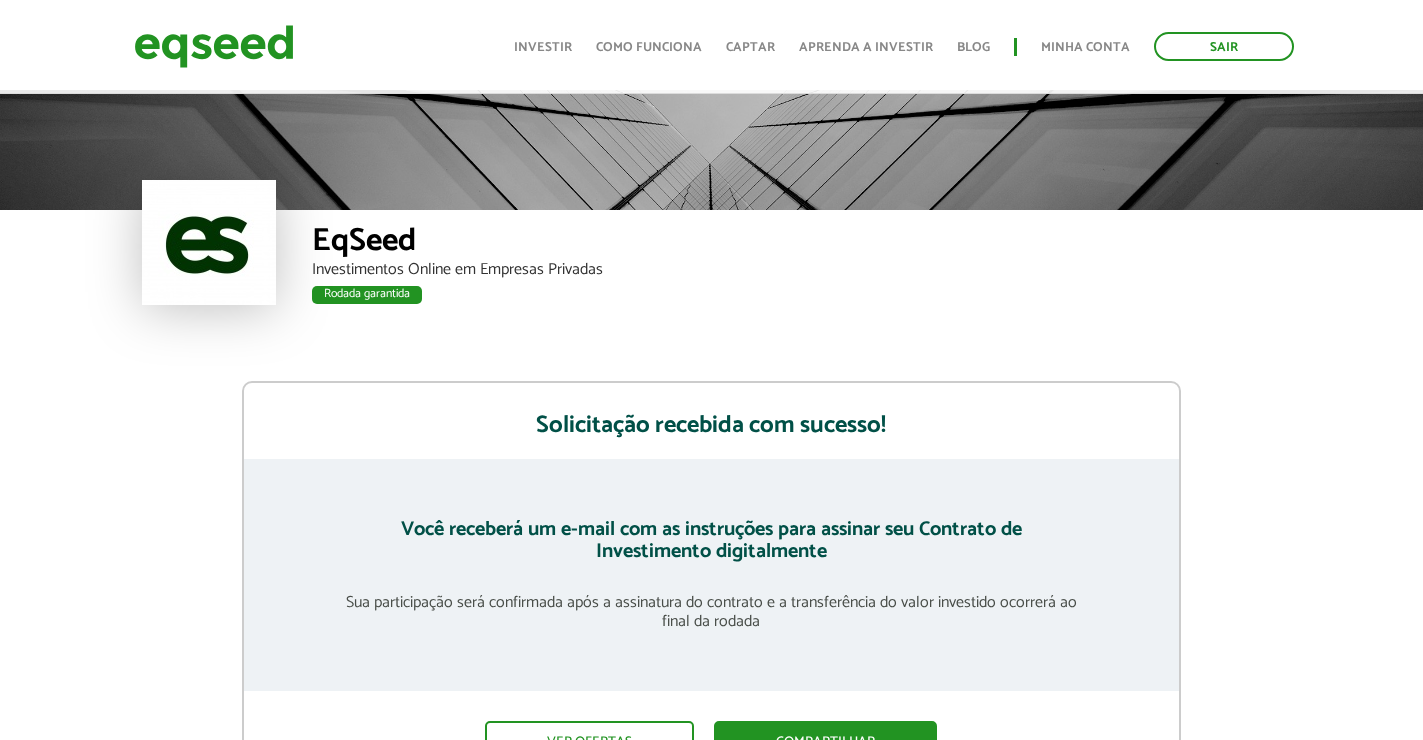 scroll, scrollTop: 200, scrollLeft: 0, axis: vertical 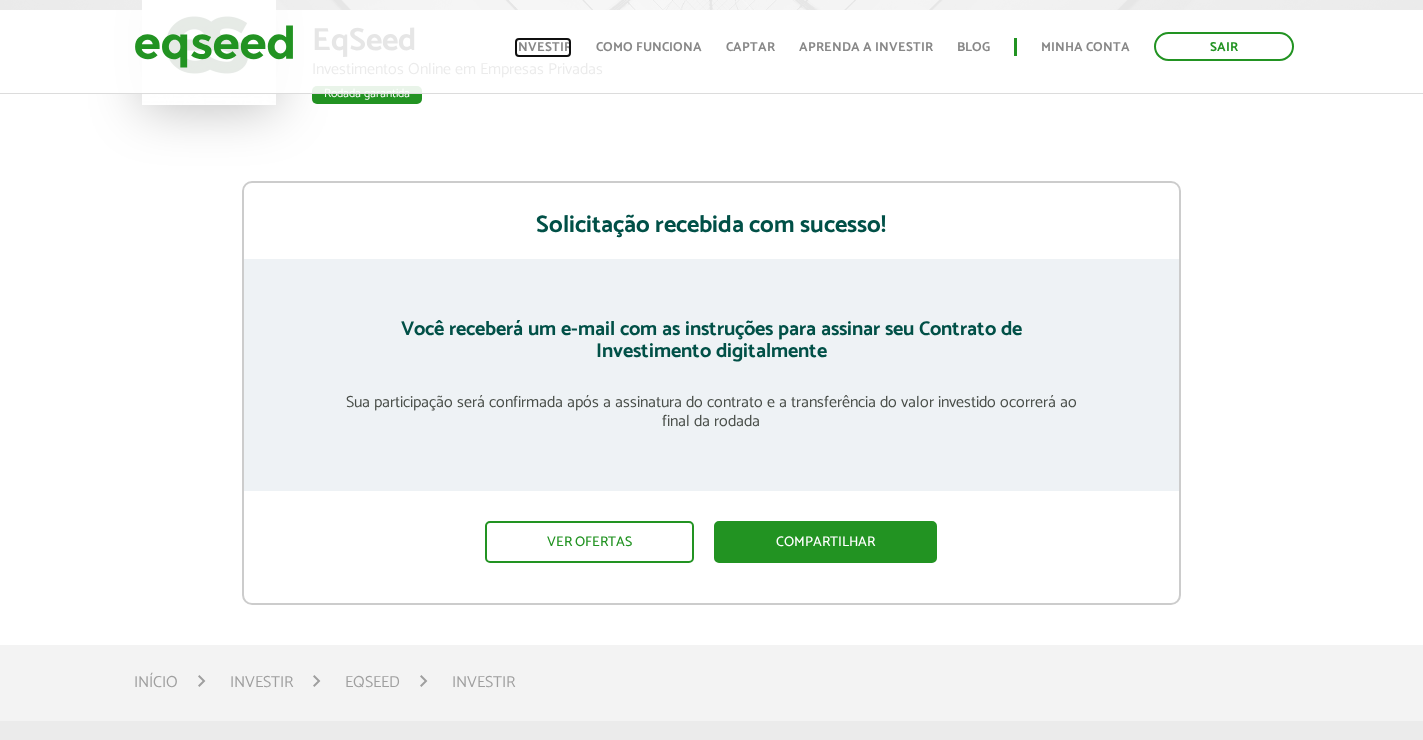 click on "Investir" at bounding box center [543, 47] 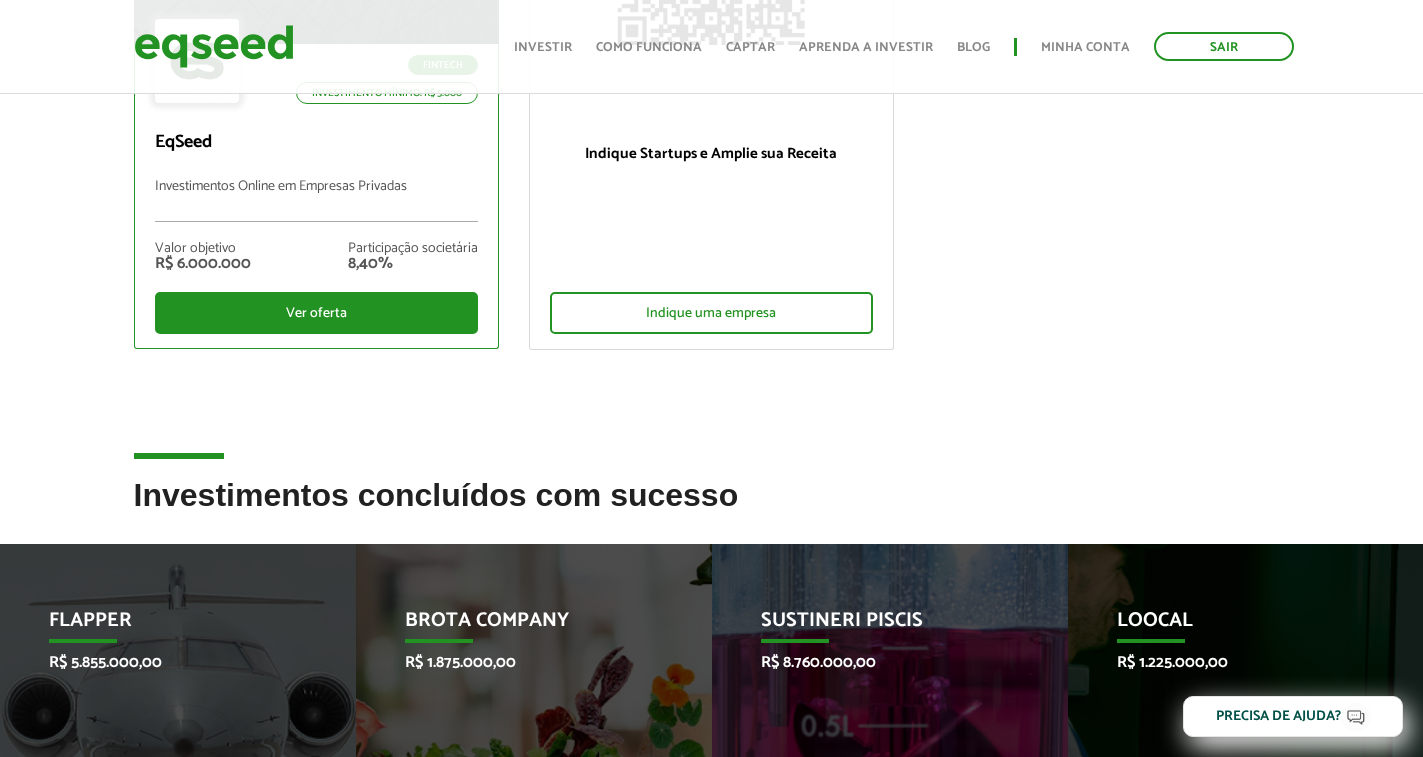 scroll, scrollTop: 400, scrollLeft: 0, axis: vertical 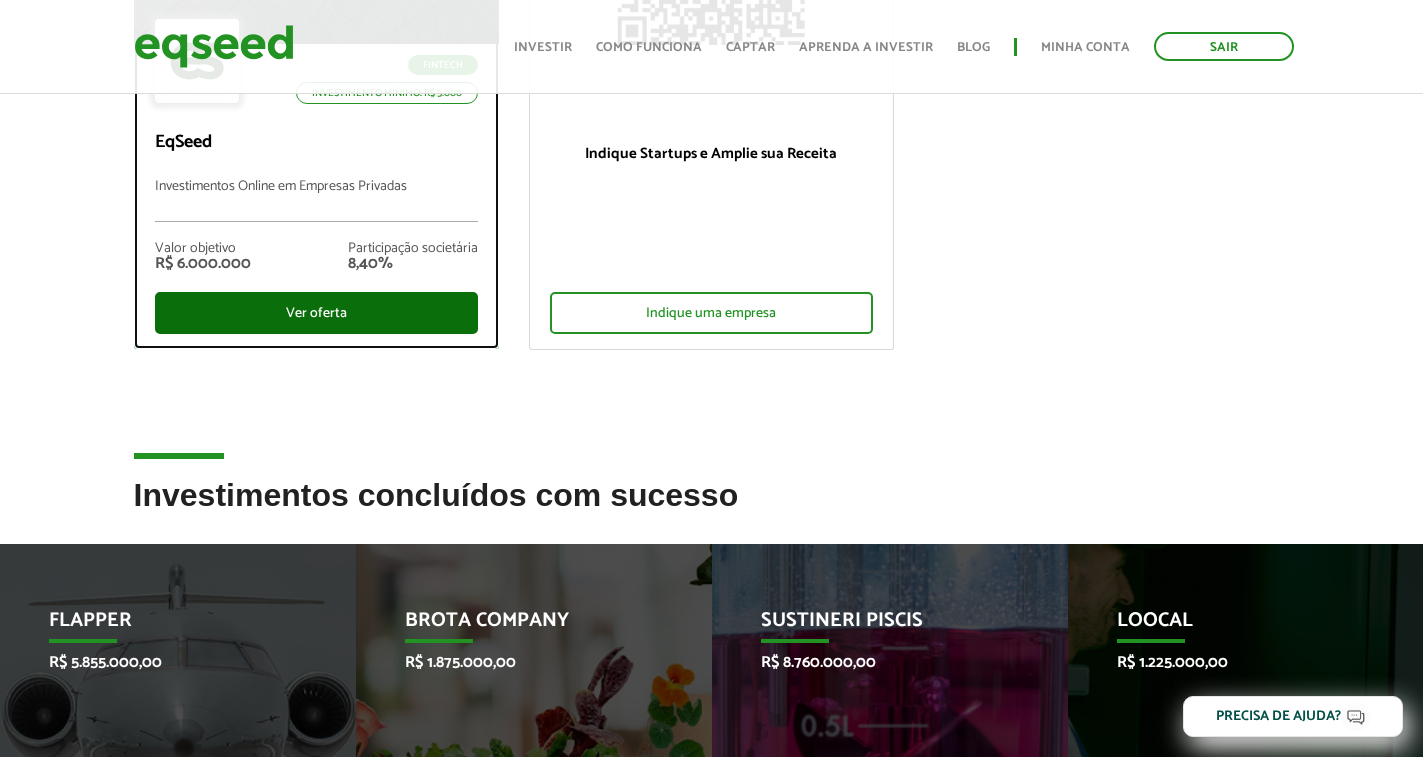click on "Ver oferta" at bounding box center [316, 313] 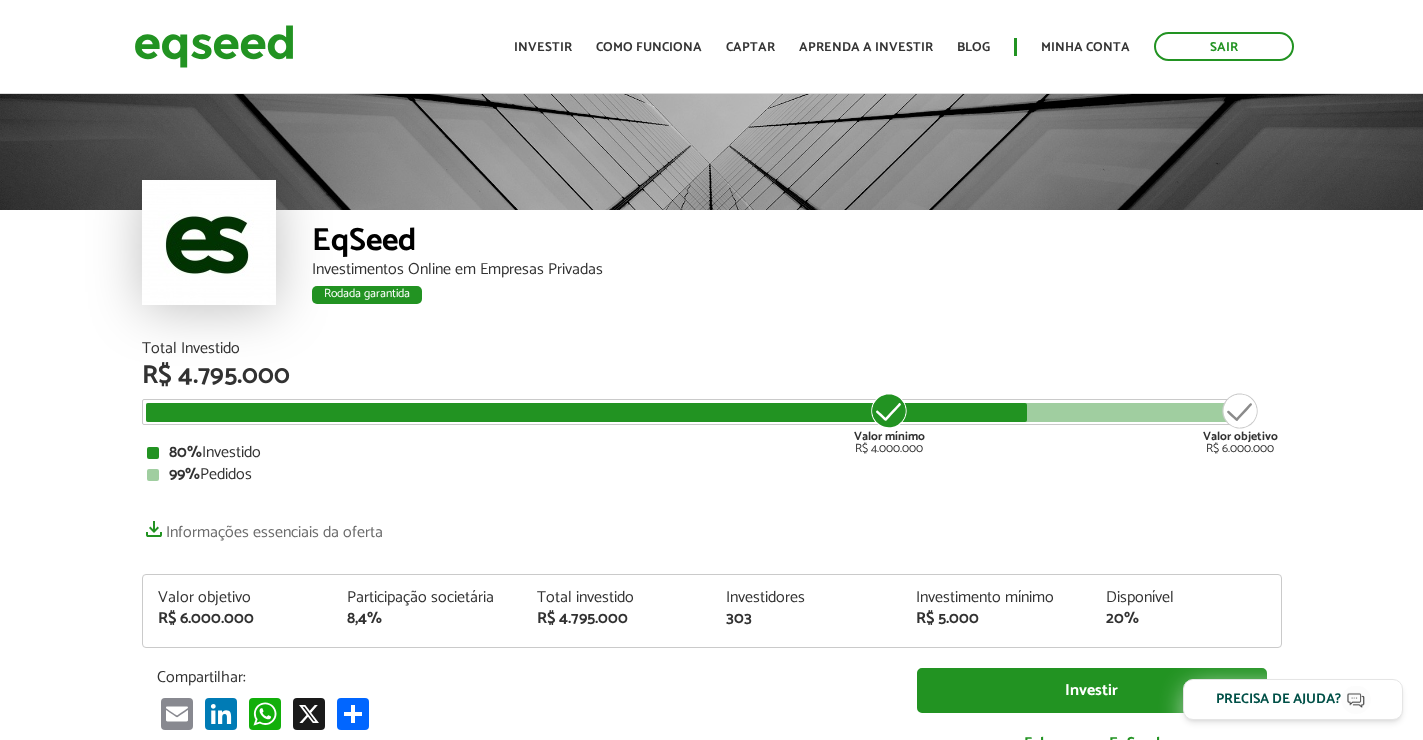 scroll, scrollTop: 0, scrollLeft: 0, axis: both 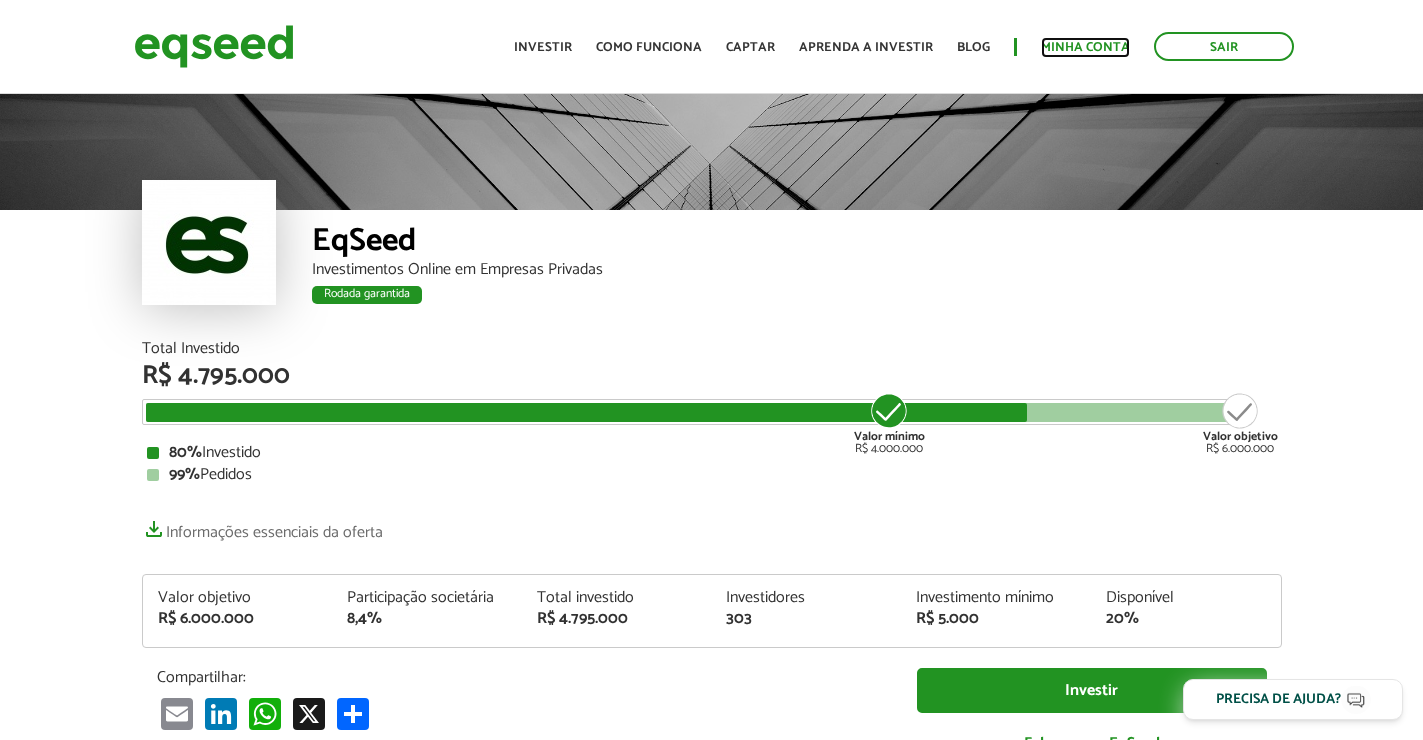 click on "Minha conta" at bounding box center [1085, 47] 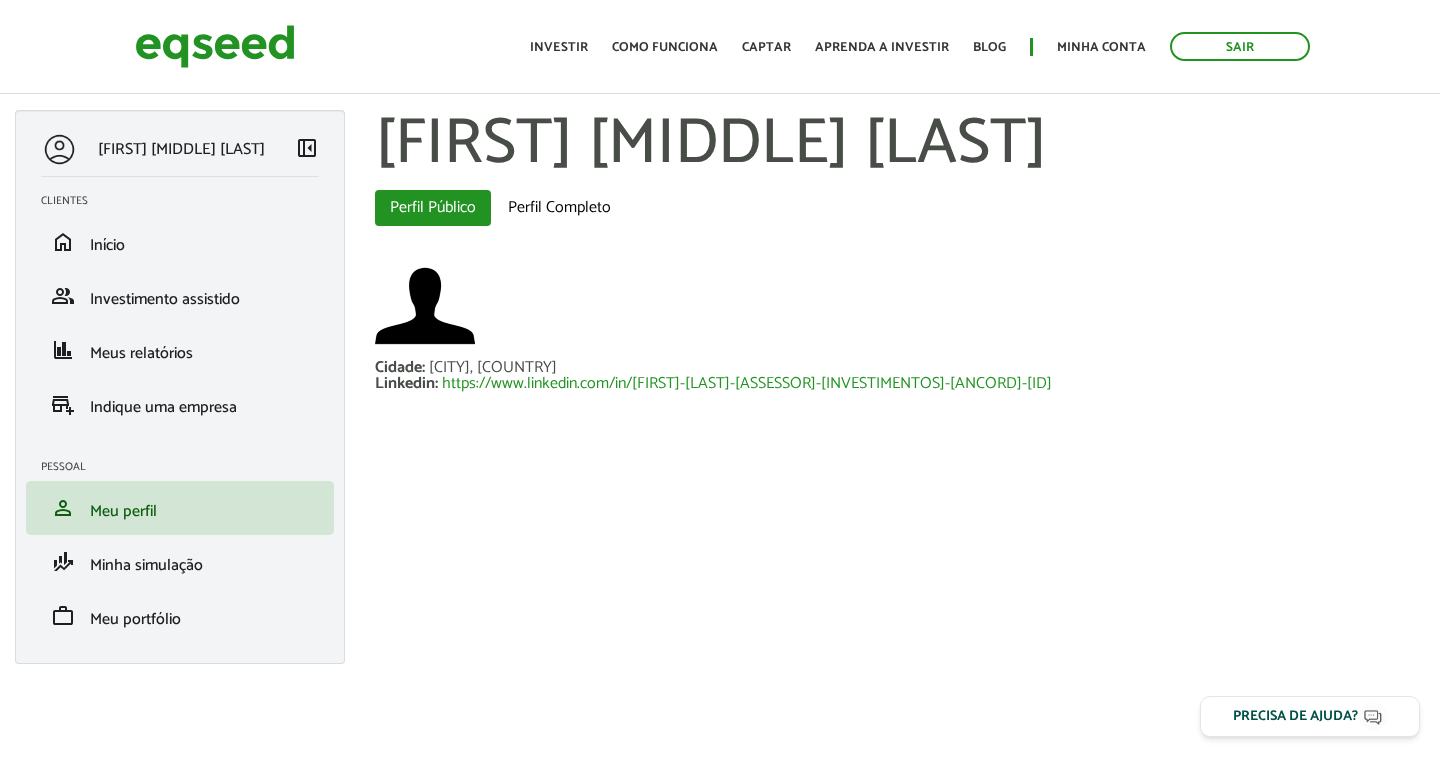 scroll, scrollTop: 0, scrollLeft: 0, axis: both 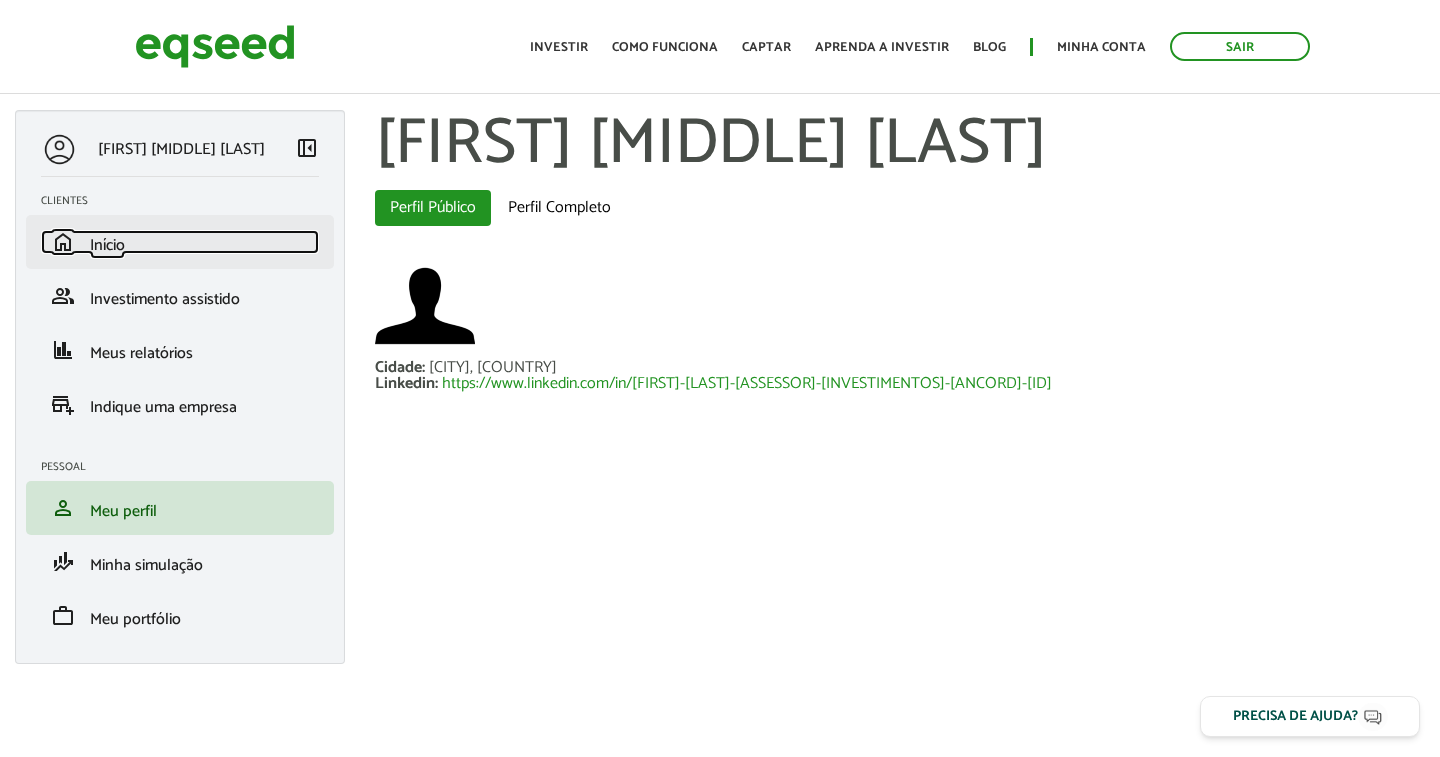 click on "Início" at bounding box center [107, 245] 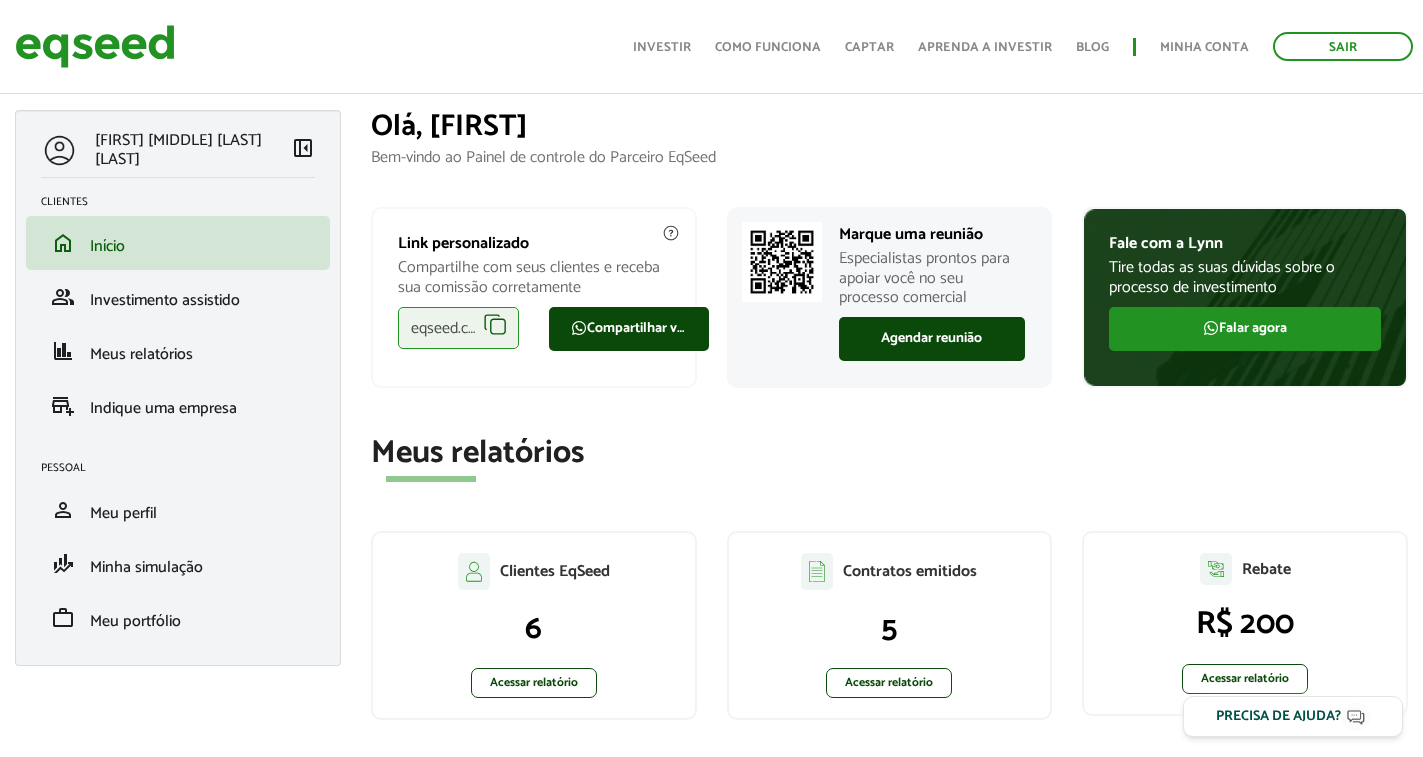 scroll, scrollTop: 200, scrollLeft: 0, axis: vertical 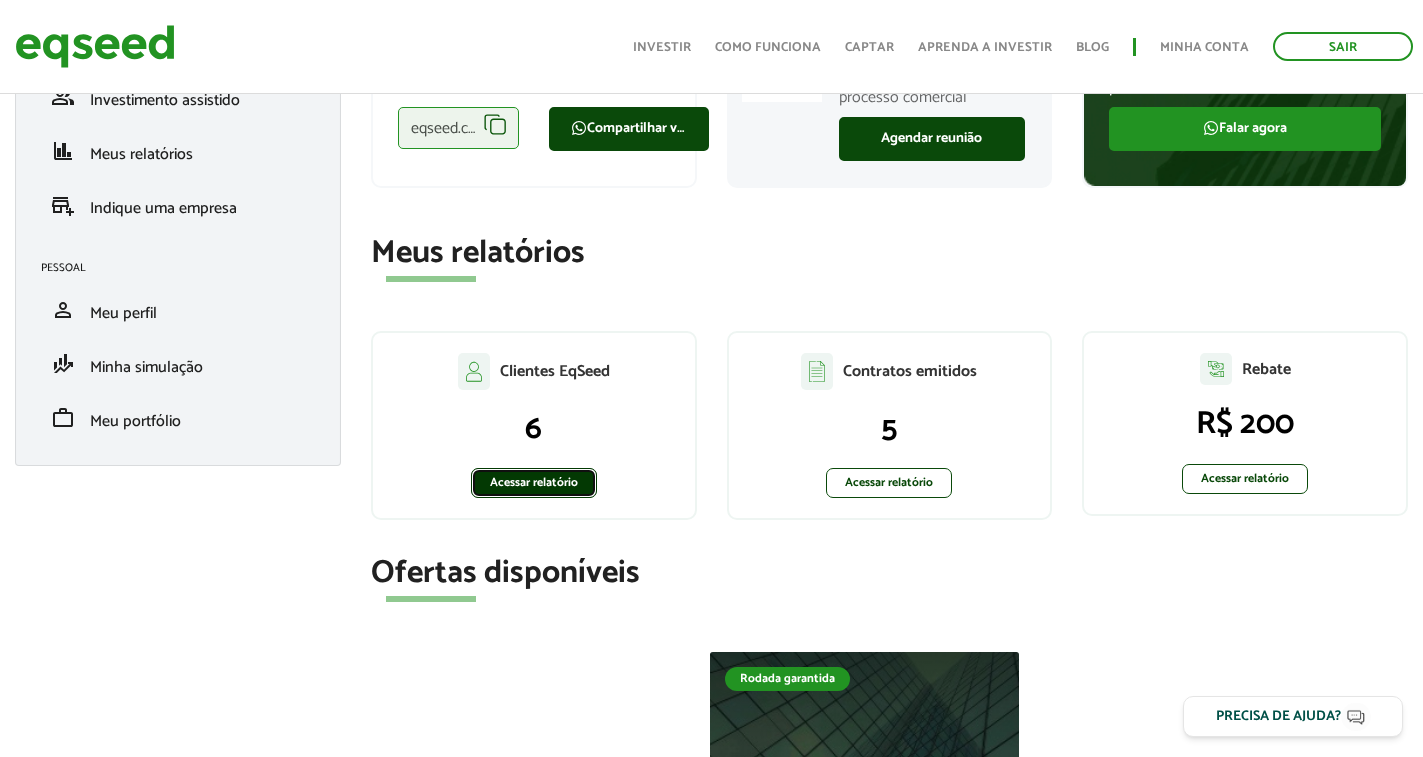 click on "Acessar relatório" at bounding box center [534, 483] 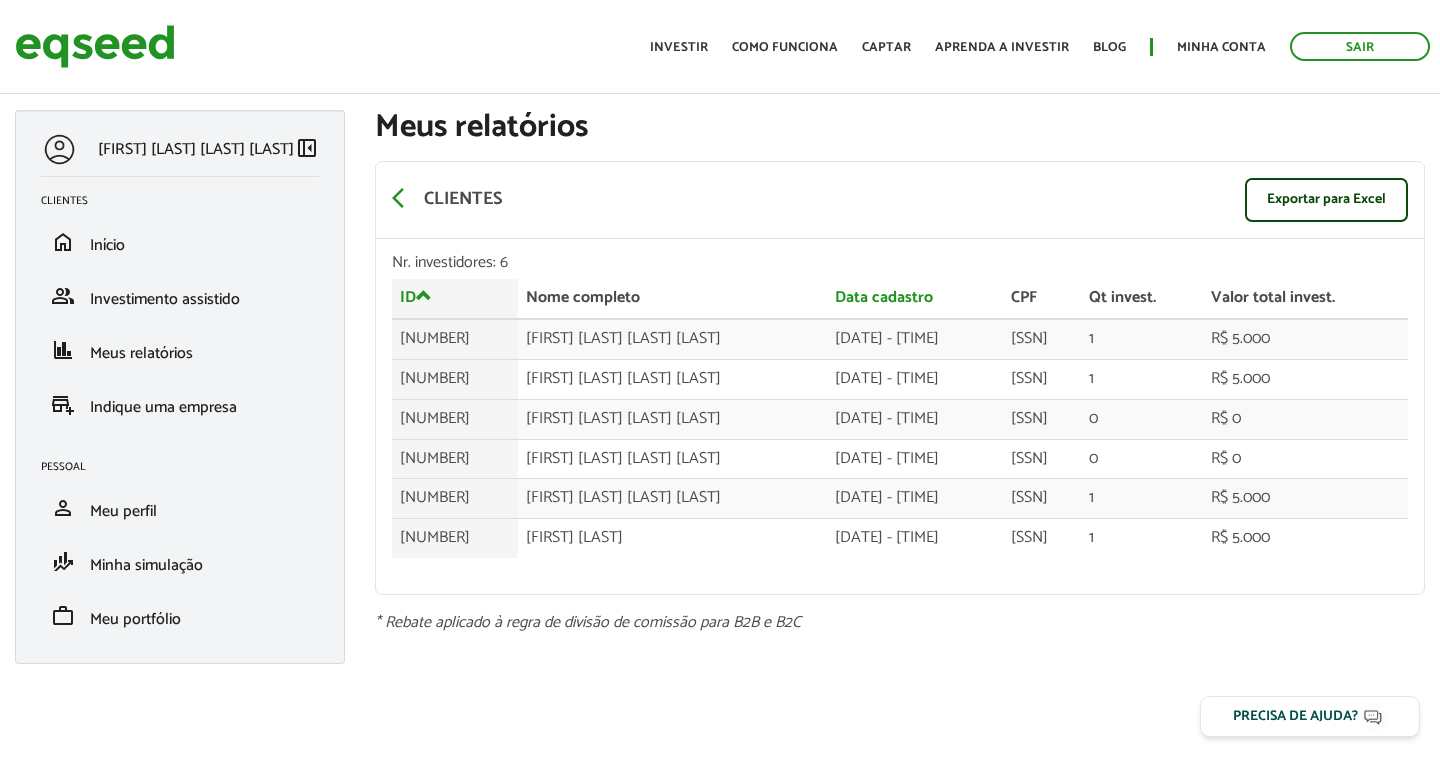 scroll, scrollTop: 0, scrollLeft: 0, axis: both 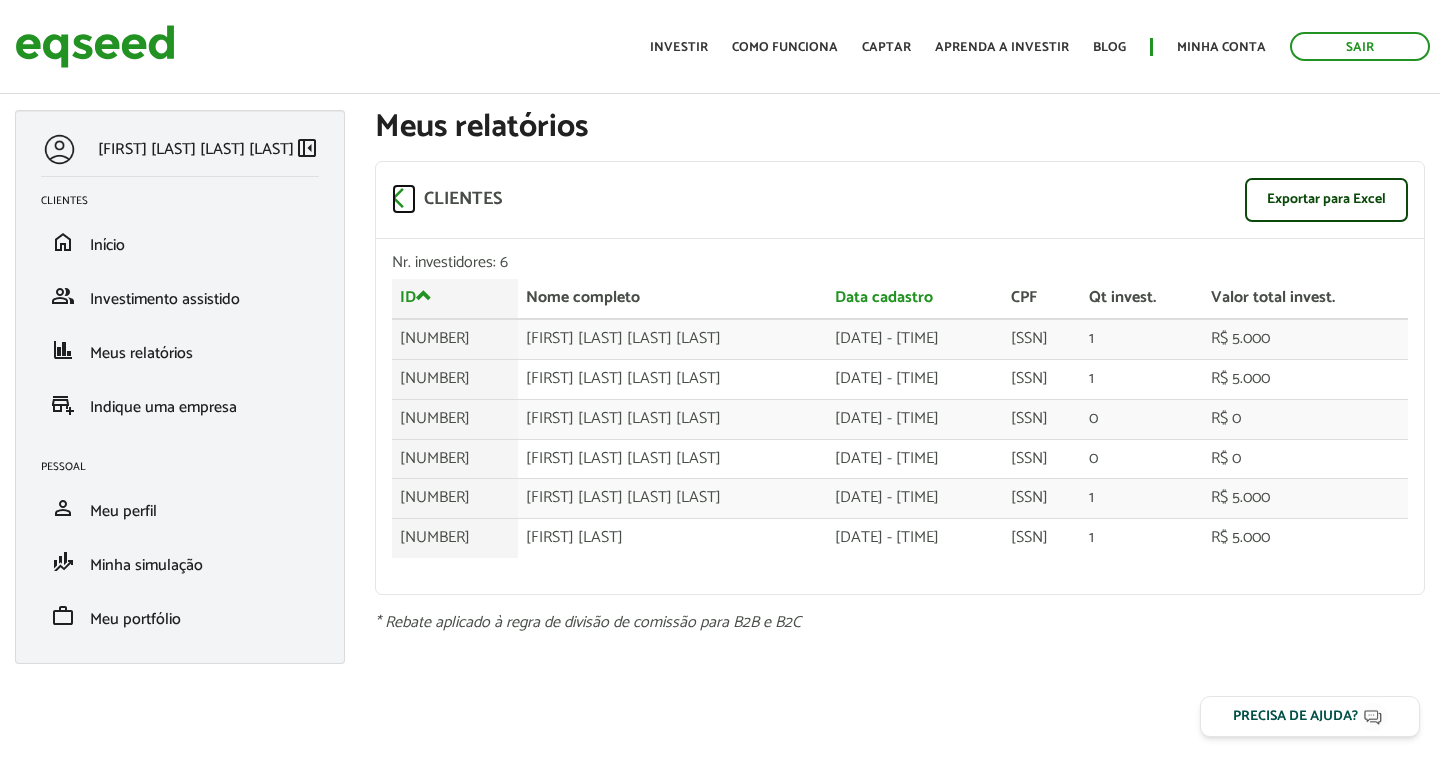 click on "arrow_back_ios" at bounding box center (404, 198) 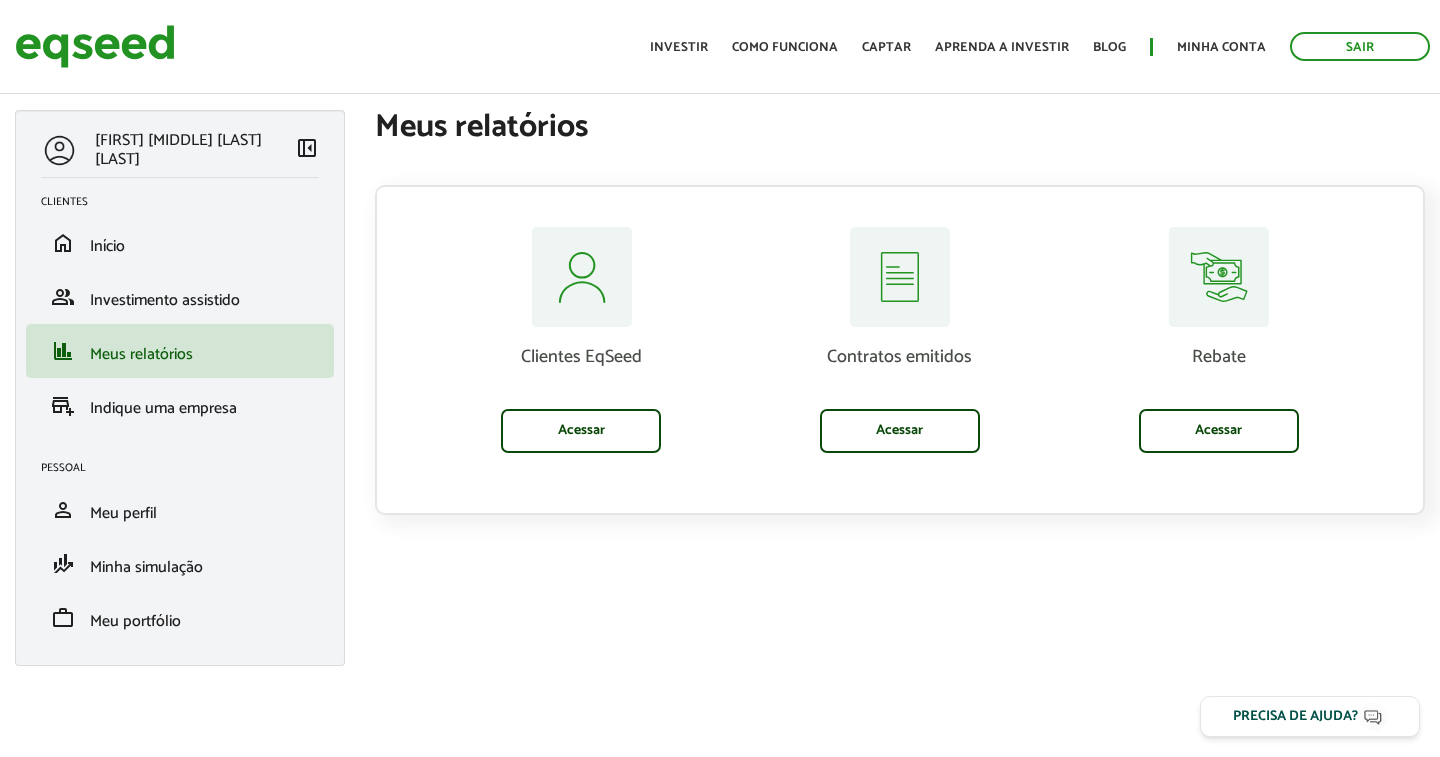 scroll, scrollTop: 0, scrollLeft: 0, axis: both 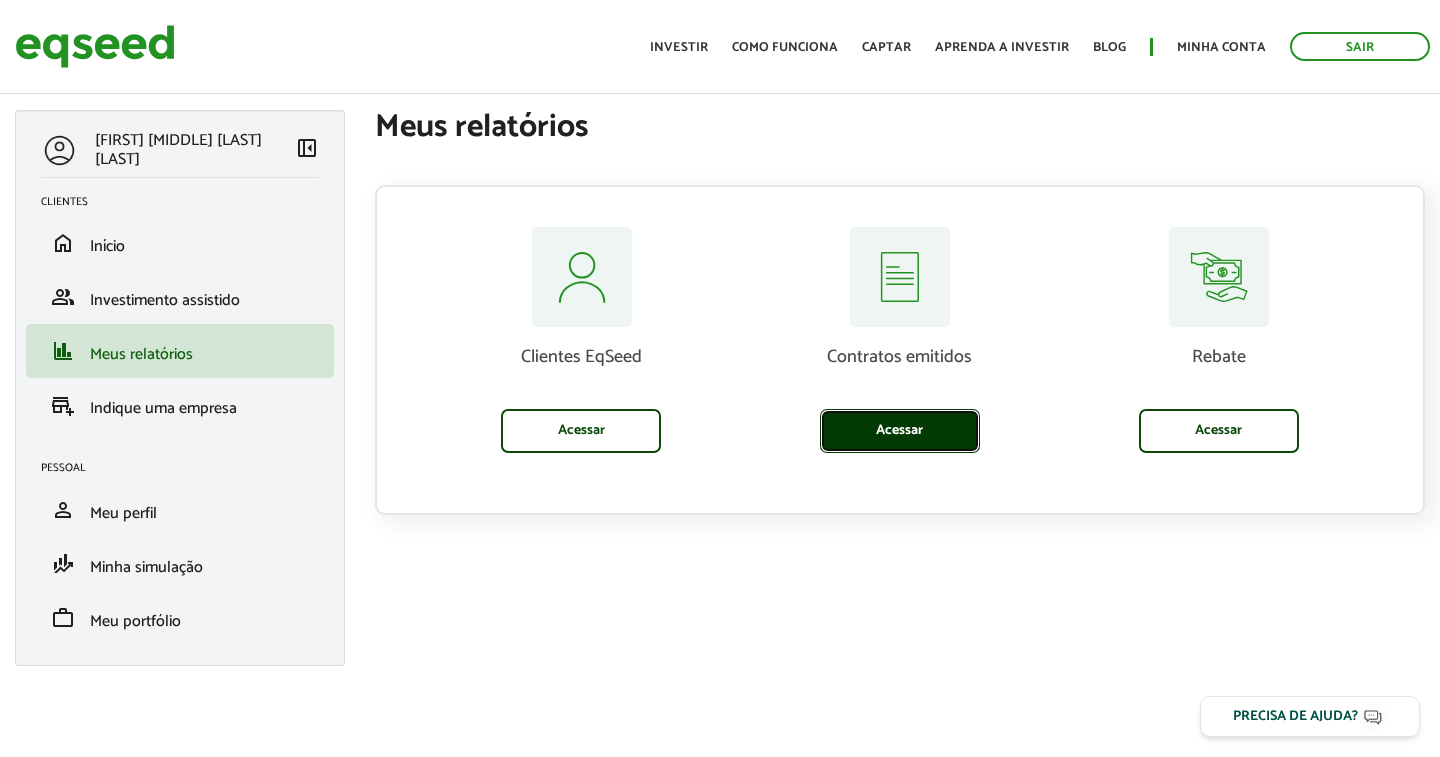 click on "Acessar" at bounding box center (900, 431) 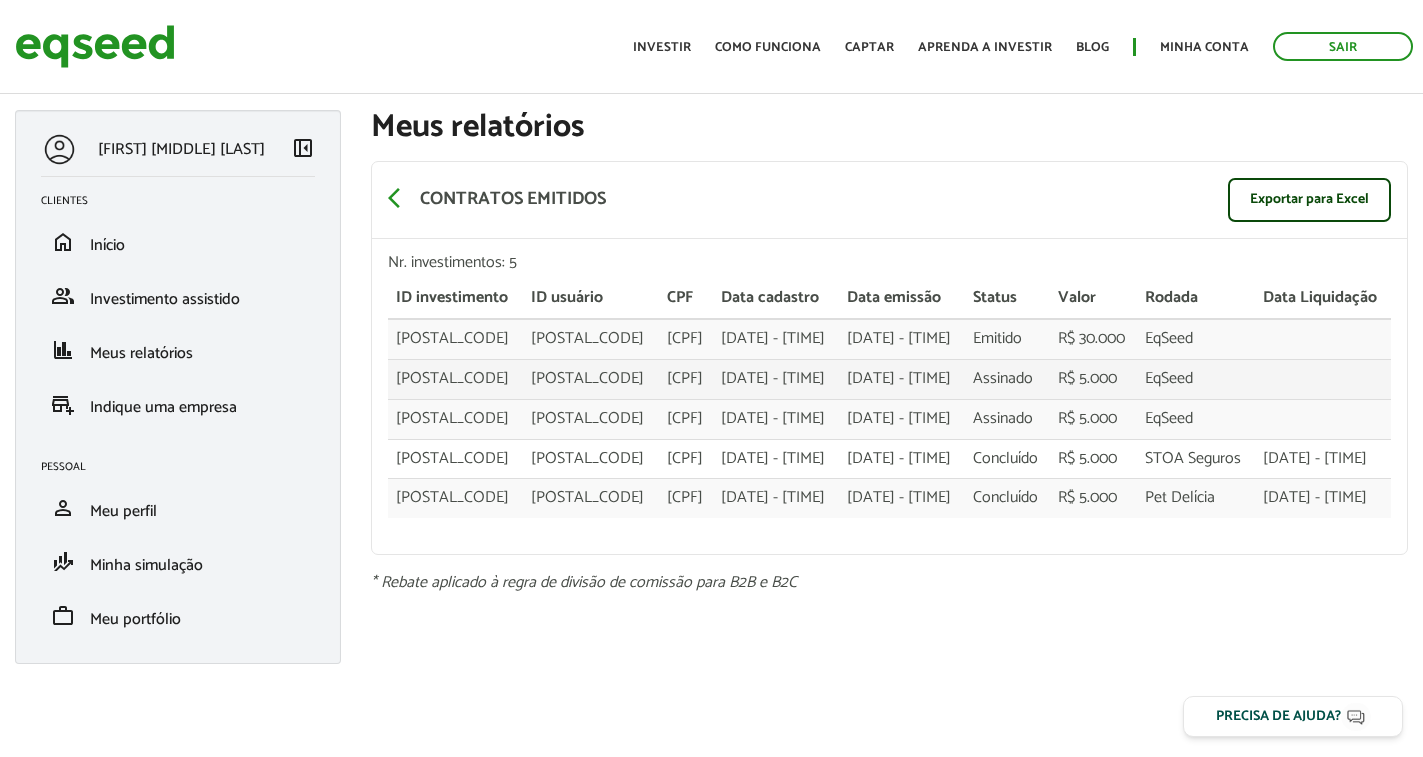 scroll, scrollTop: 0, scrollLeft: 0, axis: both 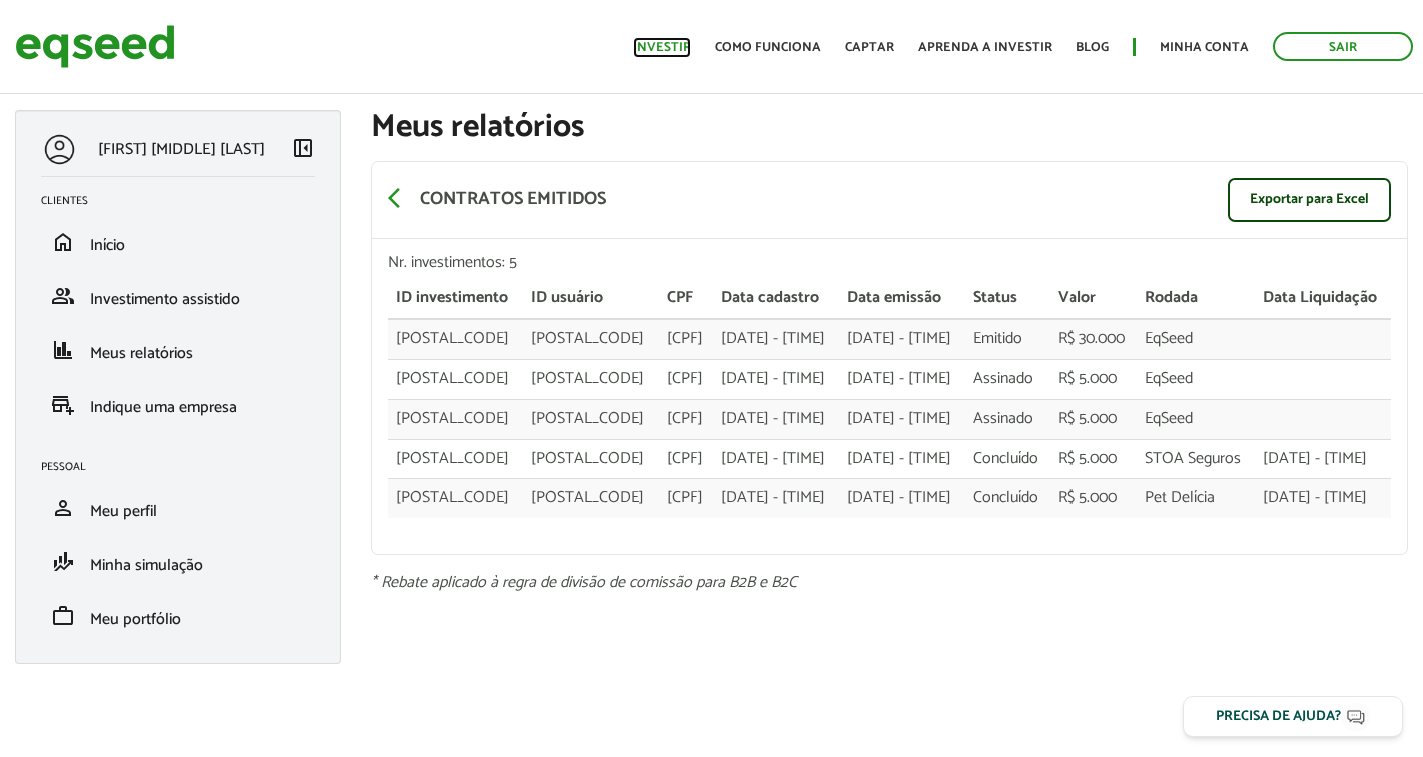 click on "Investir" at bounding box center [662, 47] 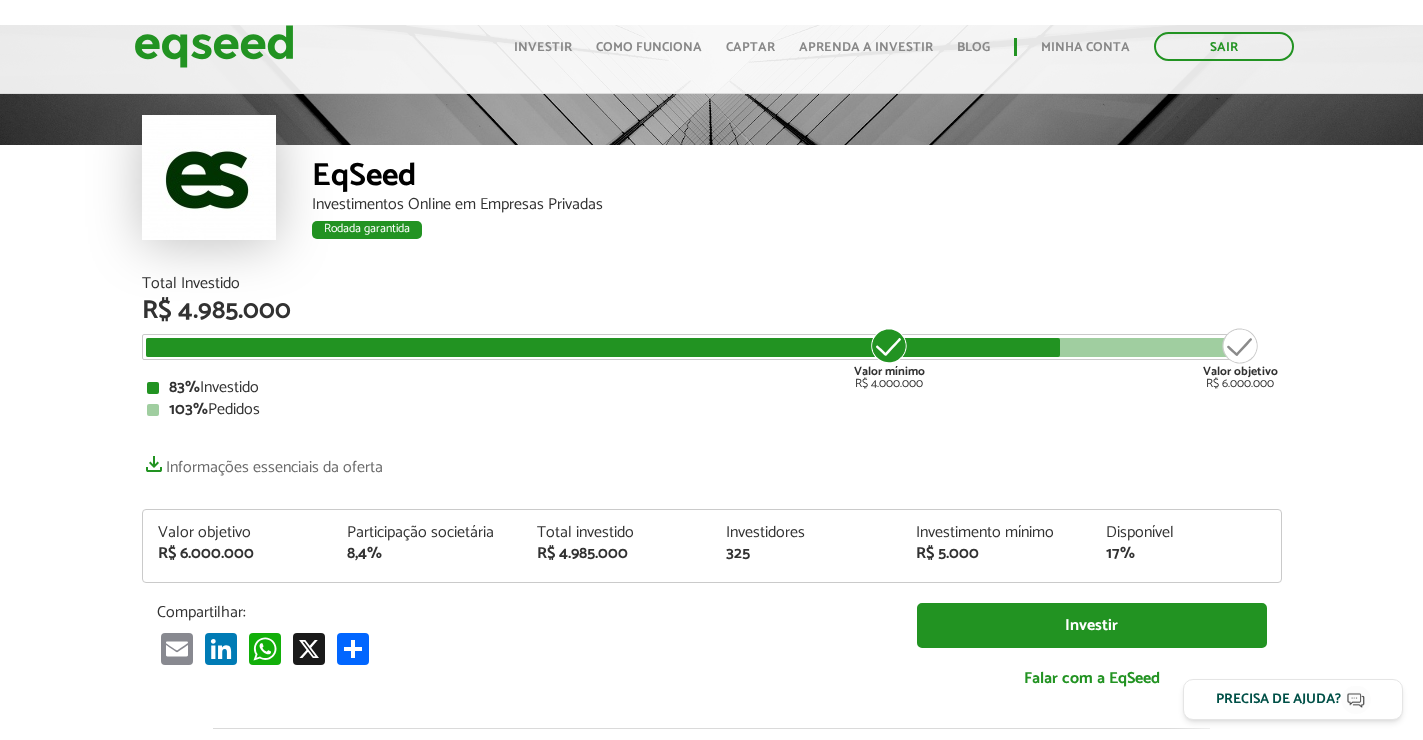 scroll, scrollTop: 65, scrollLeft: 0, axis: vertical 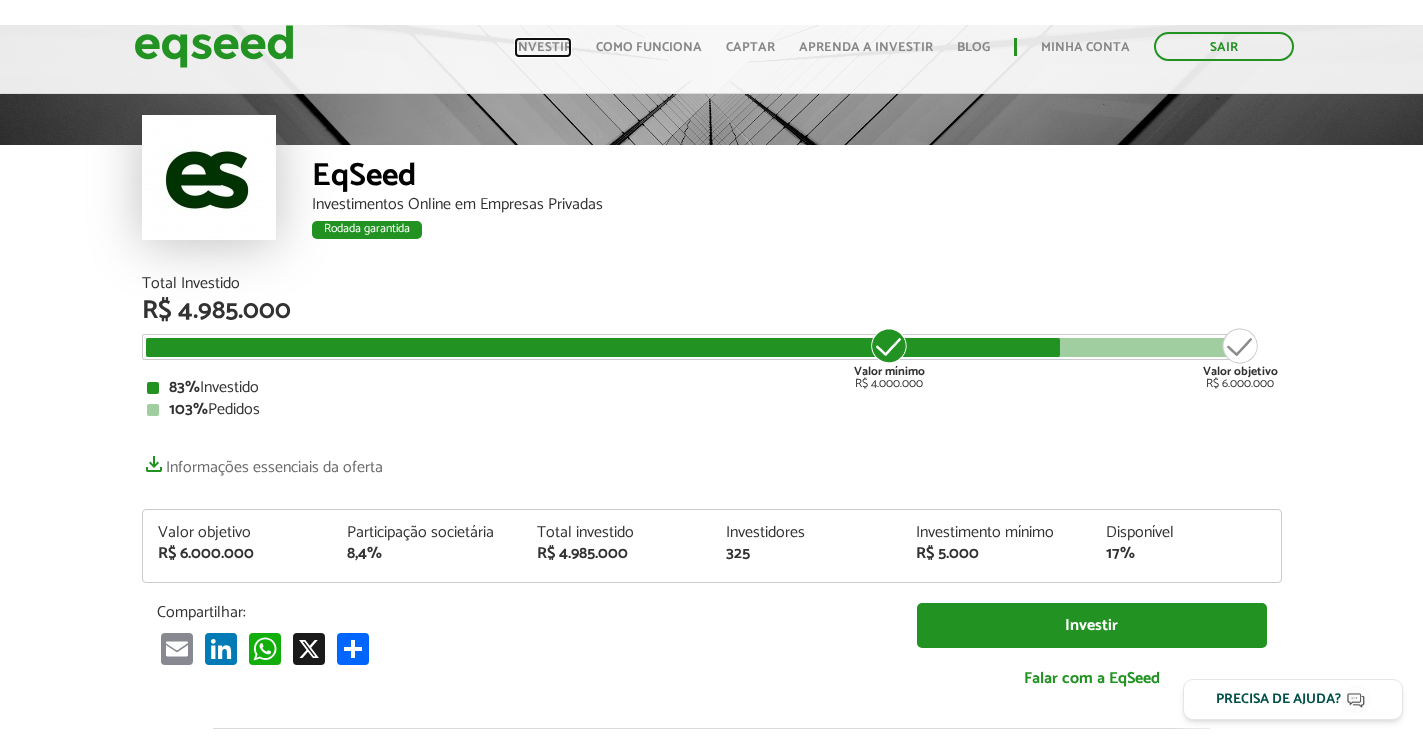 click on "Investir" at bounding box center (543, 47) 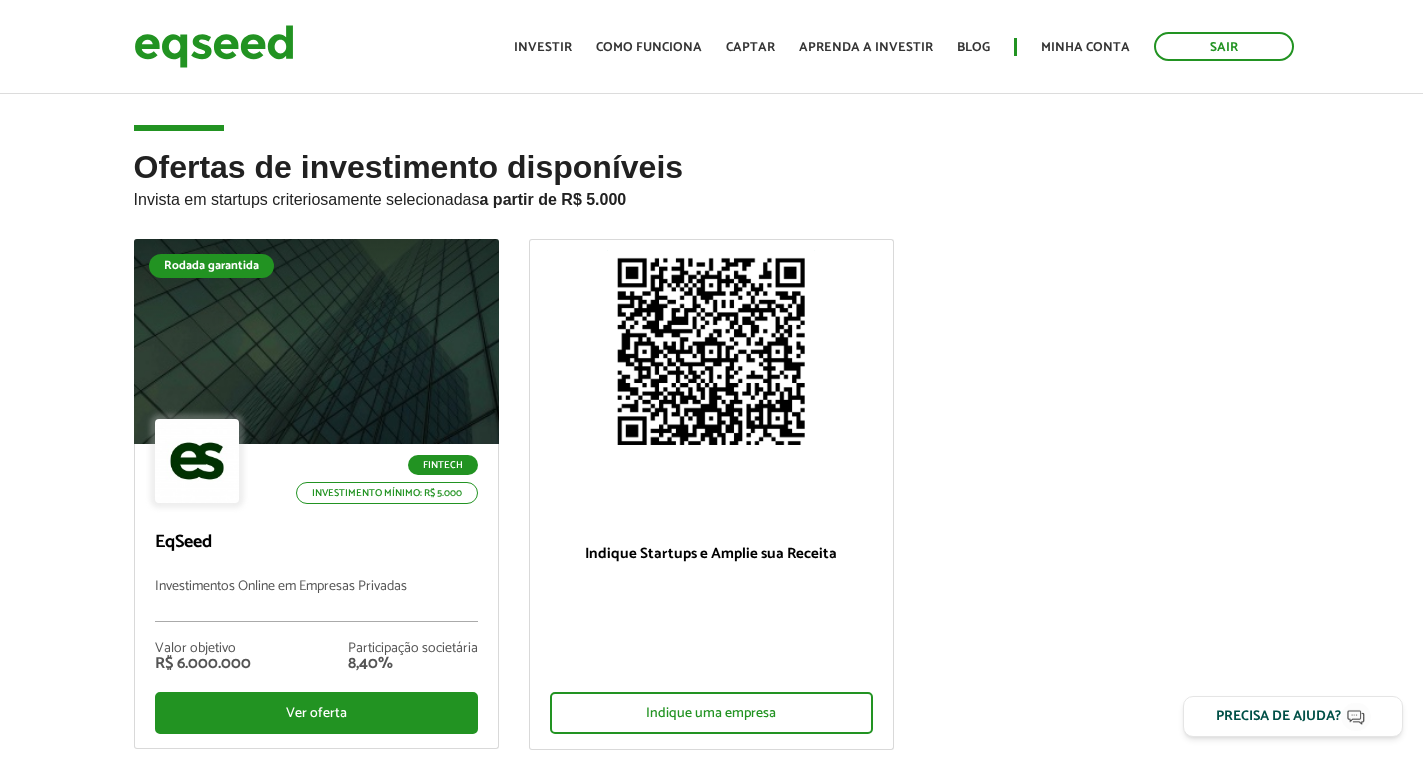 scroll, scrollTop: 0, scrollLeft: 0, axis: both 